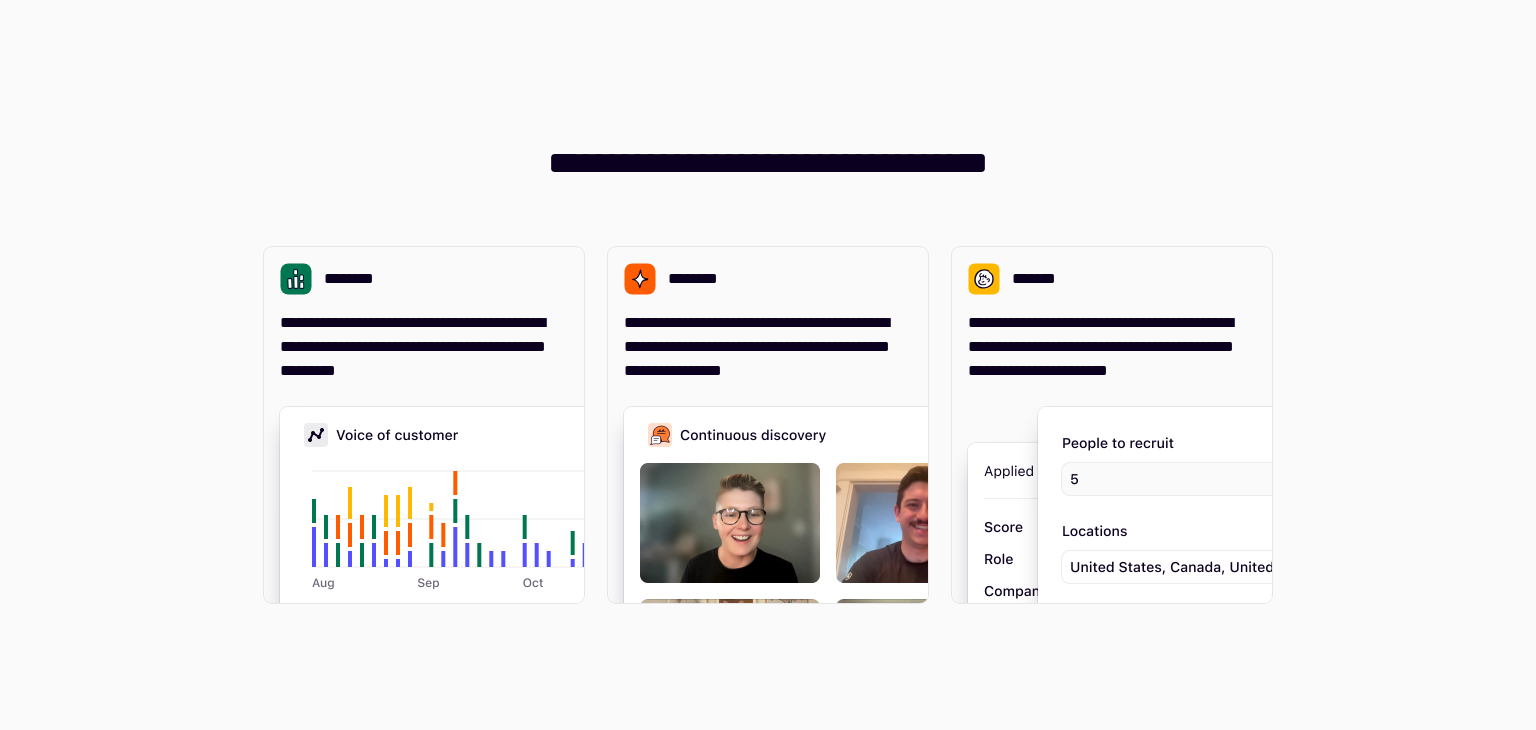 scroll, scrollTop: 0, scrollLeft: 0, axis: both 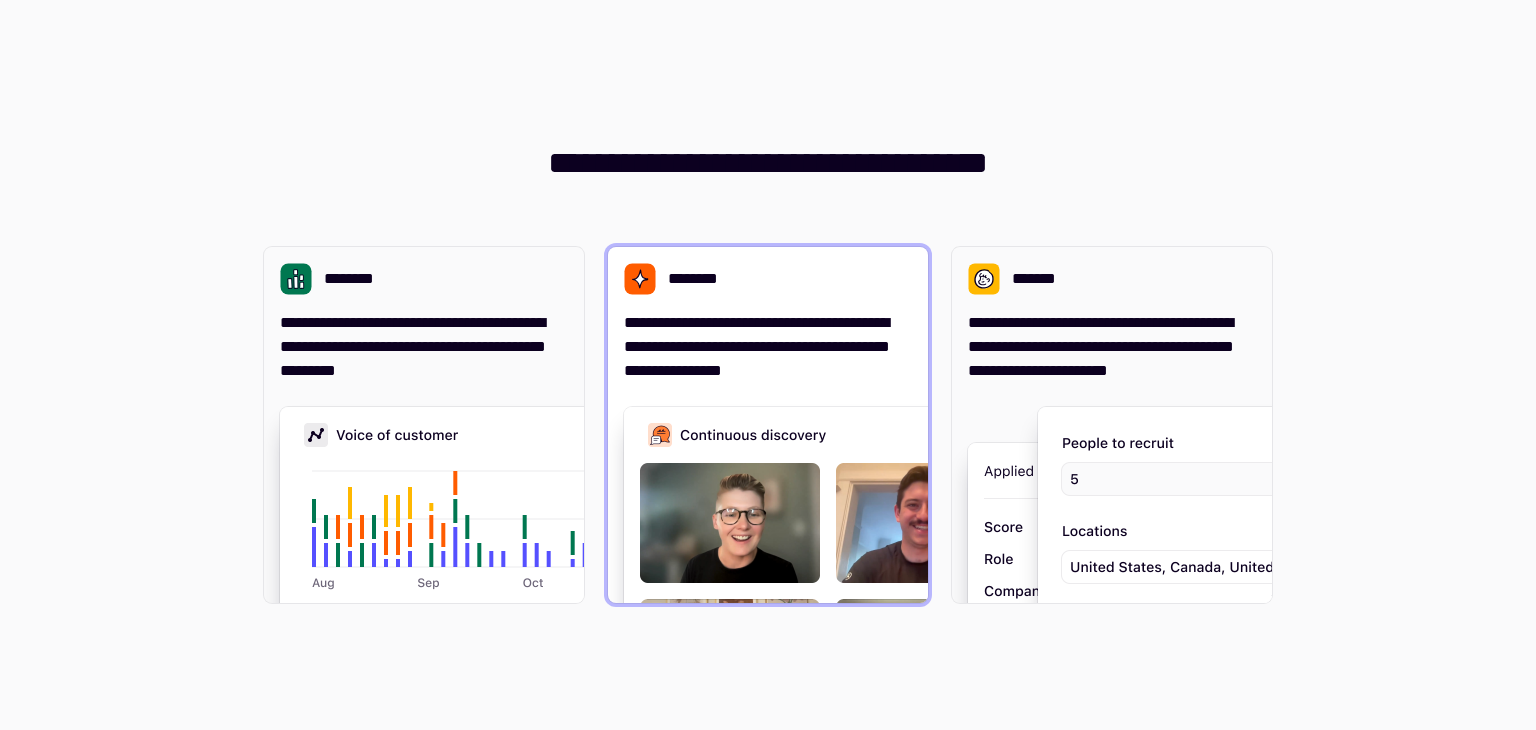 click on "**********" at bounding box center [768, 347] 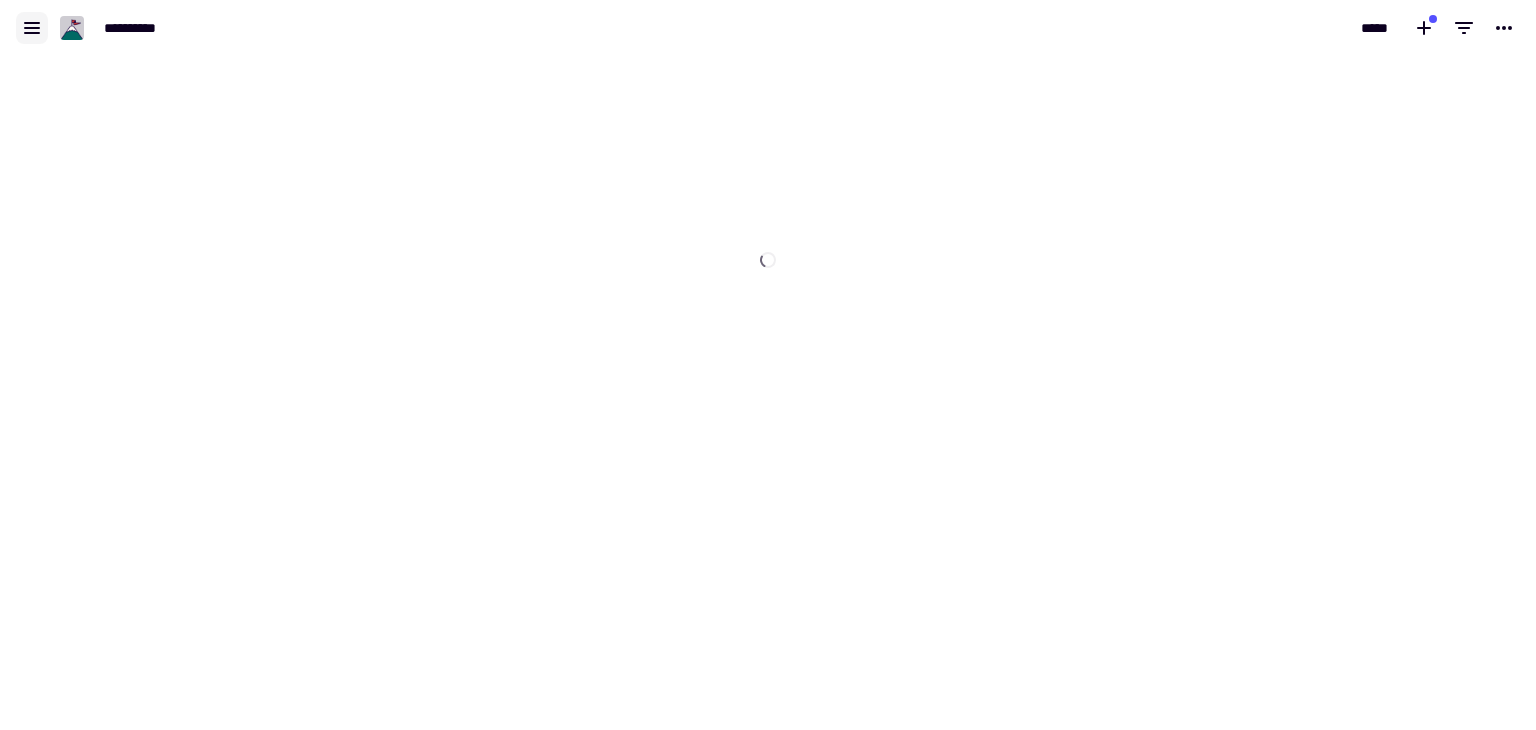 click 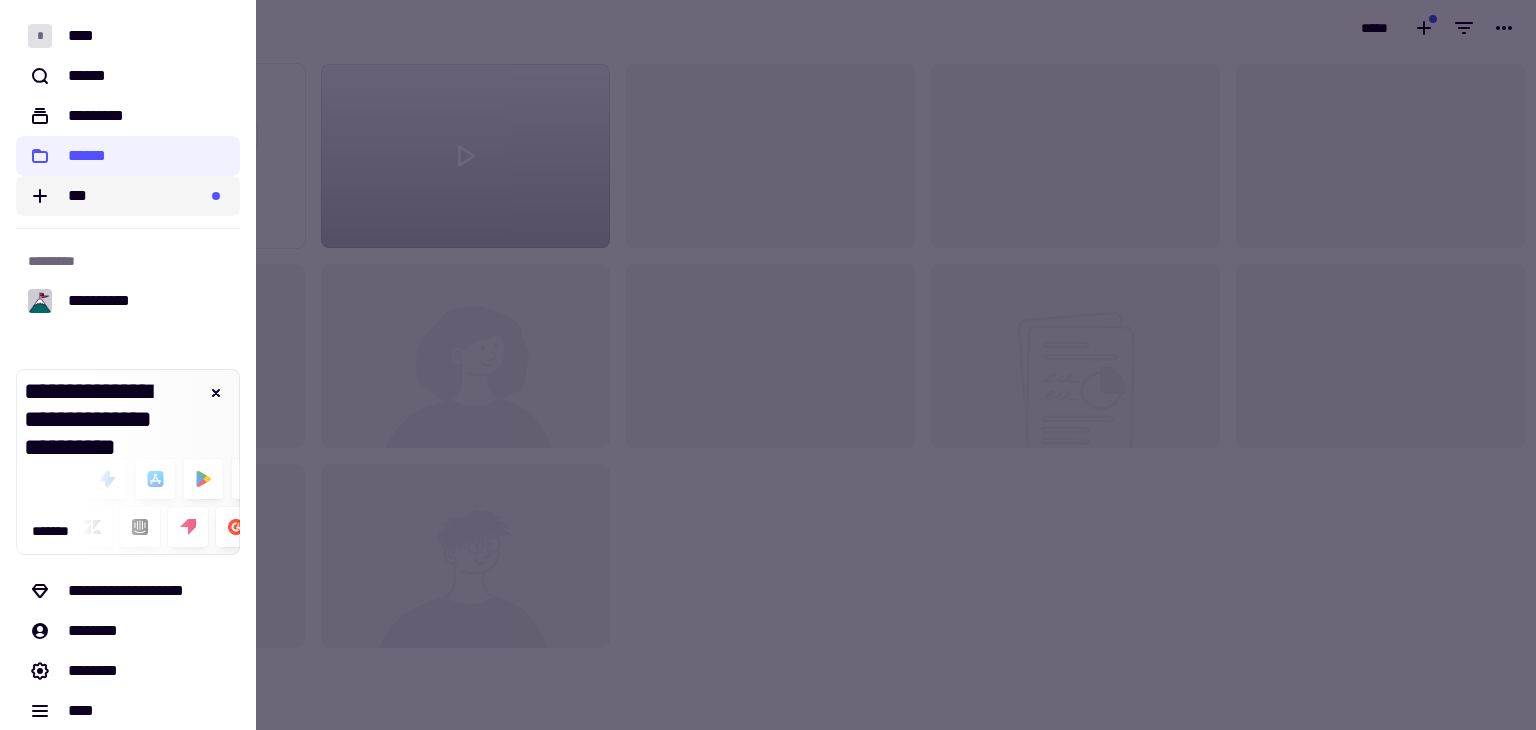 scroll, scrollTop: 16, scrollLeft: 16, axis: both 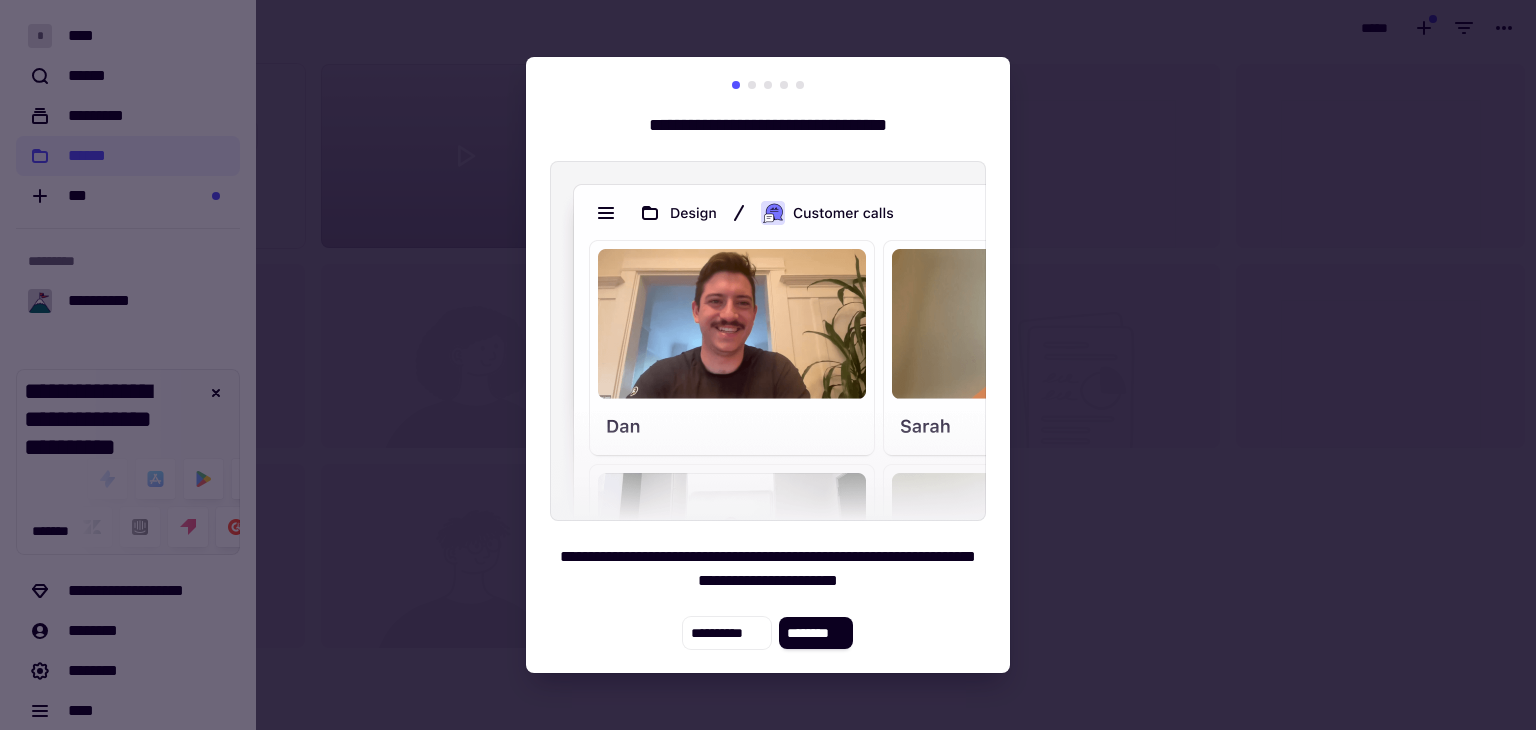 click at bounding box center (768, 365) 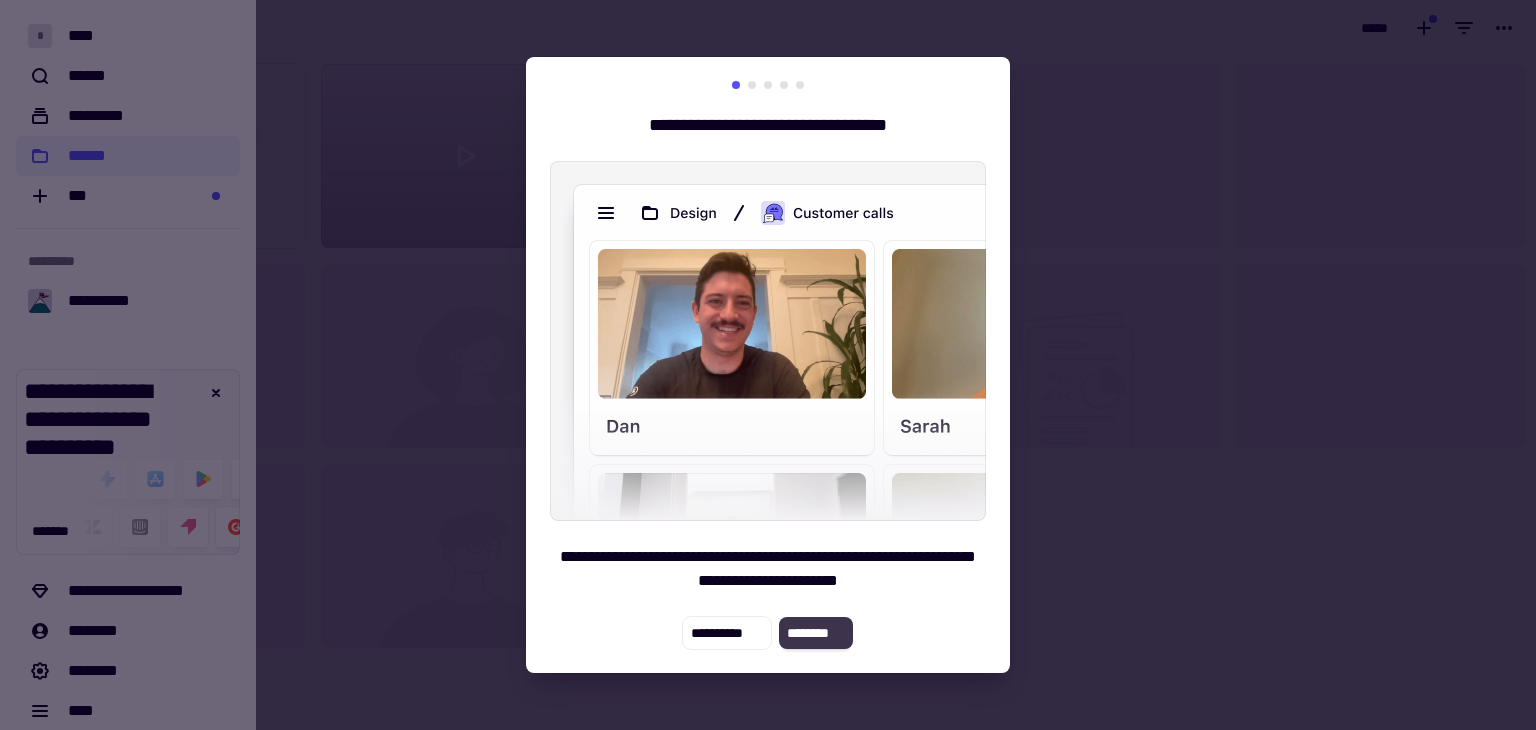 click on "********" 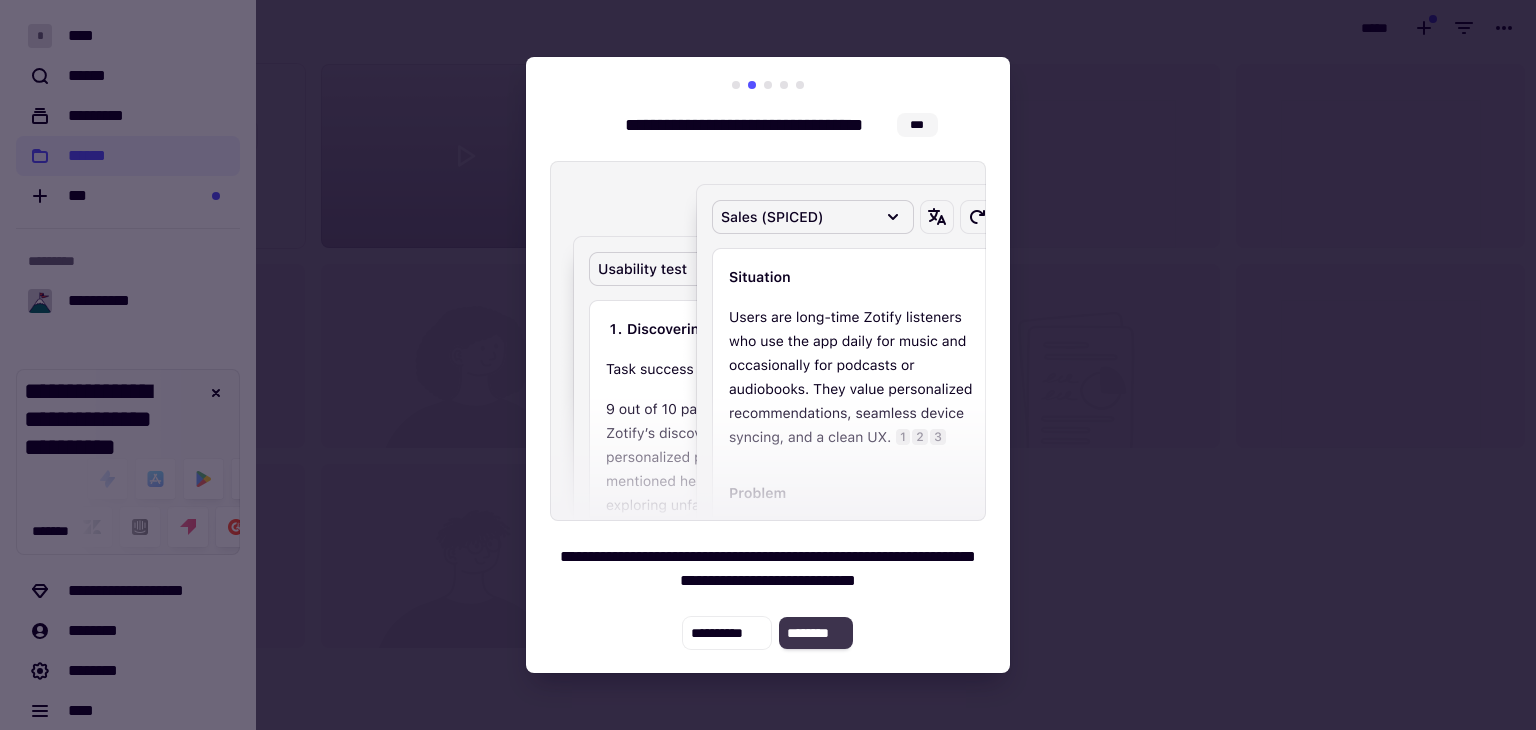 click on "********" 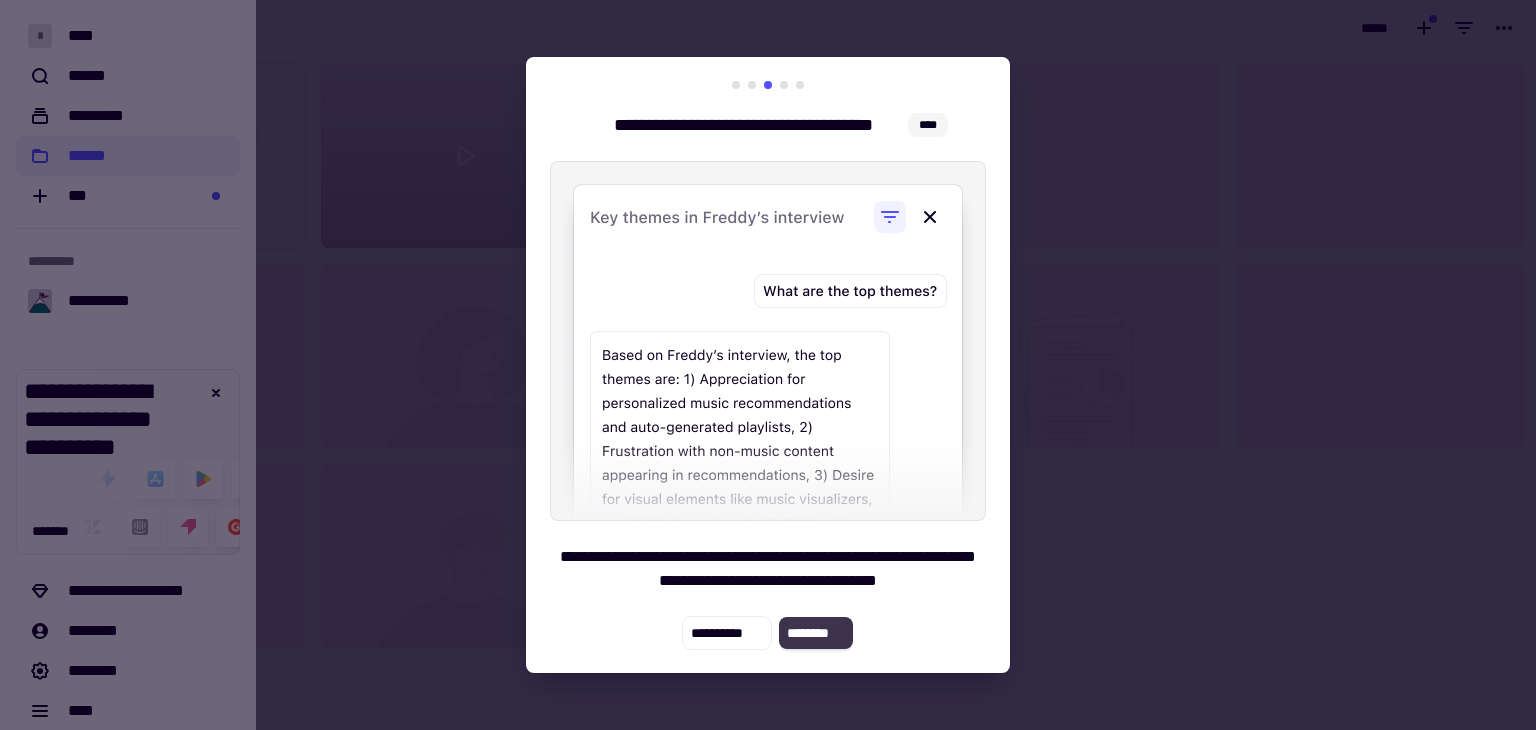 click on "********" 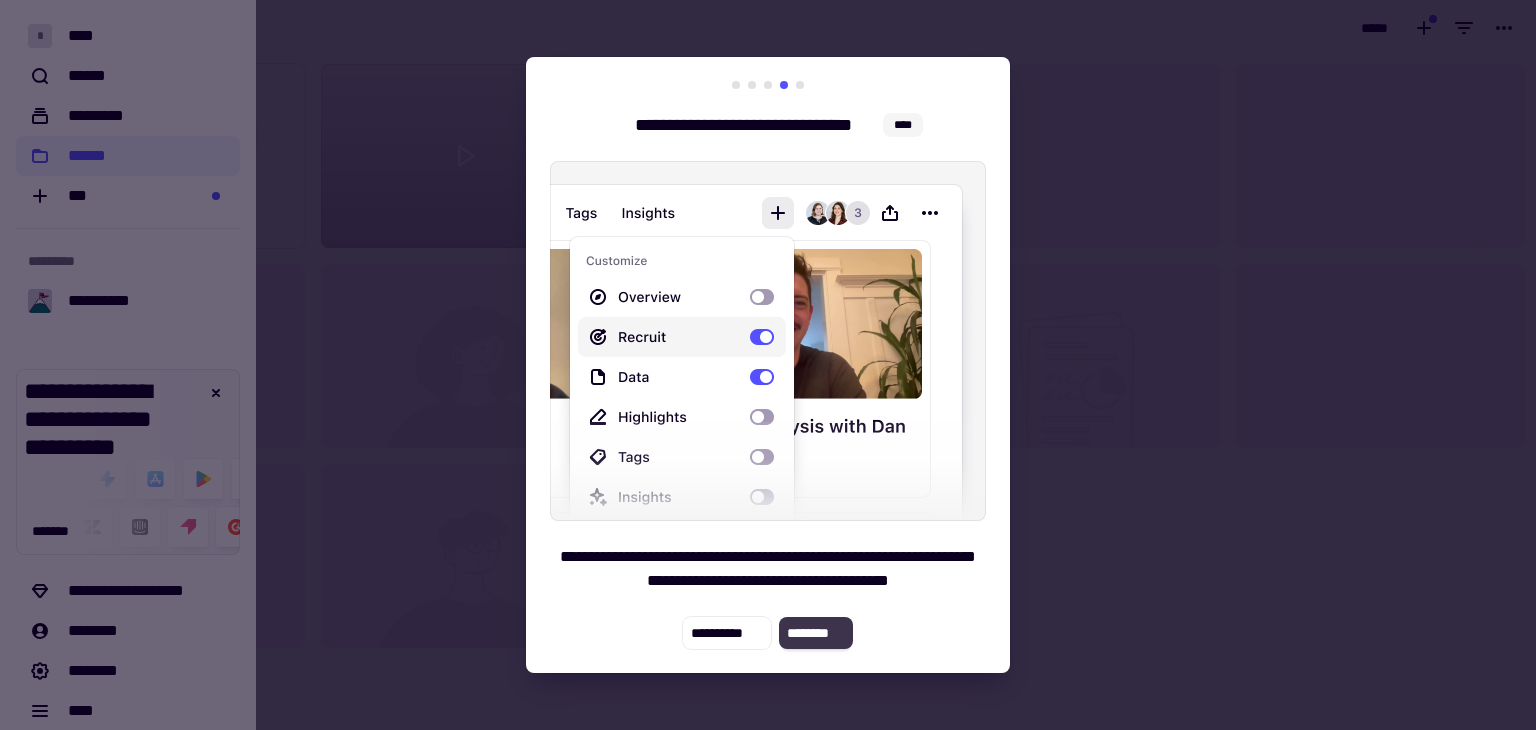 click on "********" 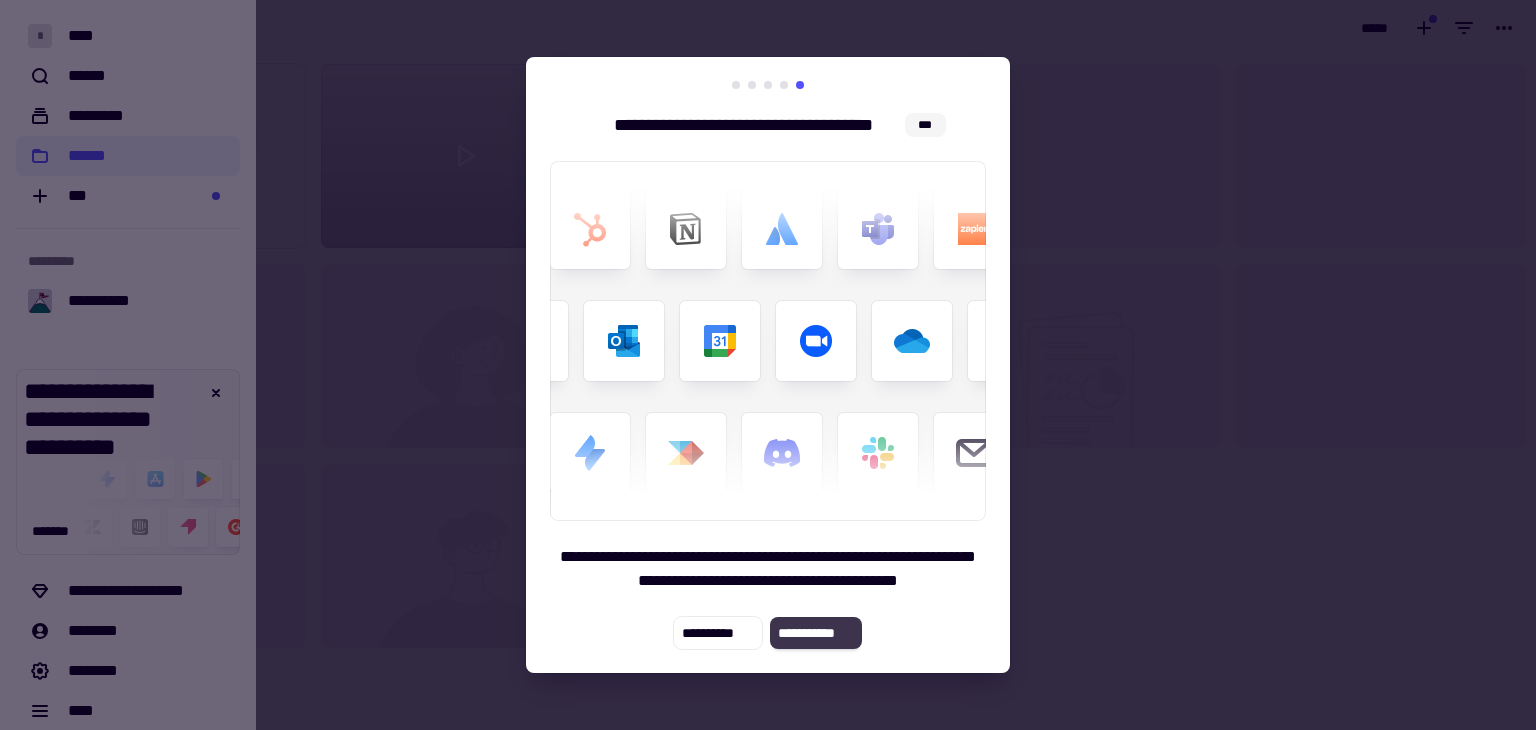 click on "**********" 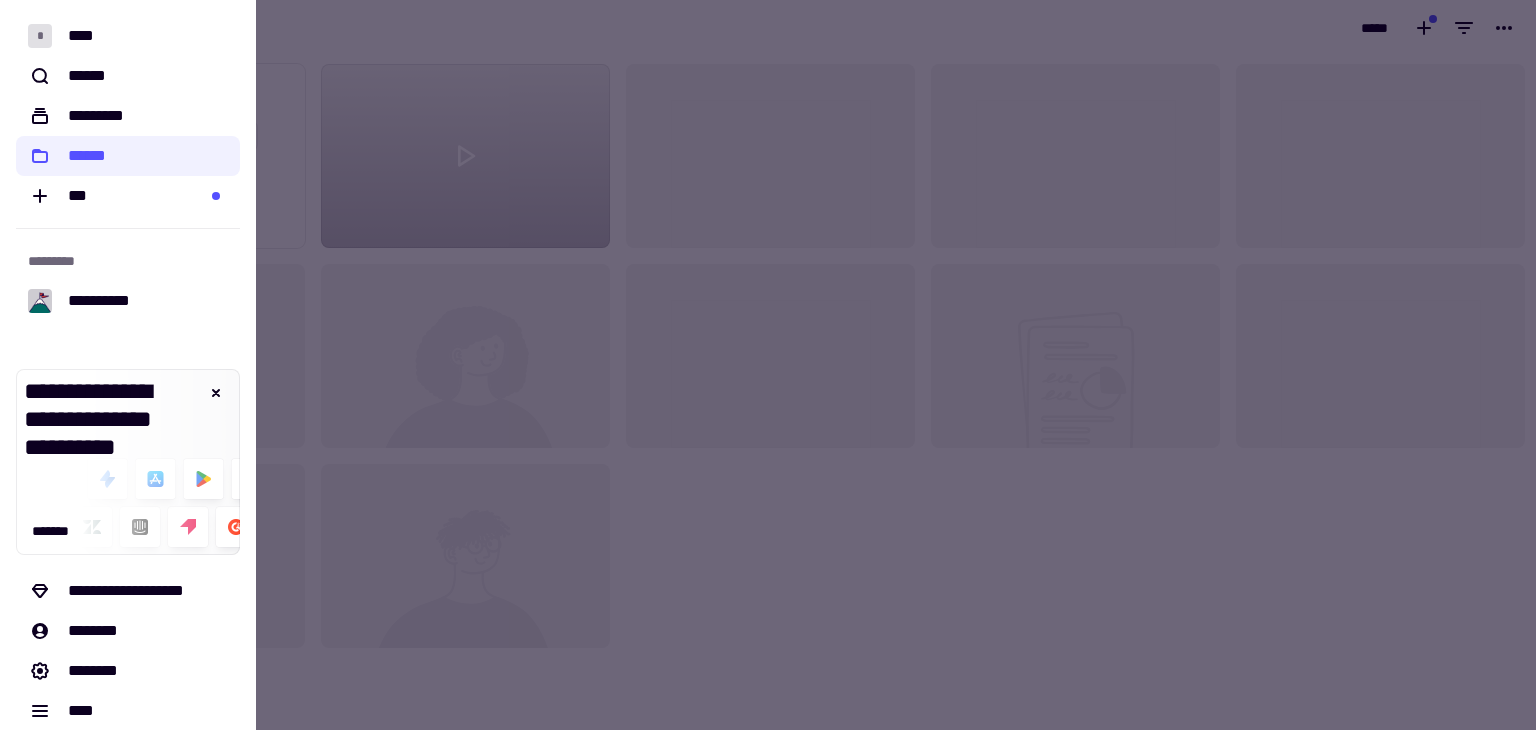 click on "* [FIRST] [LAST] [ADDRESS] [CITY], [STATE] [ZIP] [COUNTRY] [PHONE] [EMAIL] [SSN] [DLN] [CC] [BDATE] [AGE] [TIME]" at bounding box center (768, 365) 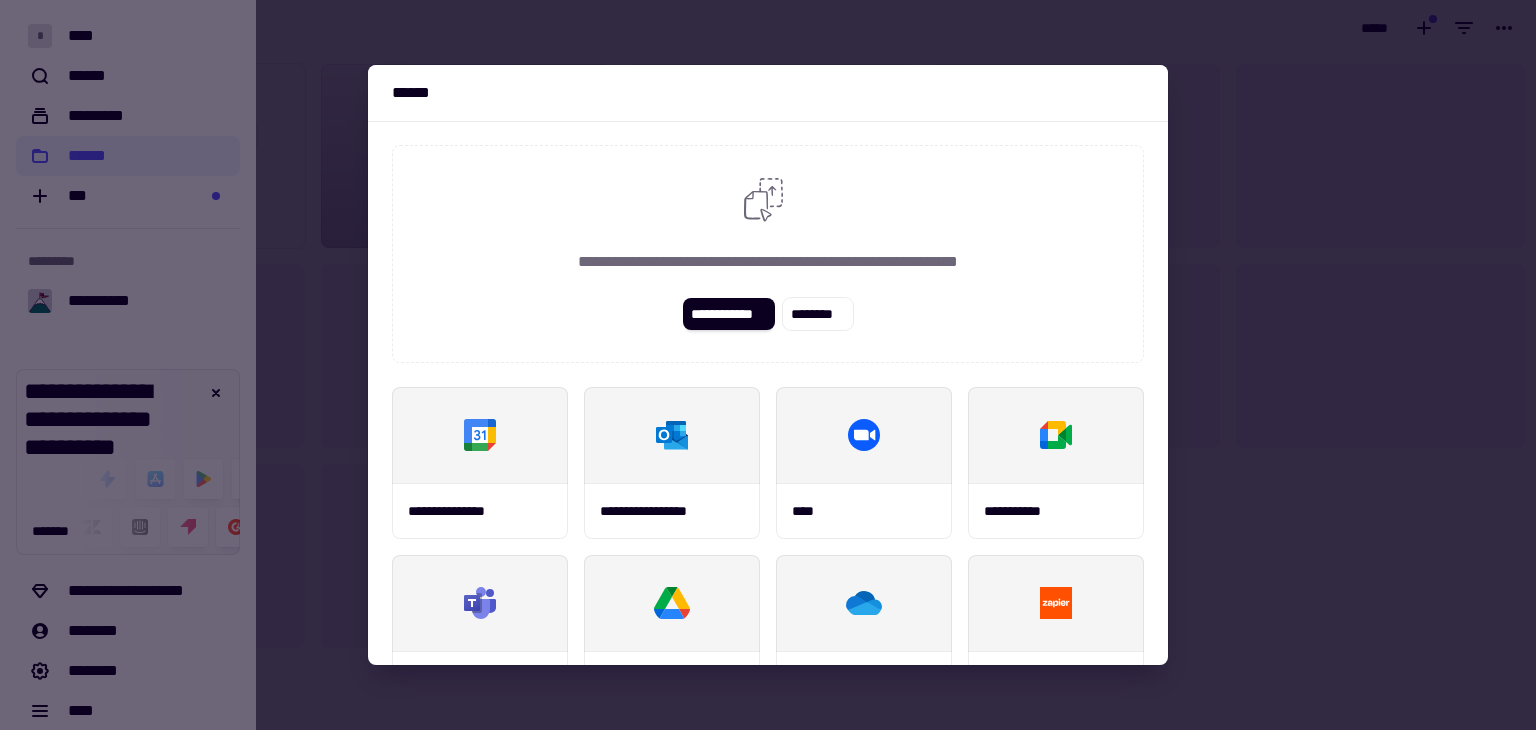click at bounding box center (768, 365) 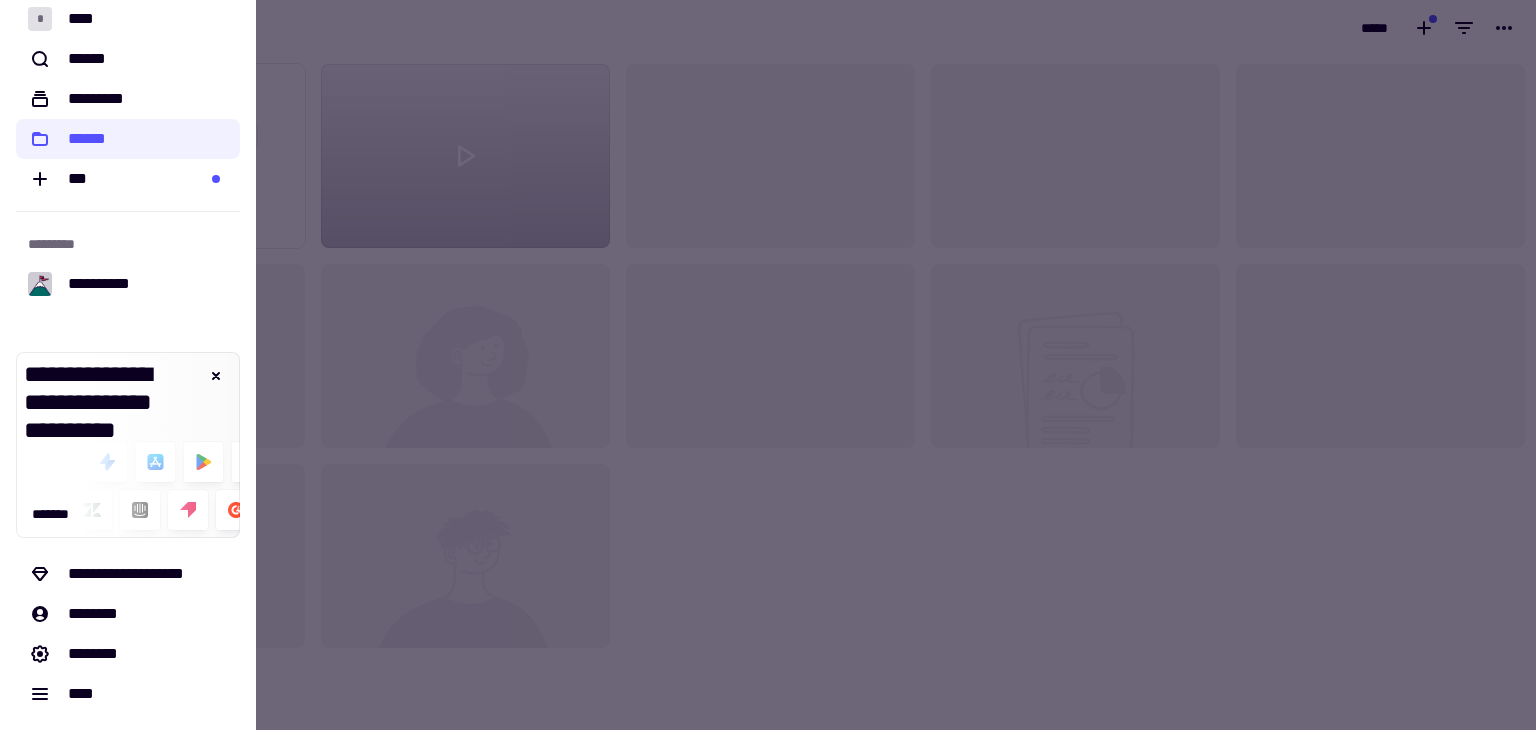scroll, scrollTop: 0, scrollLeft: 0, axis: both 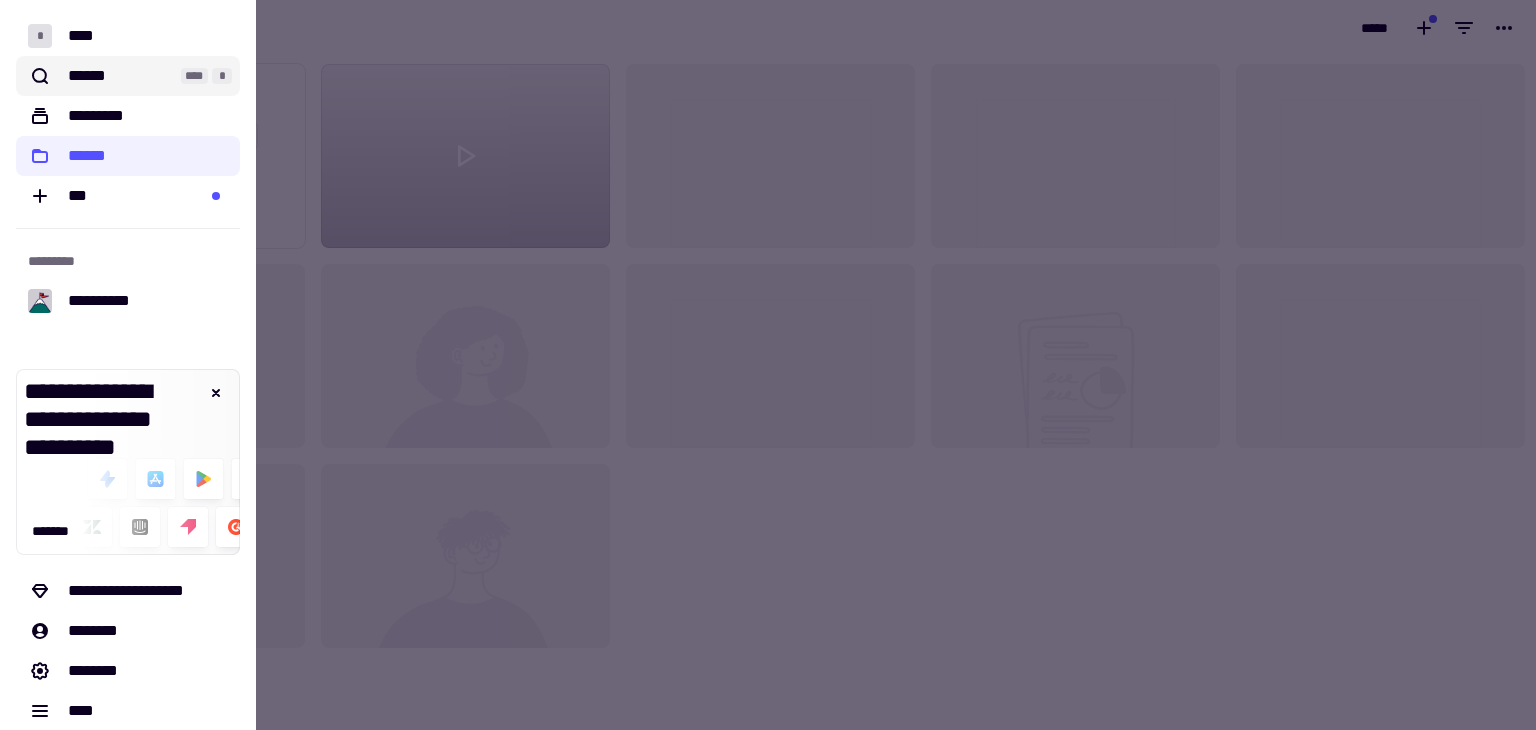 click on "****** **** *" 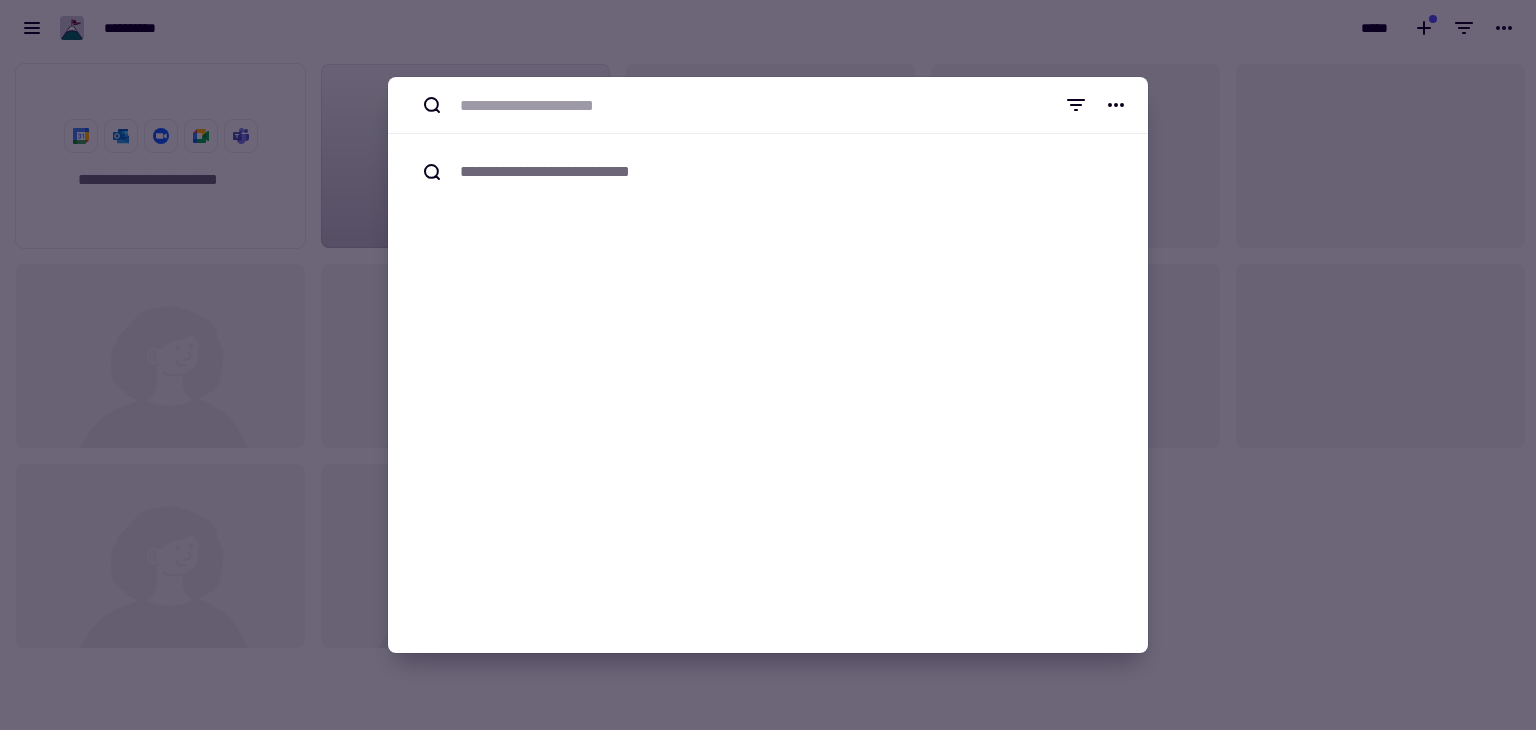click at bounding box center [768, 365] 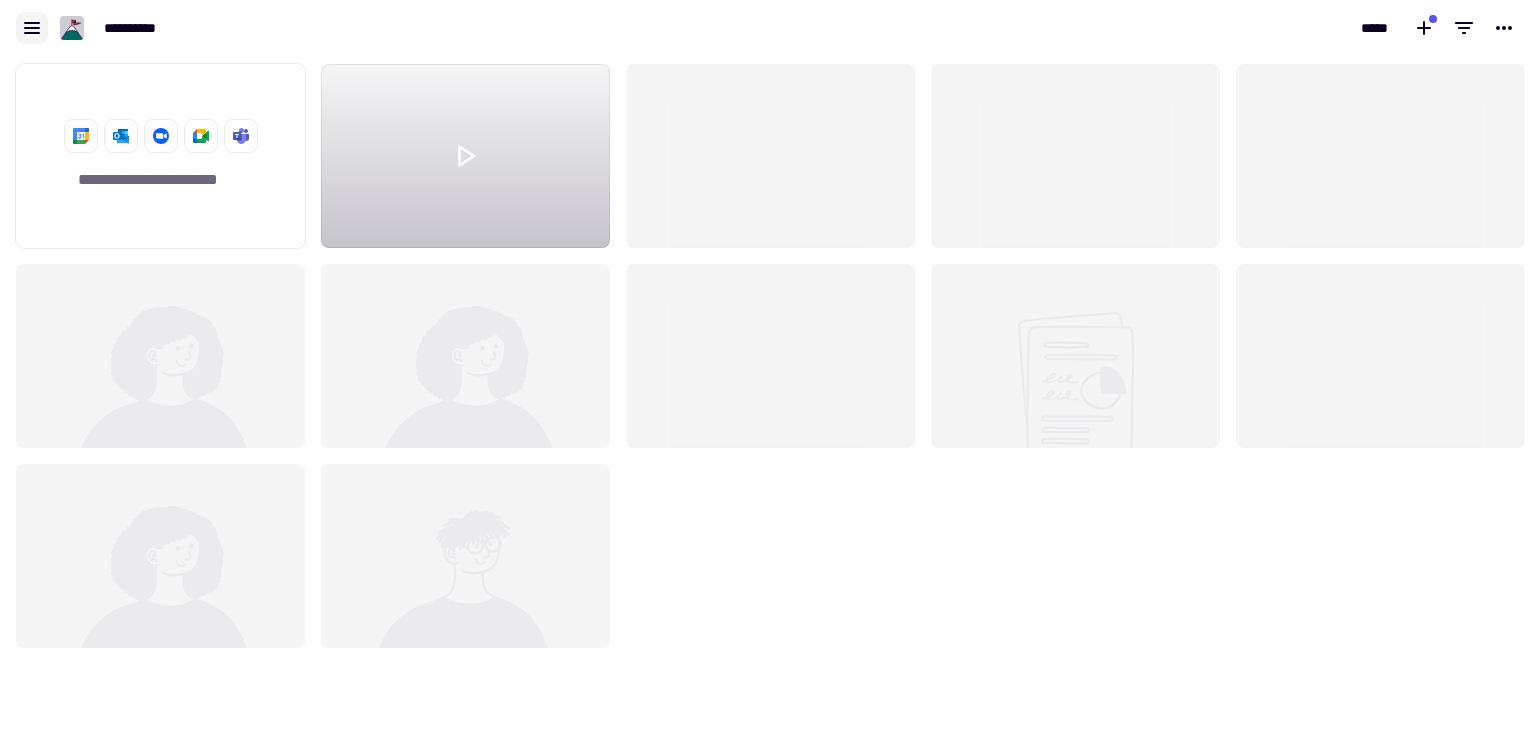 click 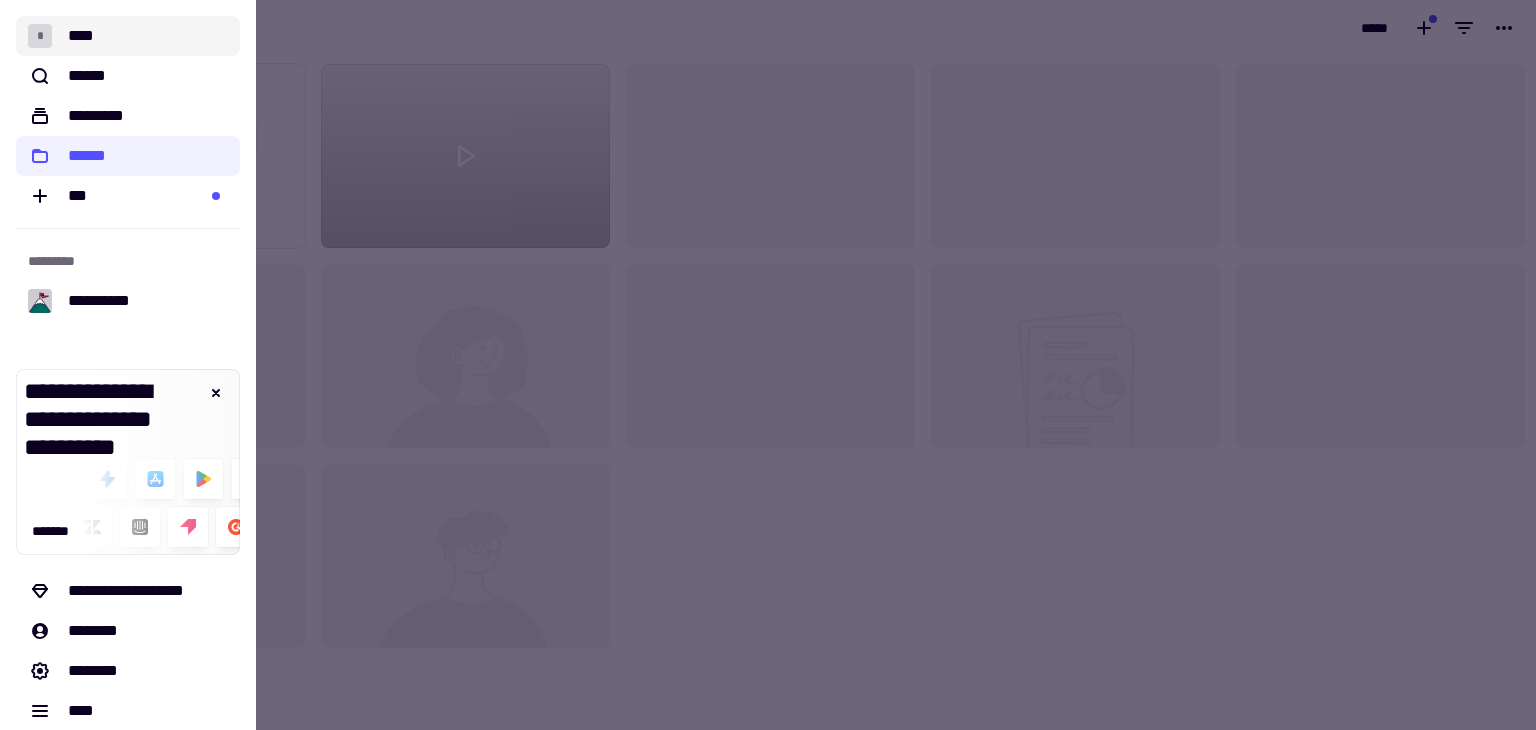 click on "* ****" 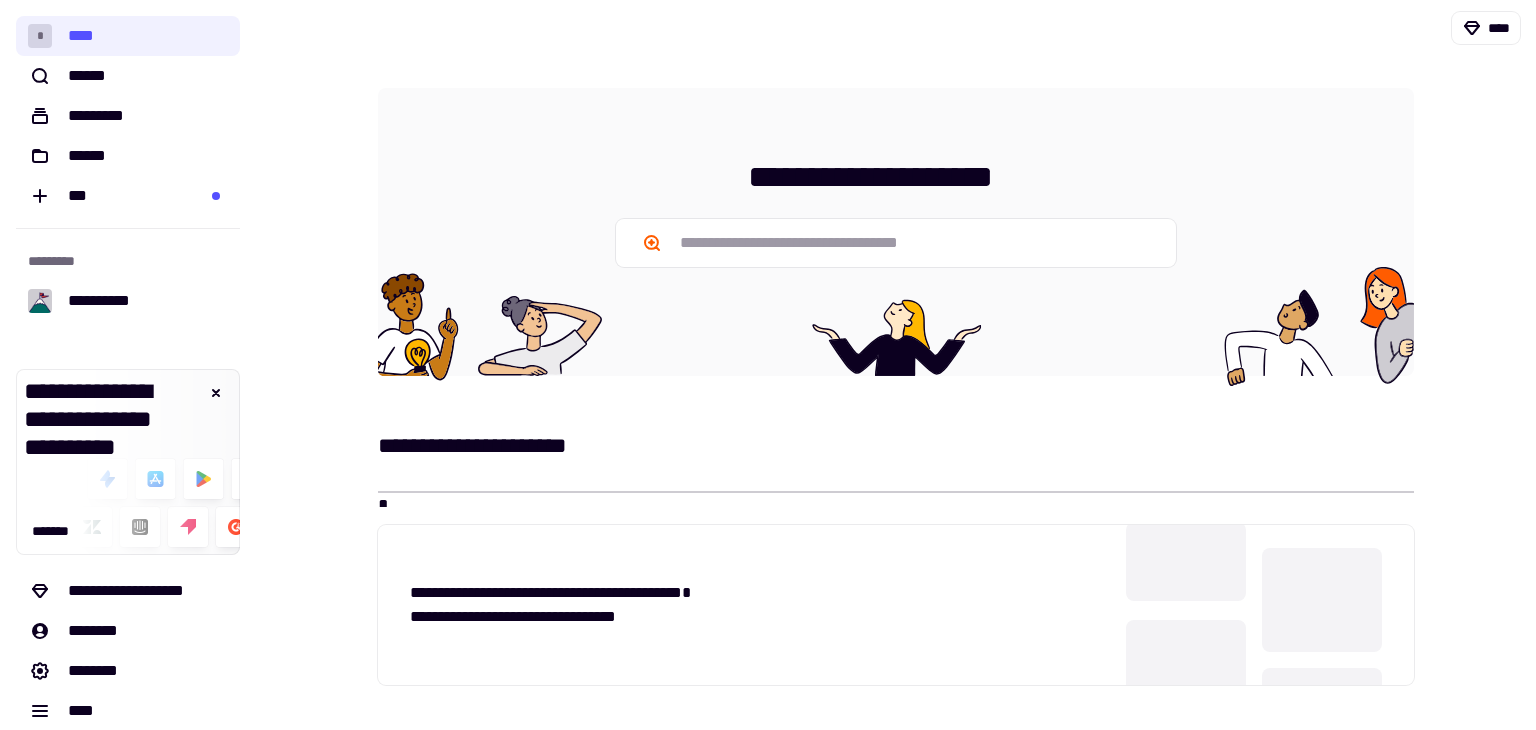 scroll, scrollTop: 17, scrollLeft: 0, axis: vertical 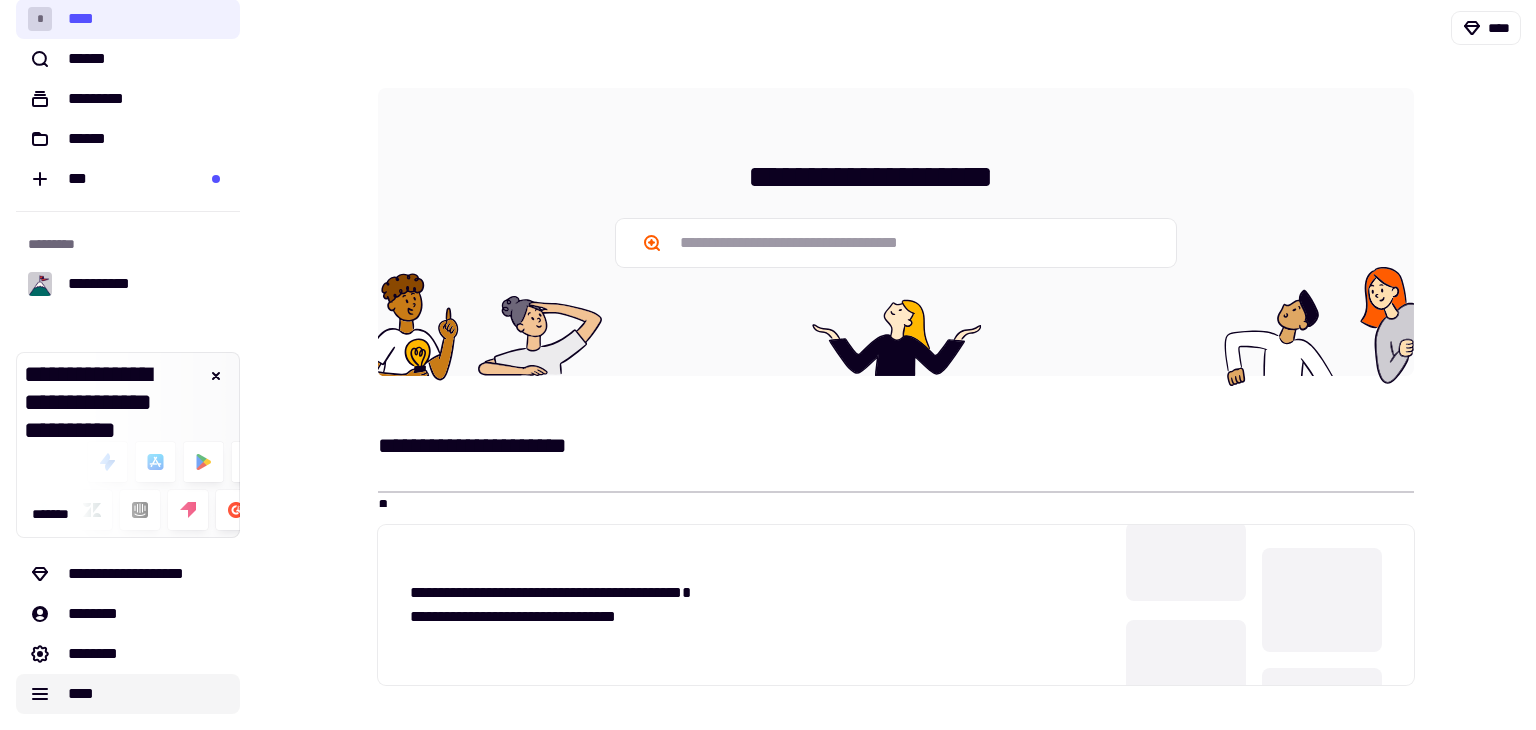 click on "****" 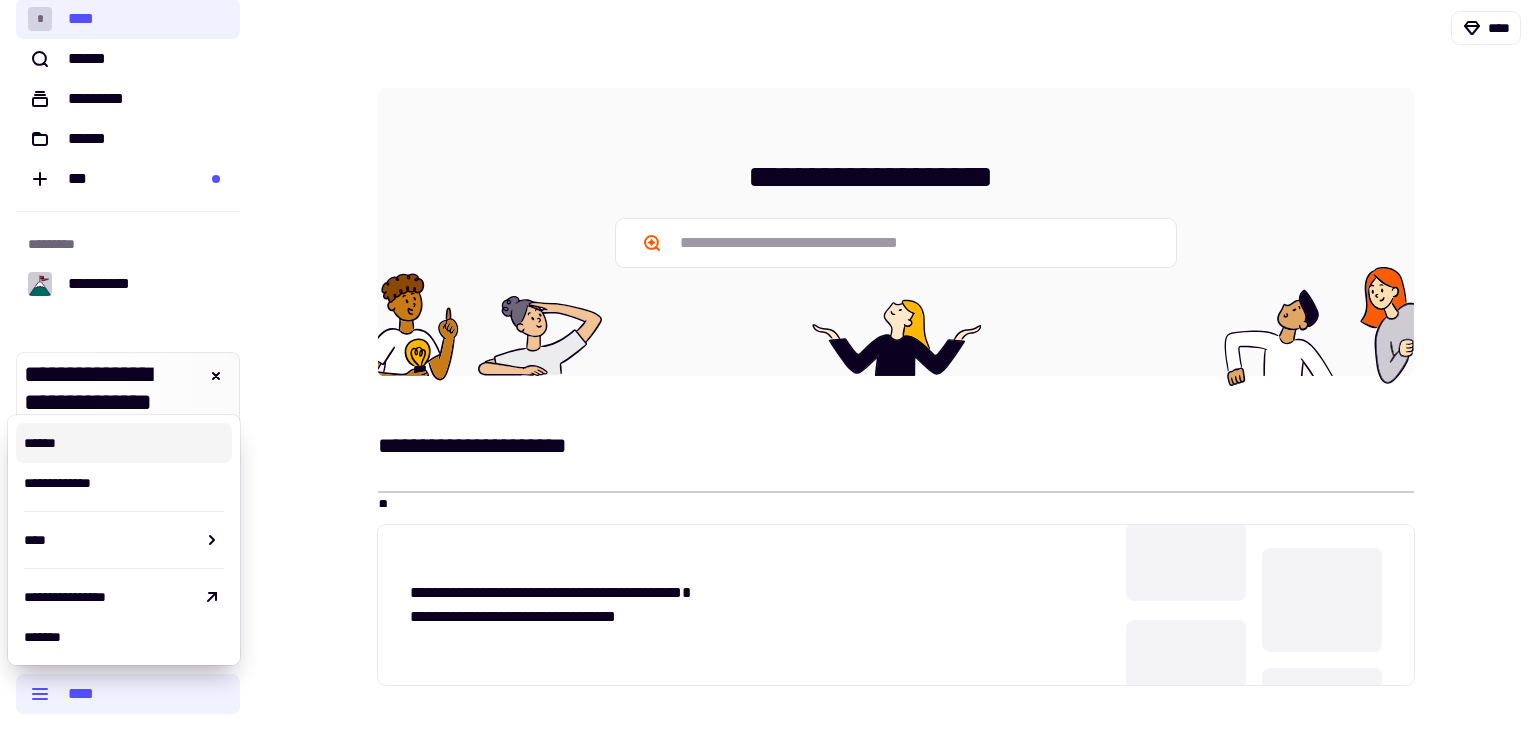 click on "**********" 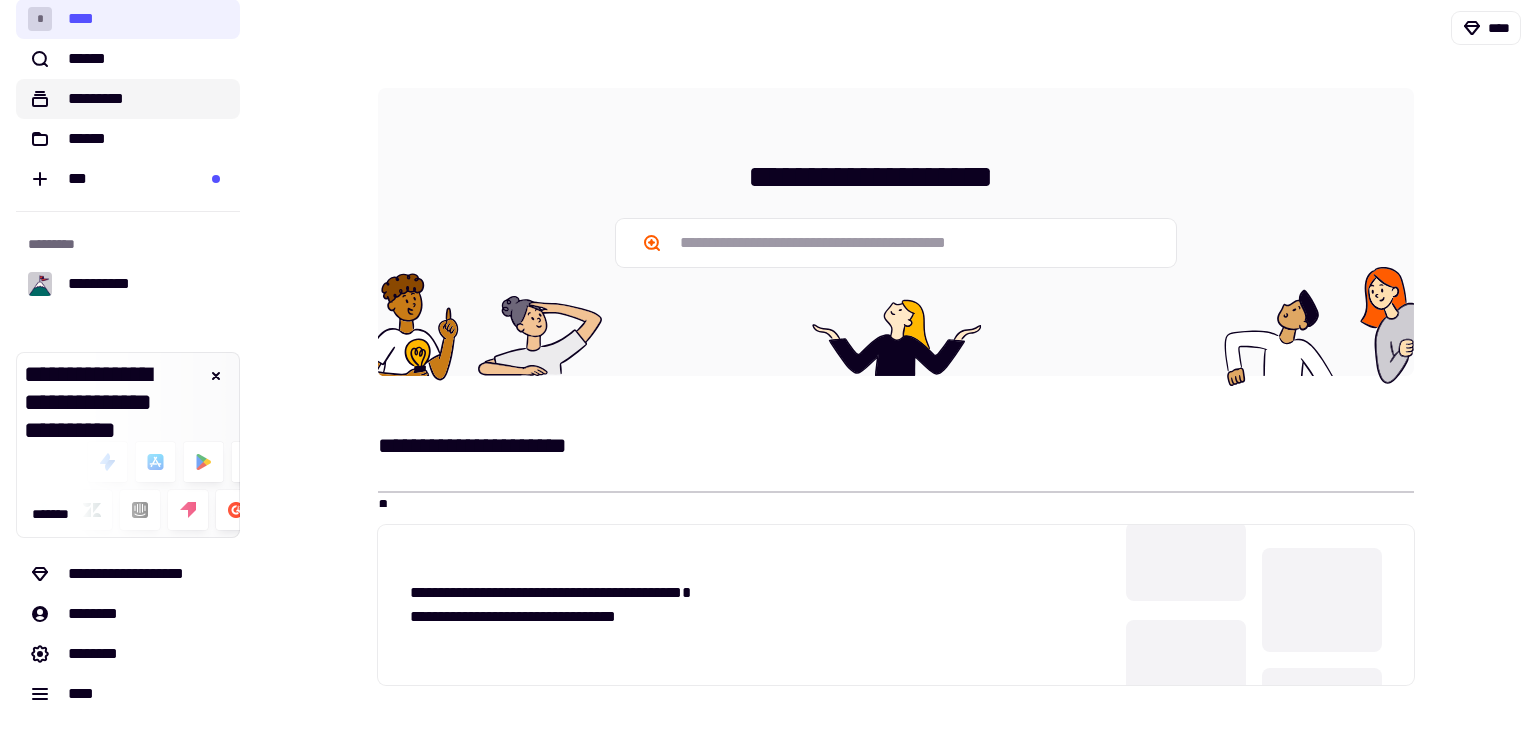 click on "*********" 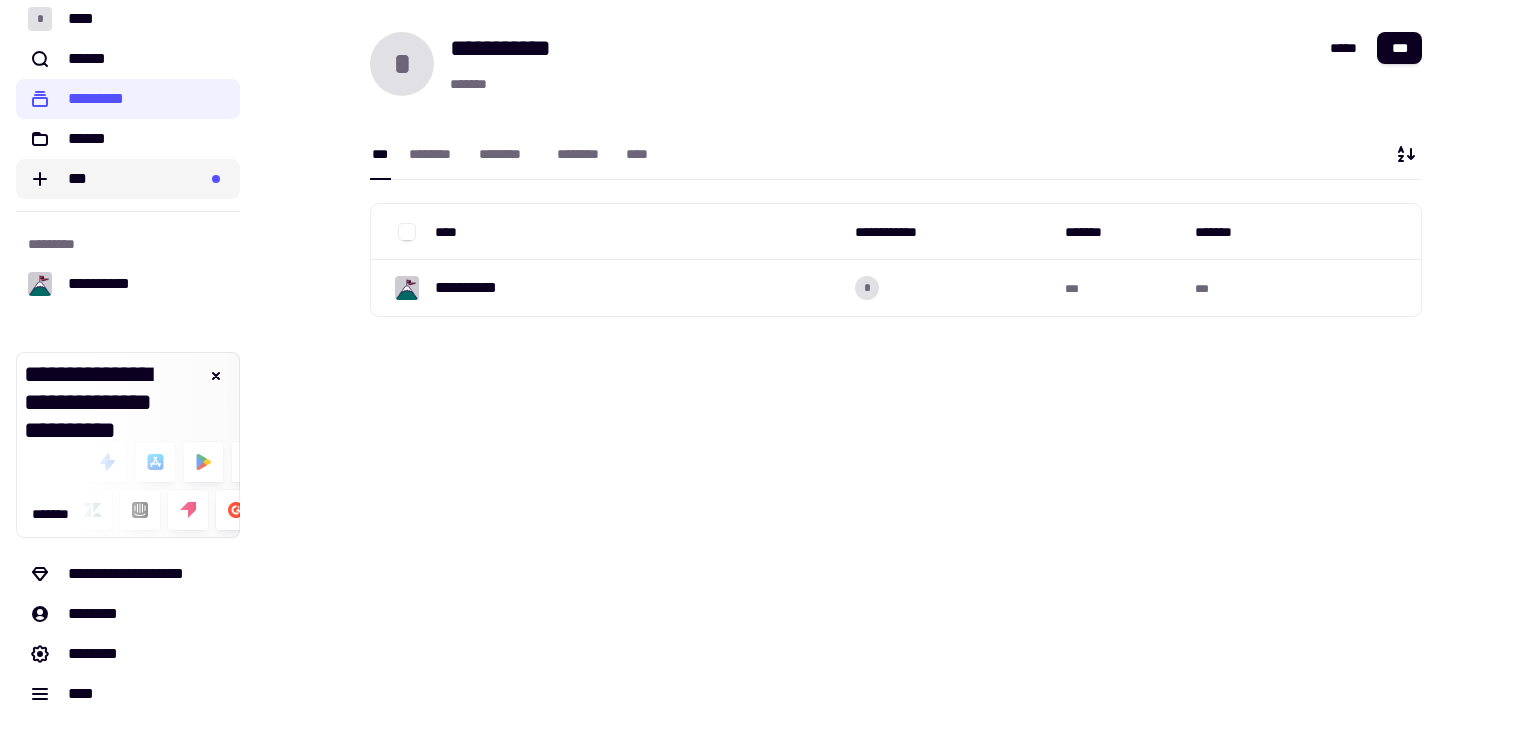 click 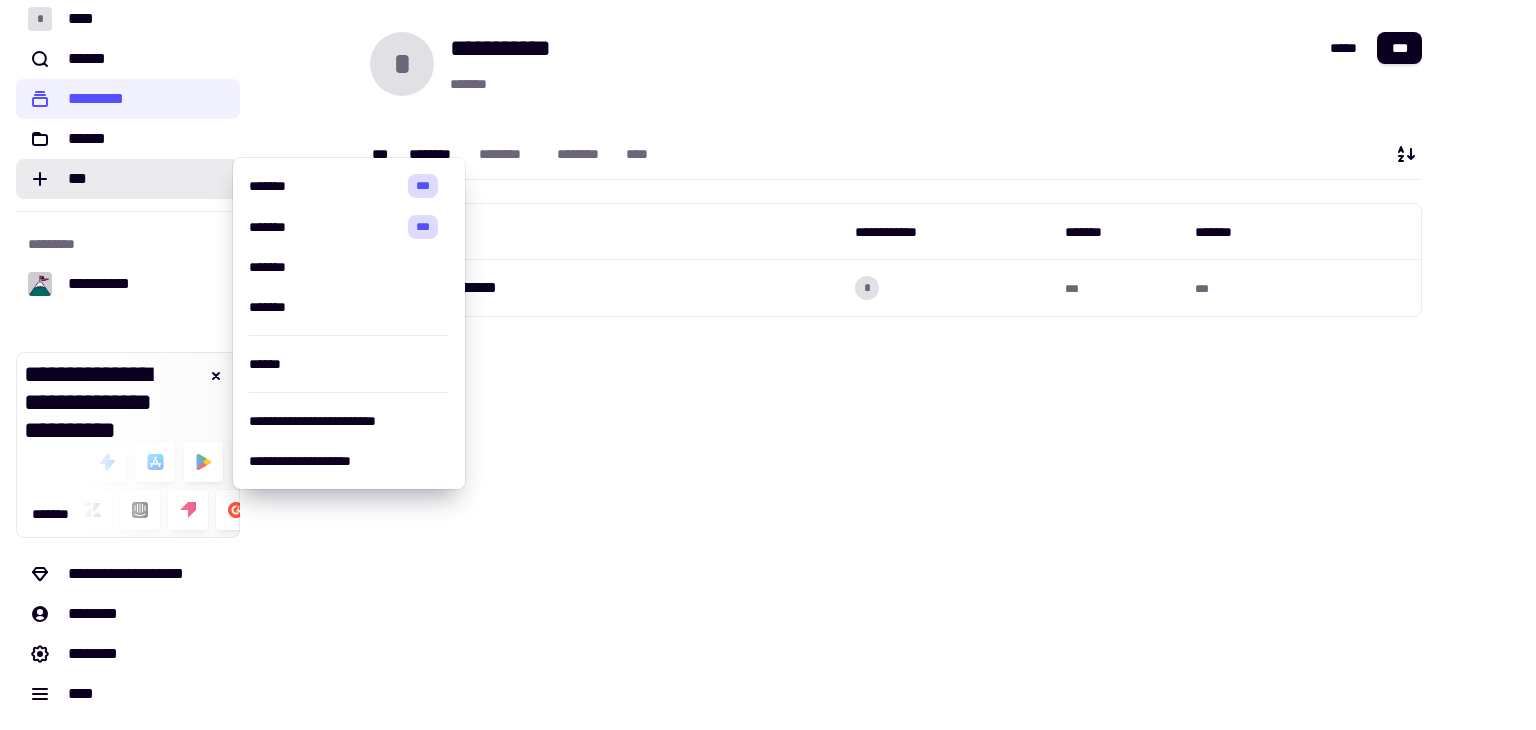 click on "********" at bounding box center [434, 154] 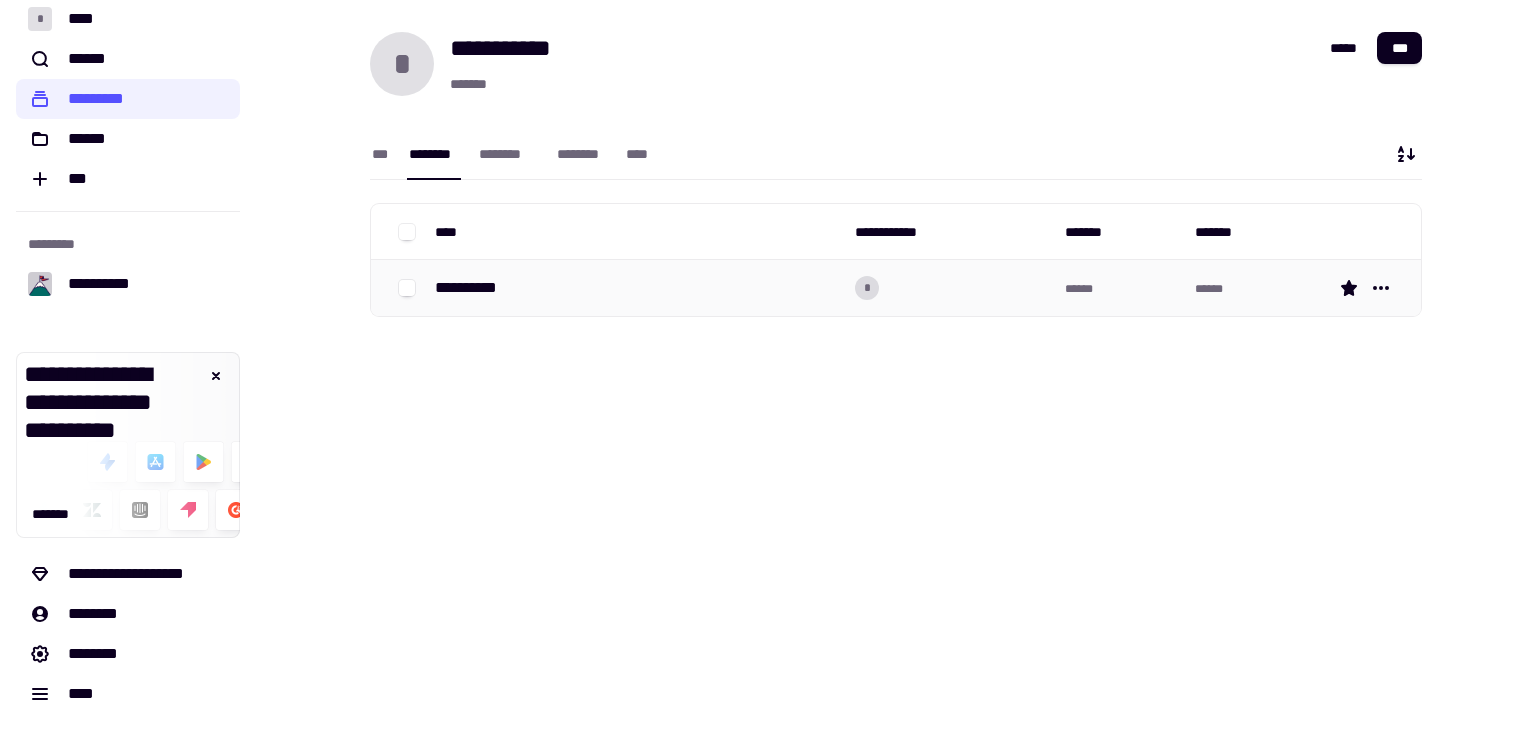 click on "**********" at bounding box center (474, 288) 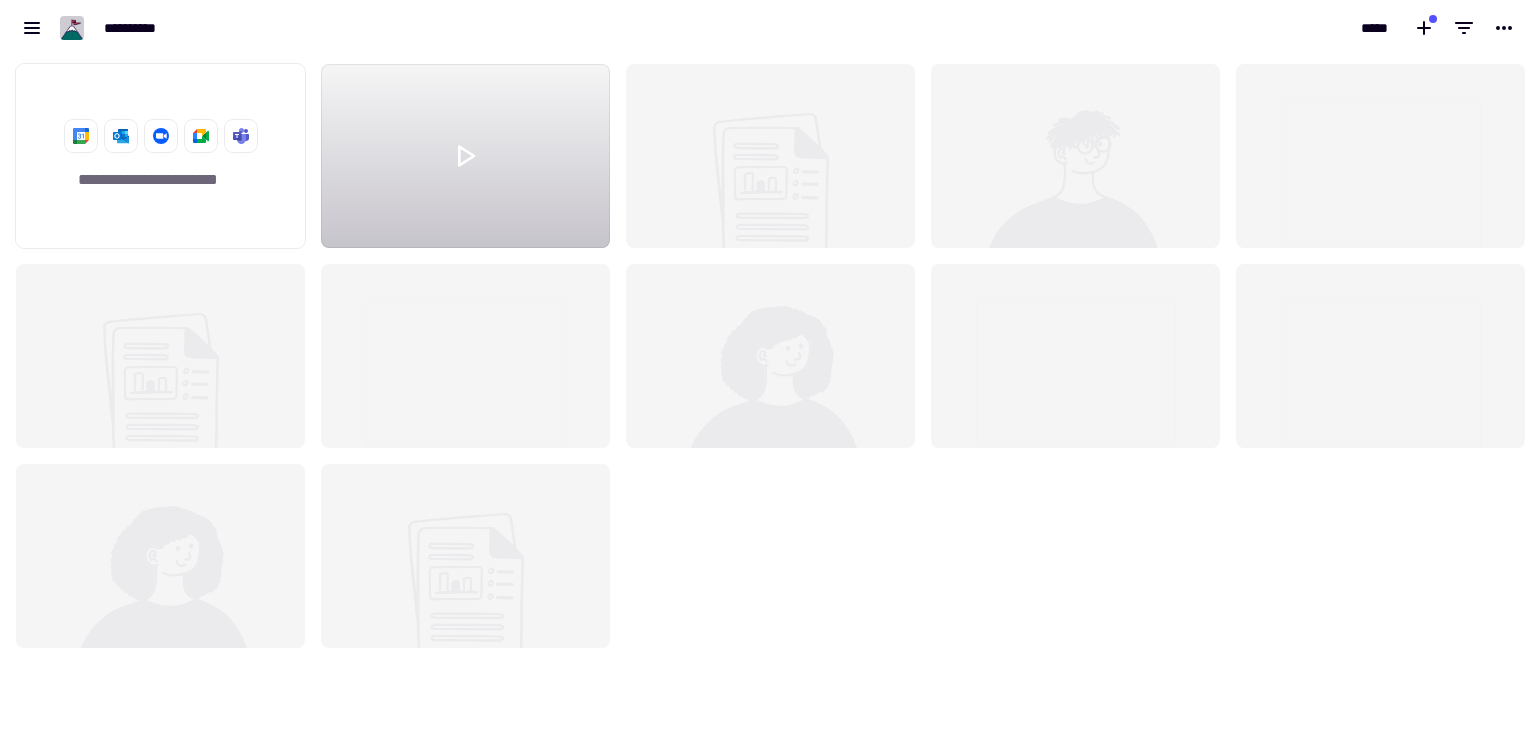 scroll, scrollTop: 16, scrollLeft: 16, axis: both 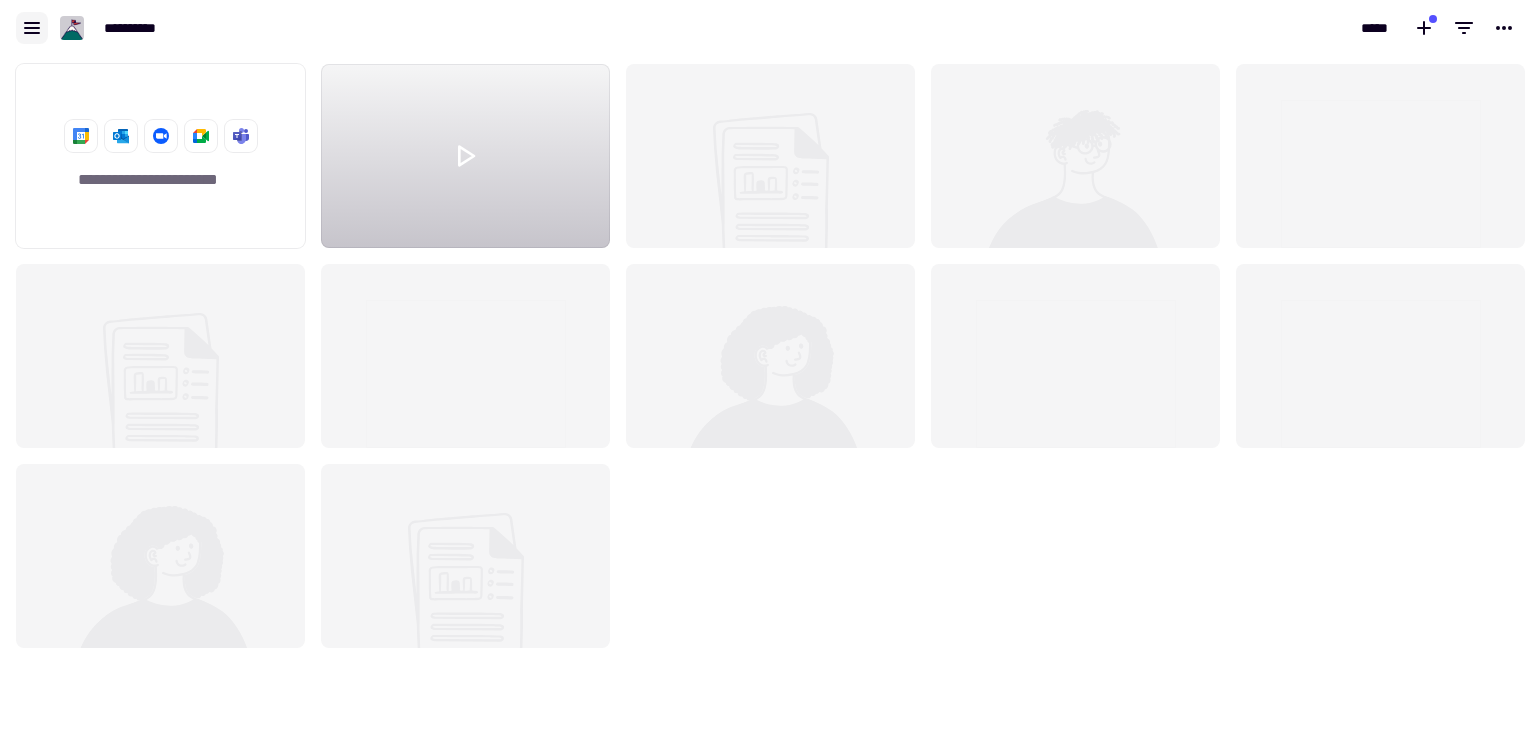 click 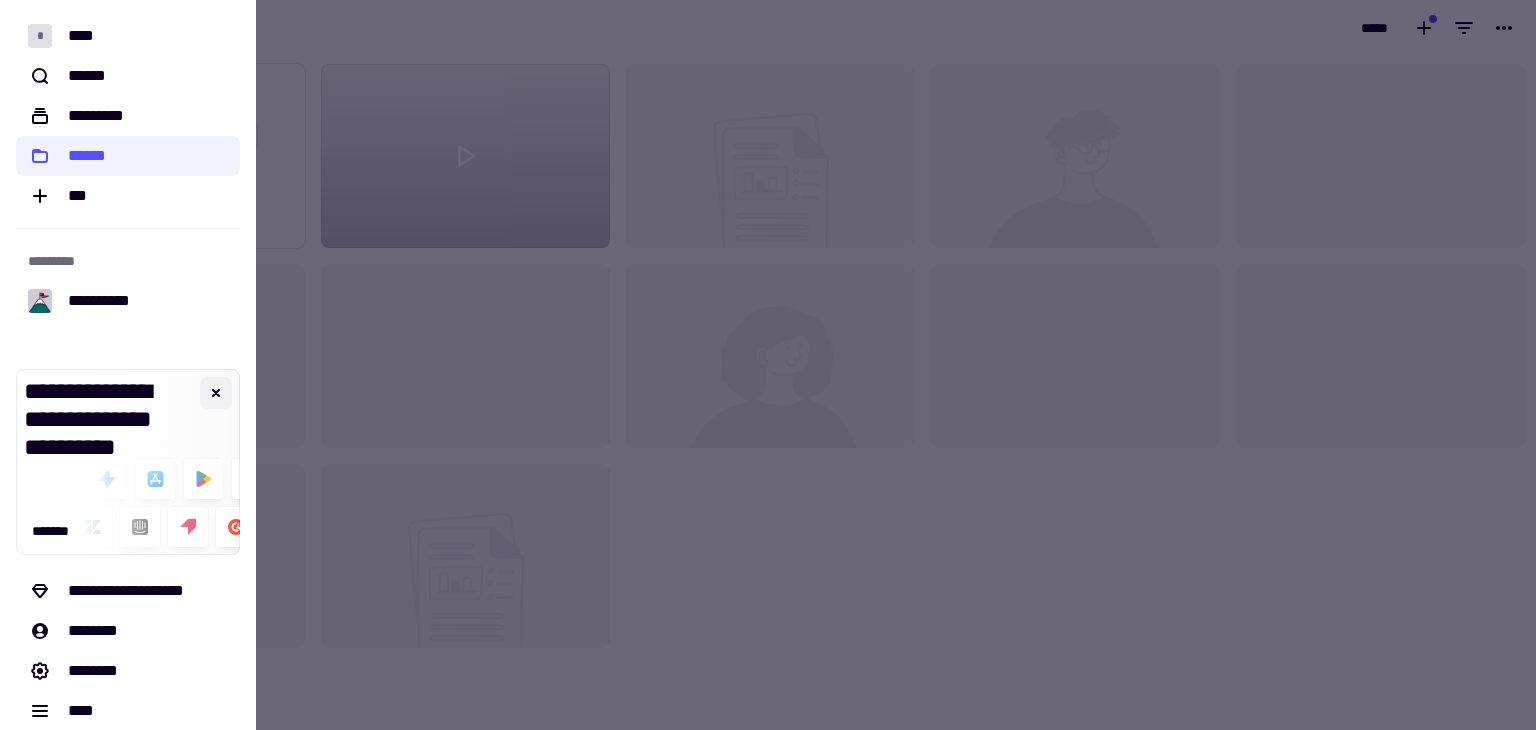click 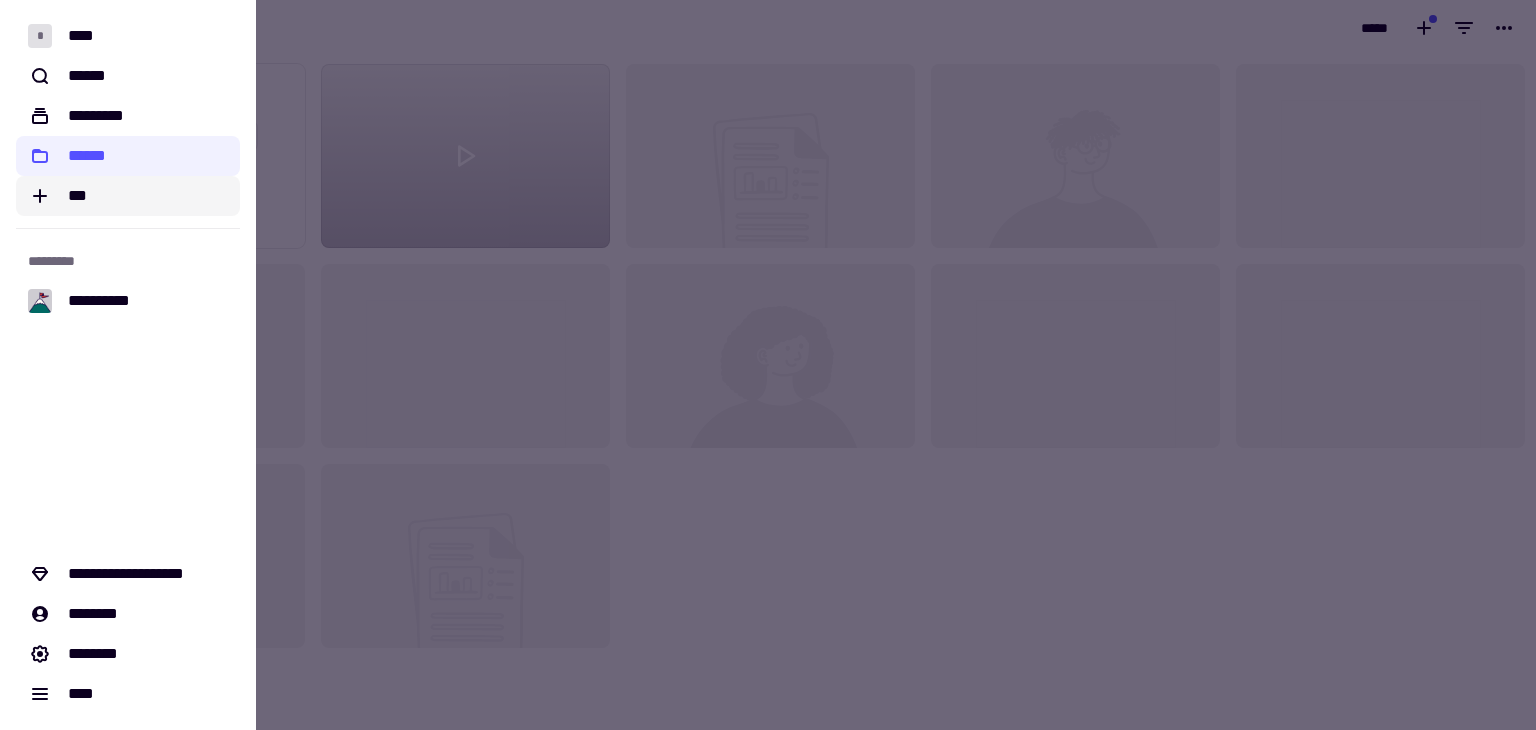 click 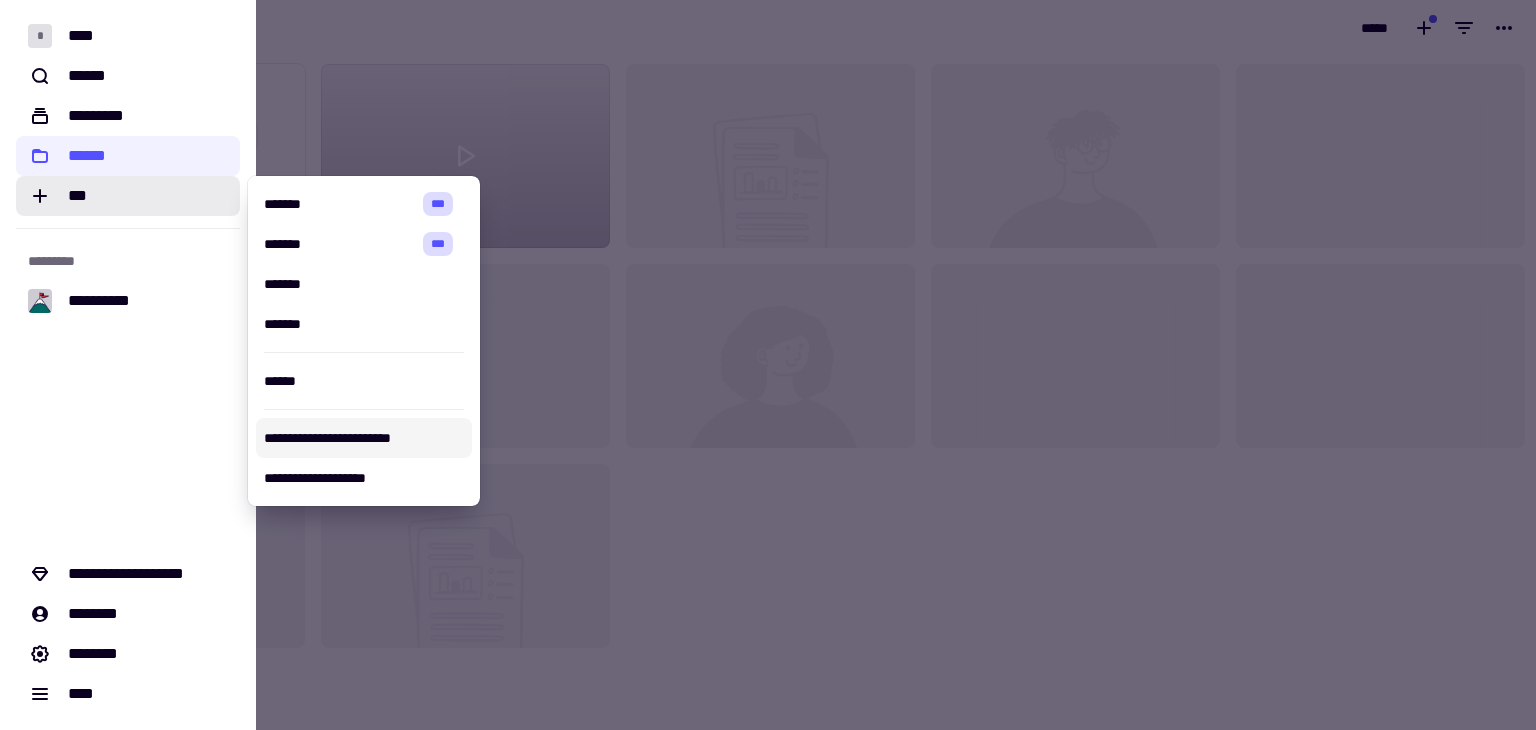 click on "**********" at bounding box center (364, 438) 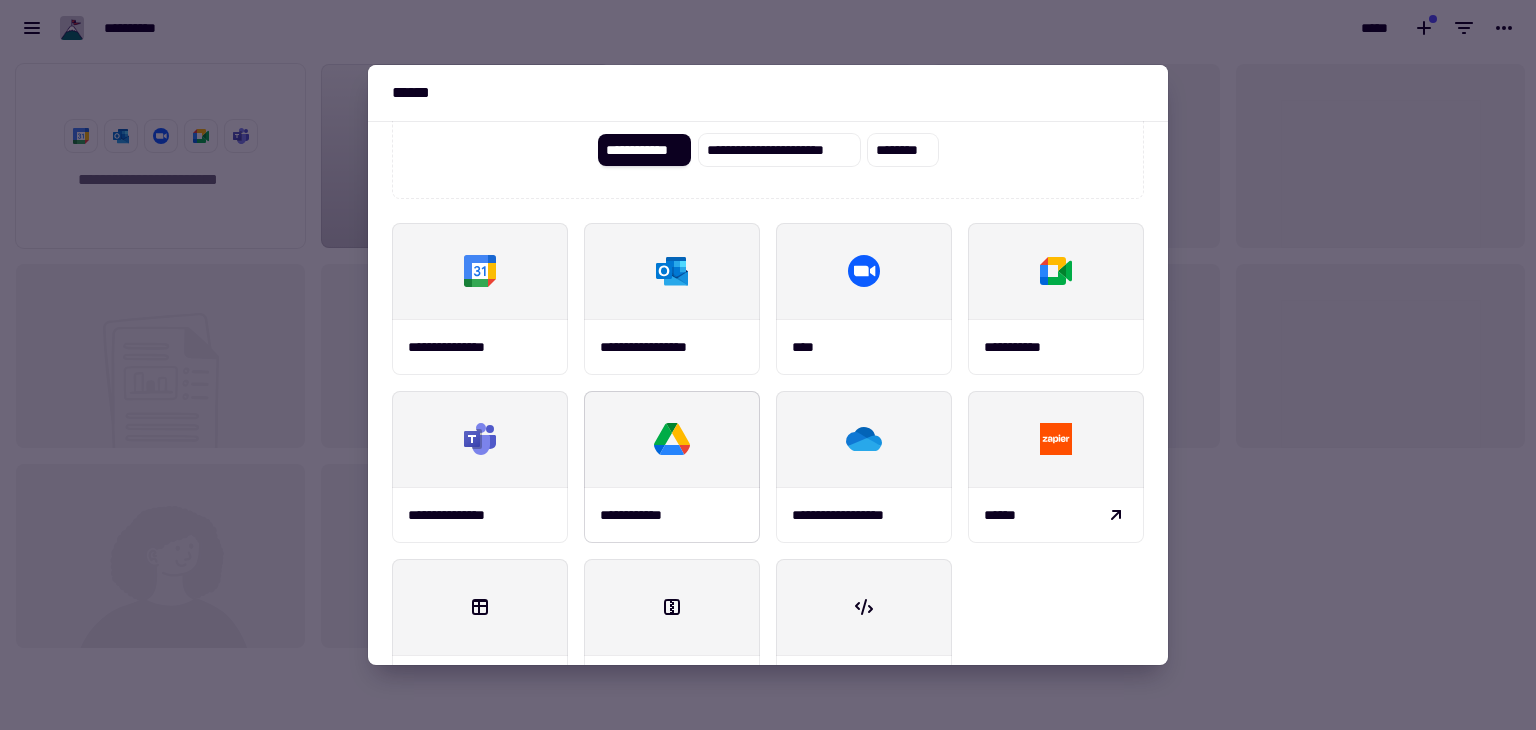 scroll, scrollTop: 233, scrollLeft: 0, axis: vertical 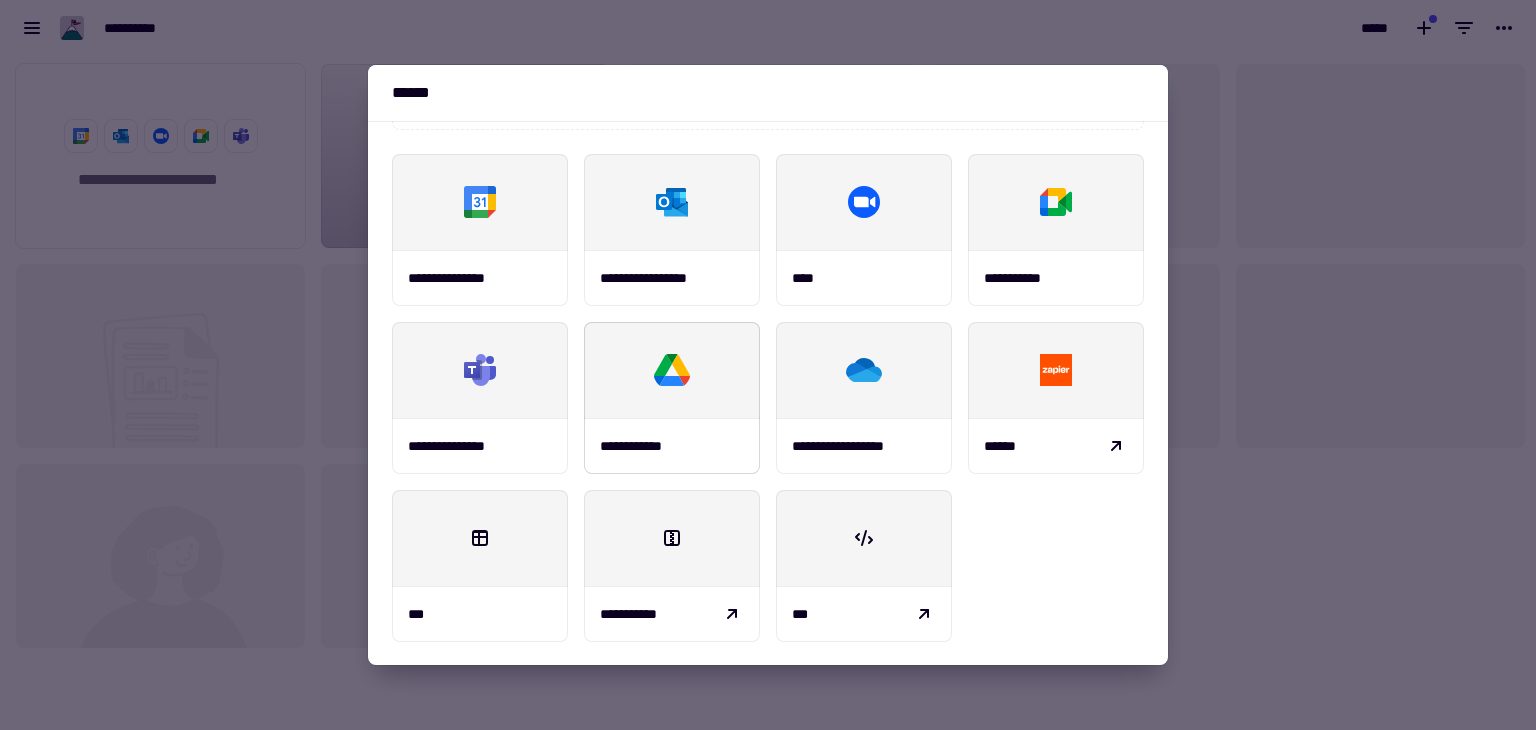 click on "**********" at bounding box center (641, 446) 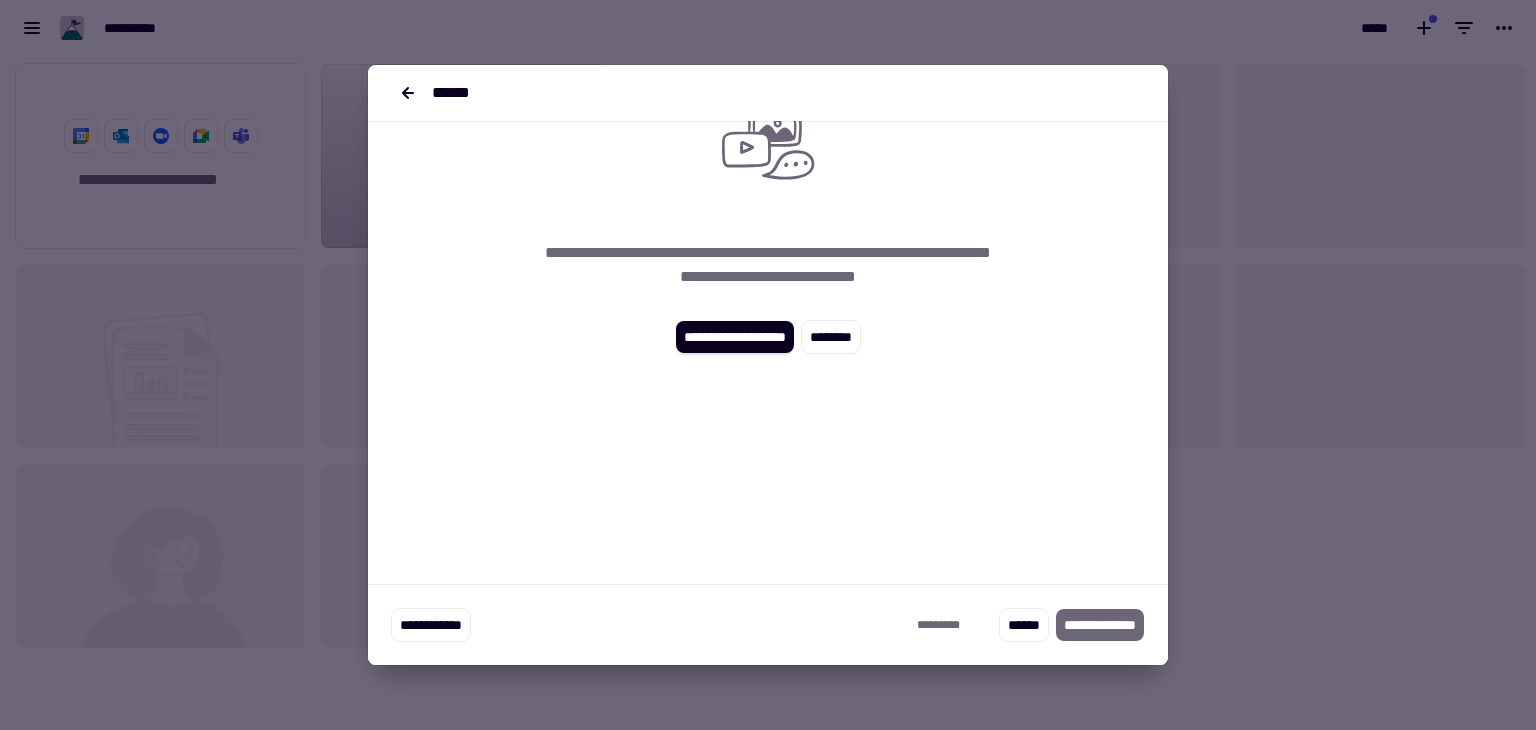 scroll, scrollTop: 0, scrollLeft: 0, axis: both 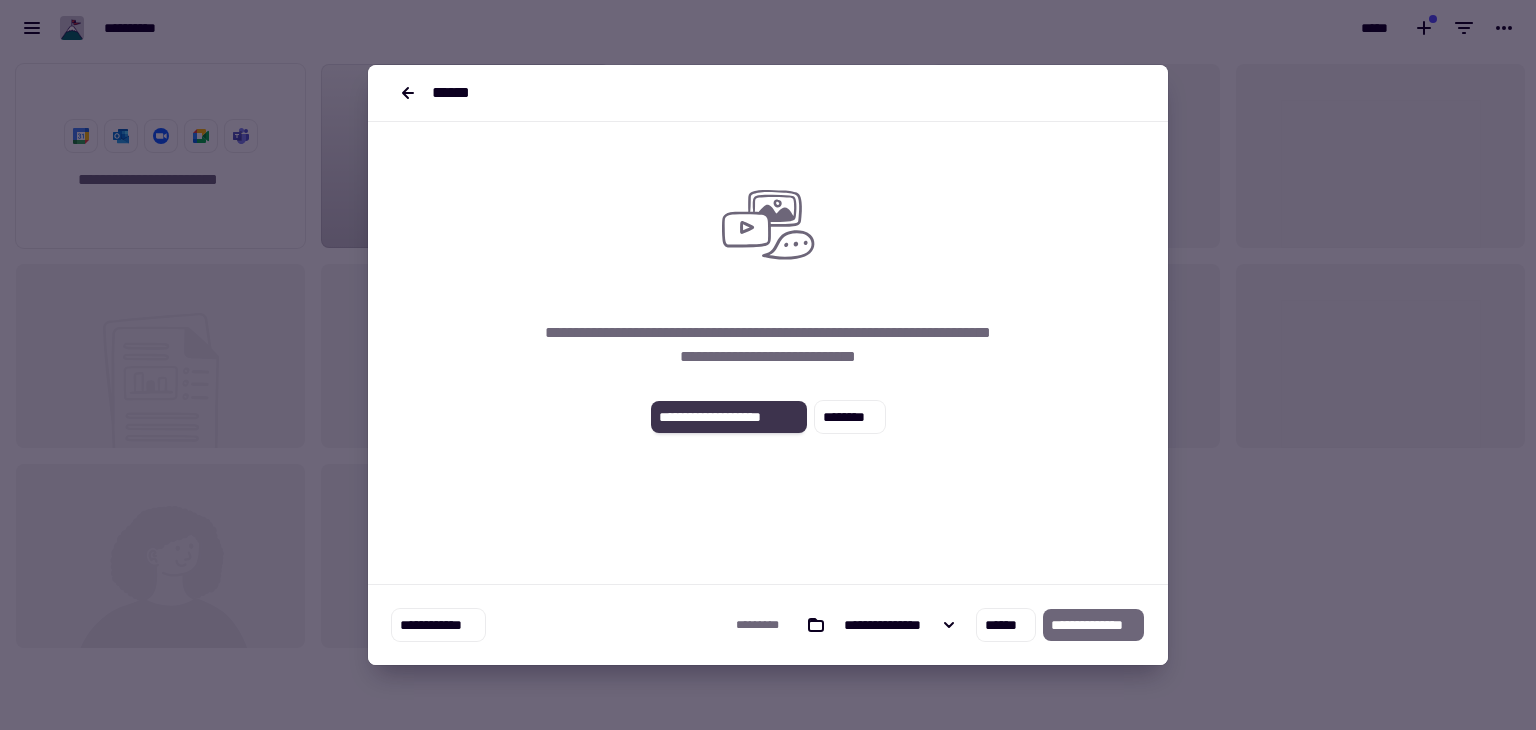 click on "**********" 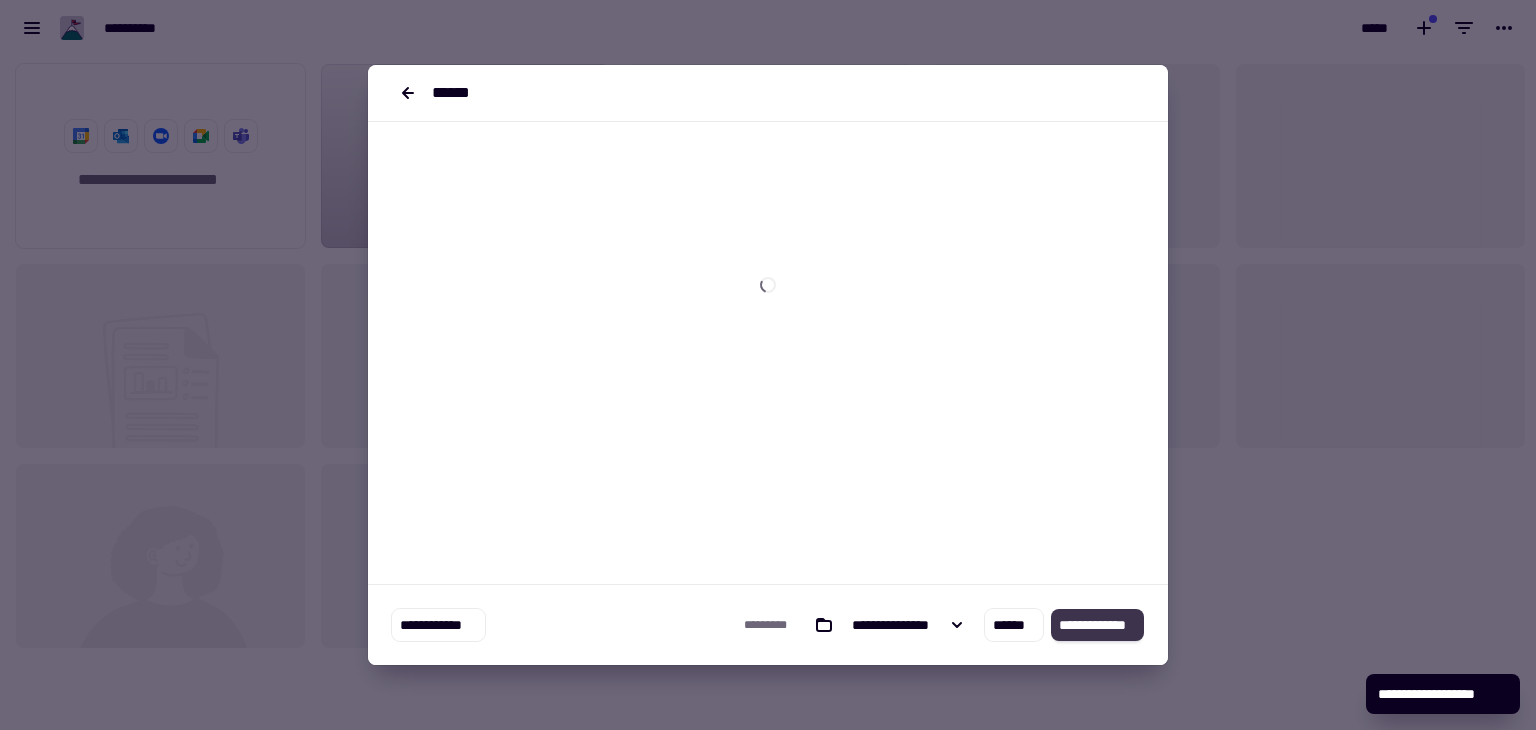 click on "**********" 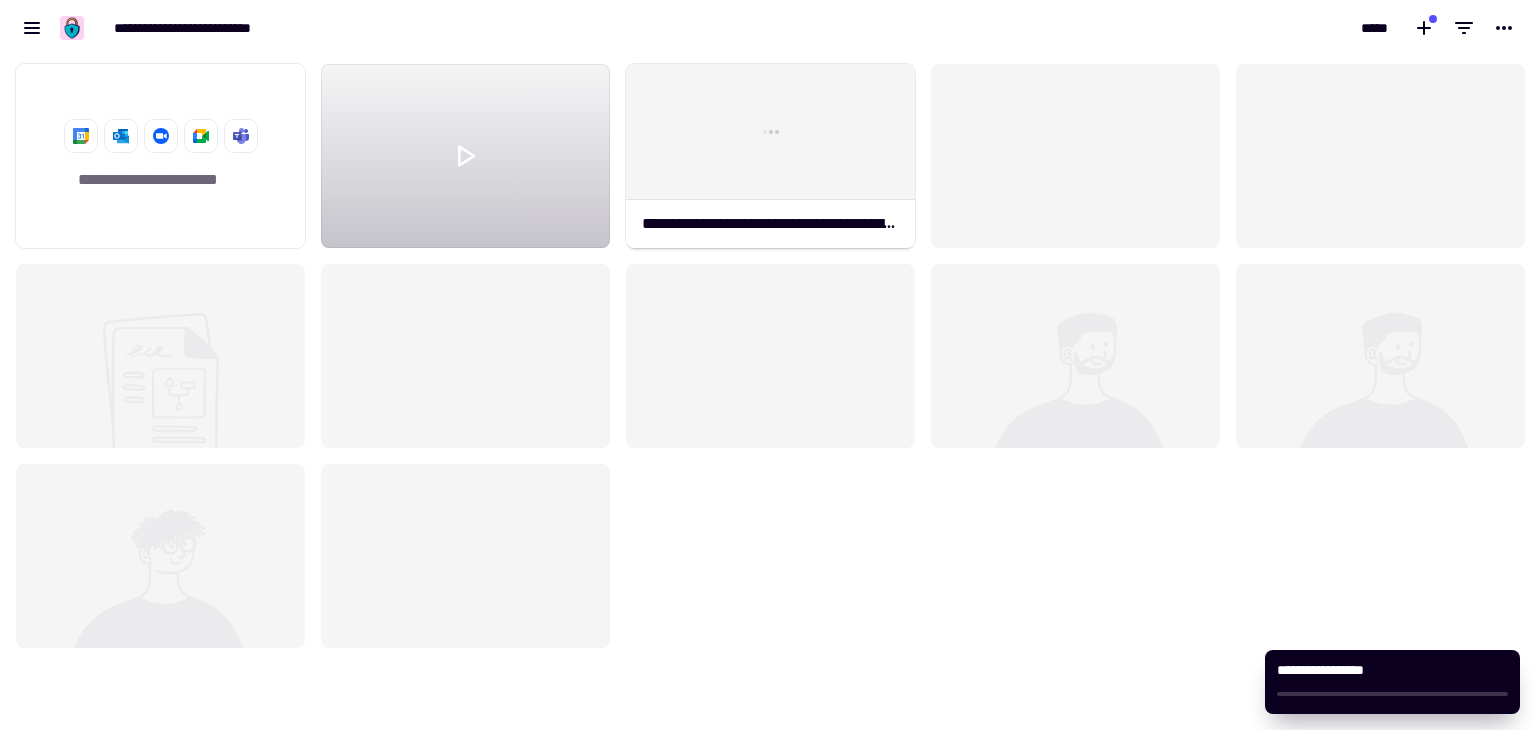 scroll, scrollTop: 16, scrollLeft: 16, axis: both 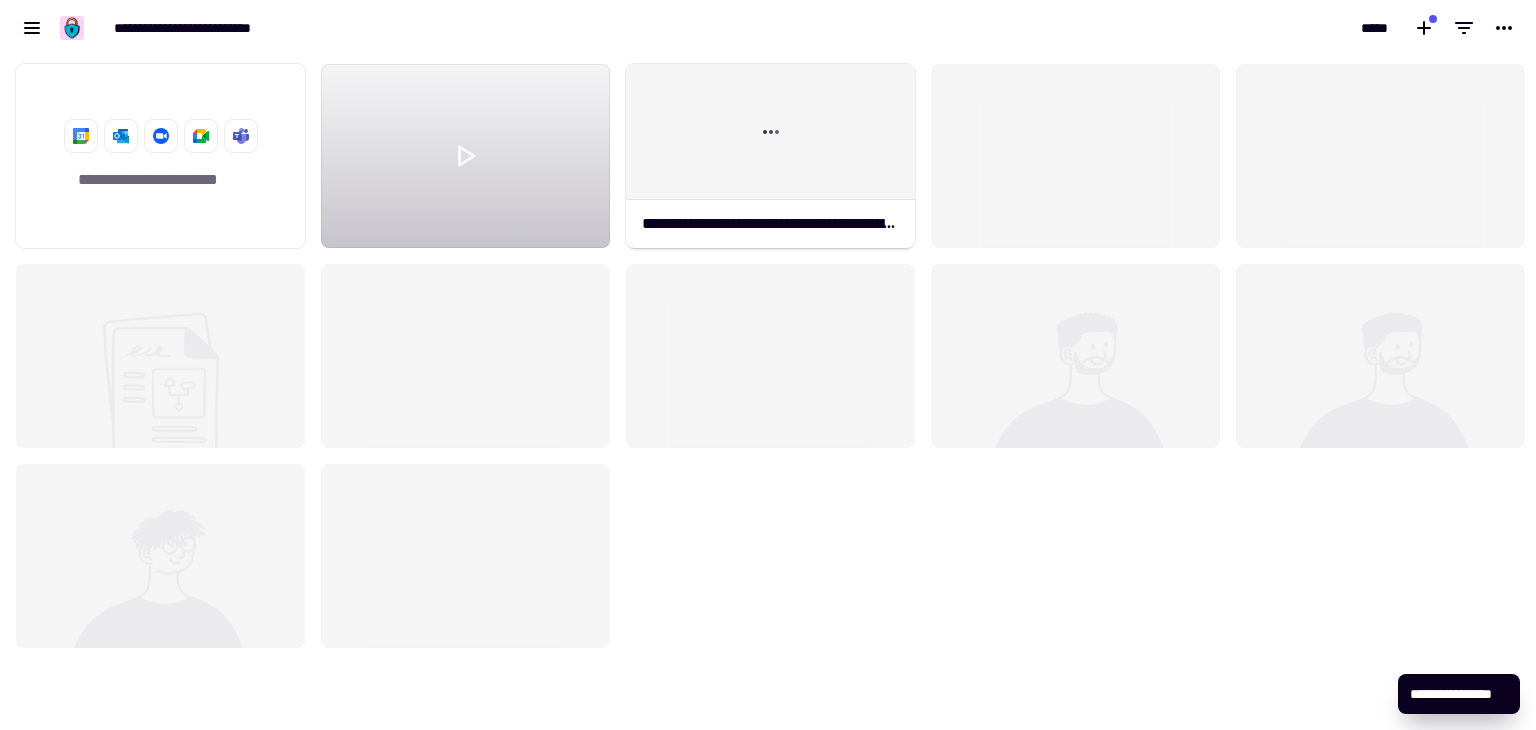 click 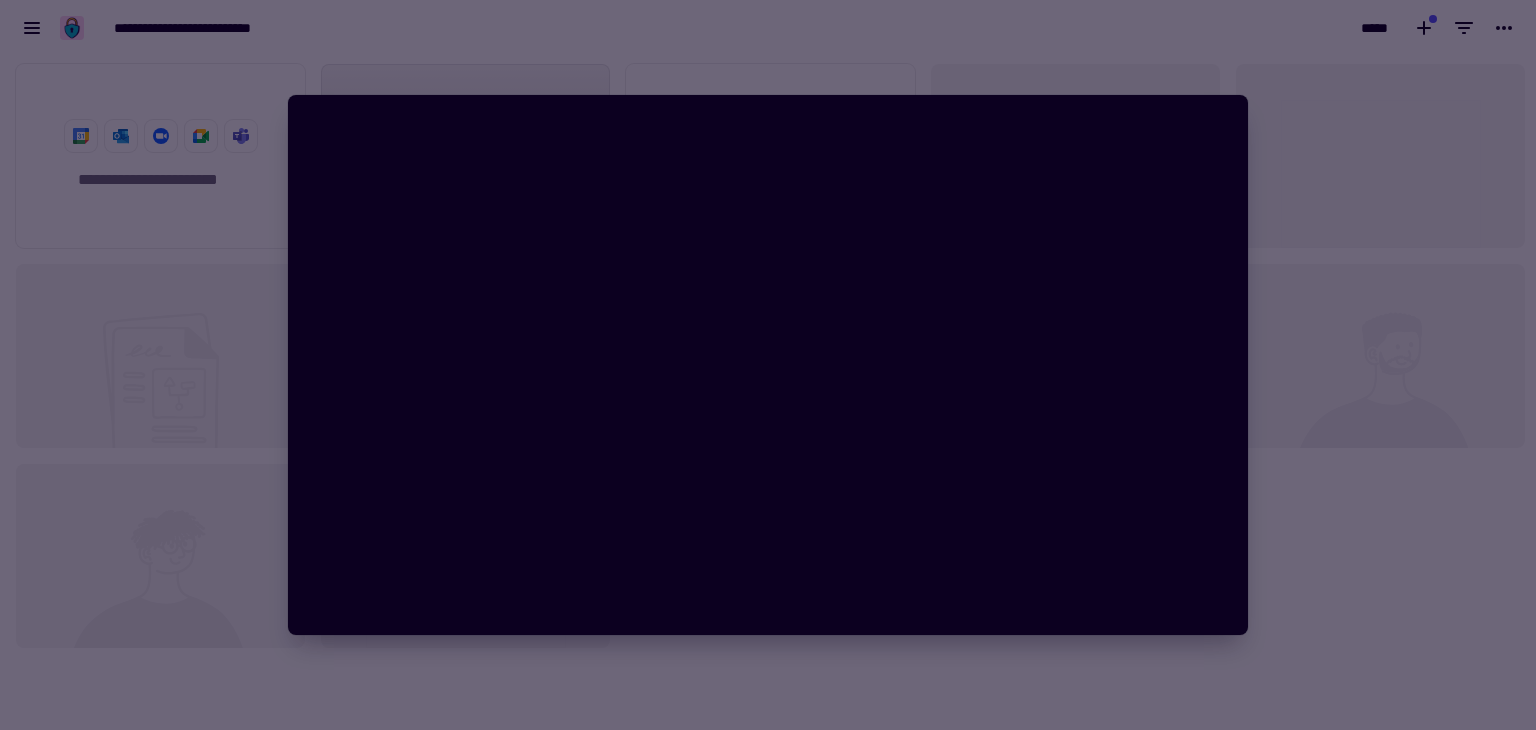 click at bounding box center (768, 365) 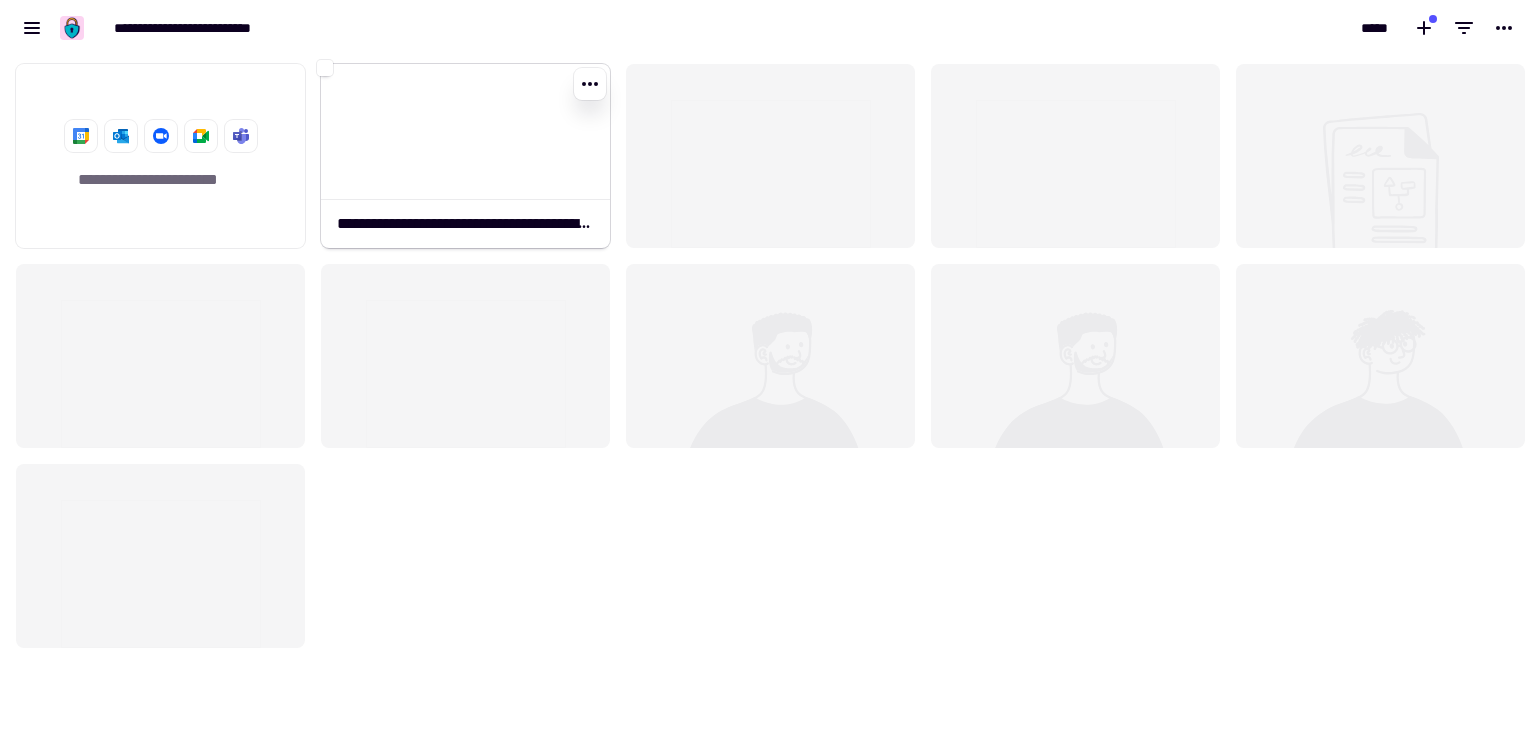 click 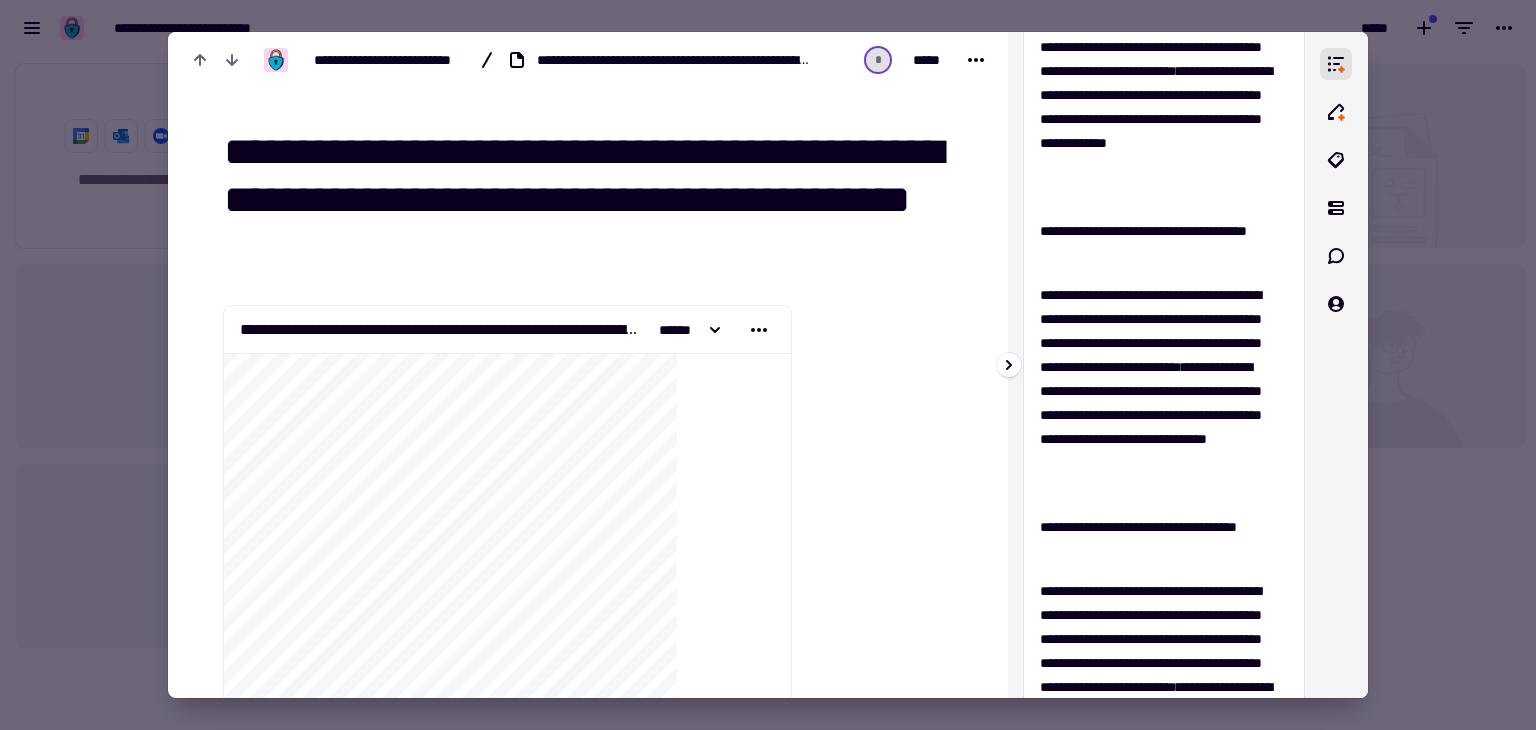 scroll, scrollTop: 0, scrollLeft: 0, axis: both 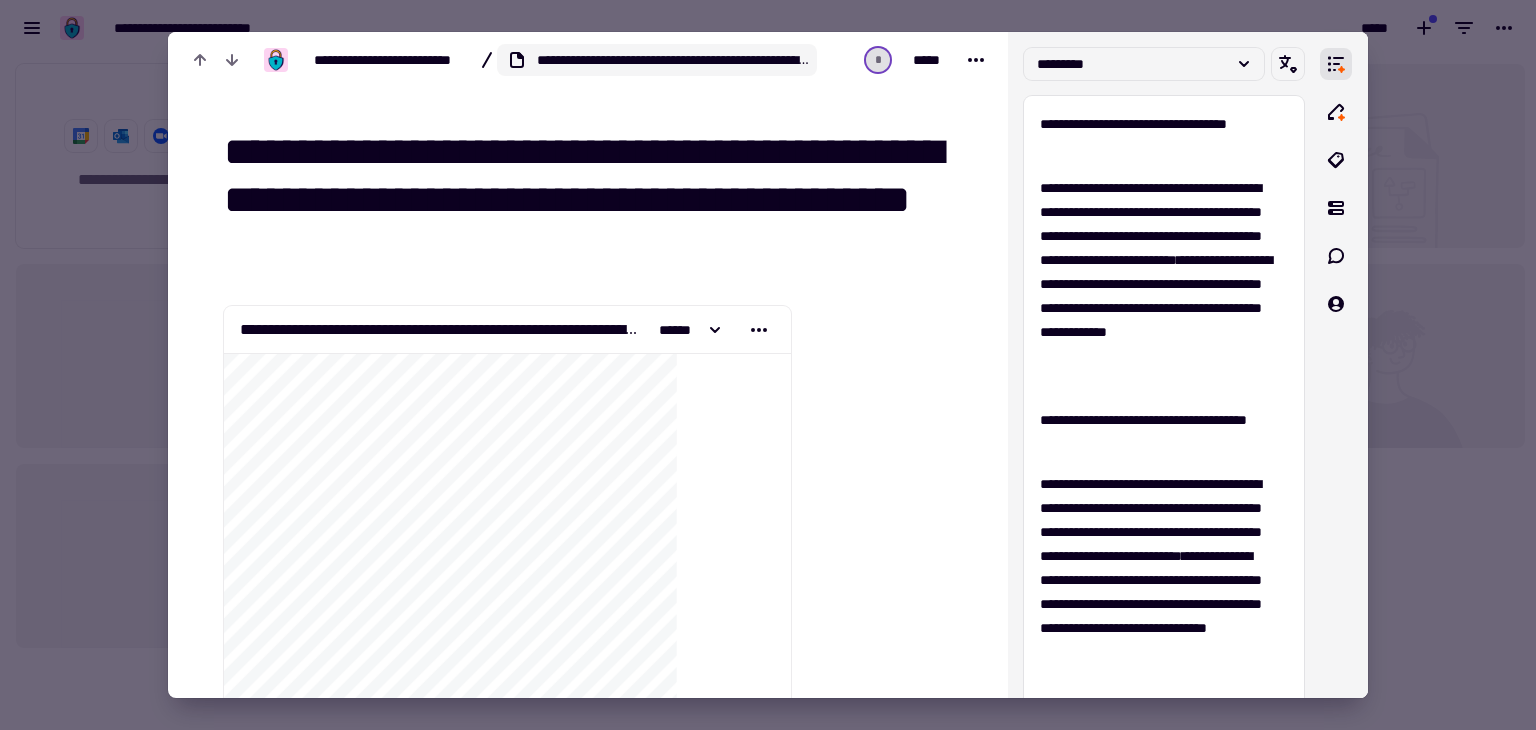 click on "**********" 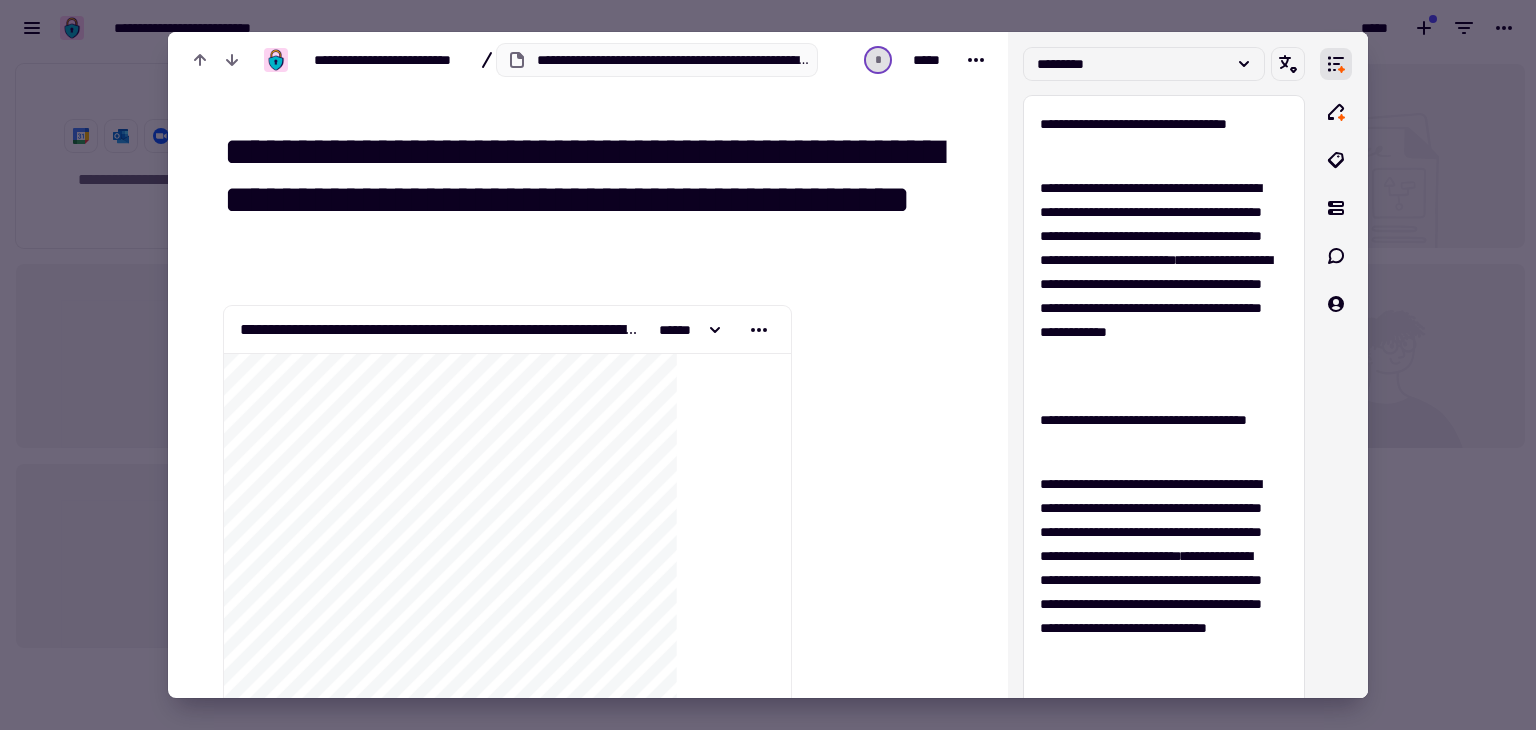 scroll, scrollTop: 0, scrollLeft: 306, axis: horizontal 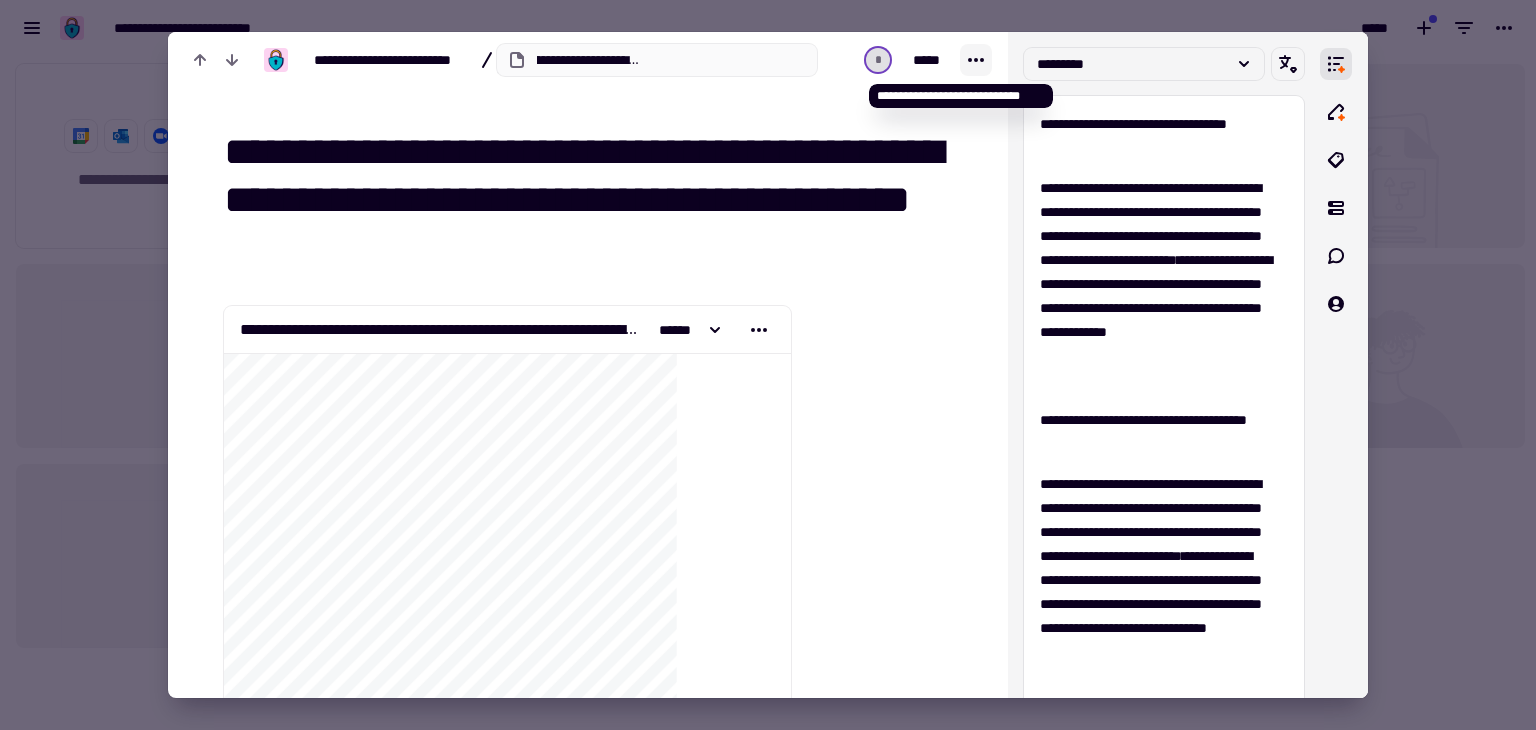 click 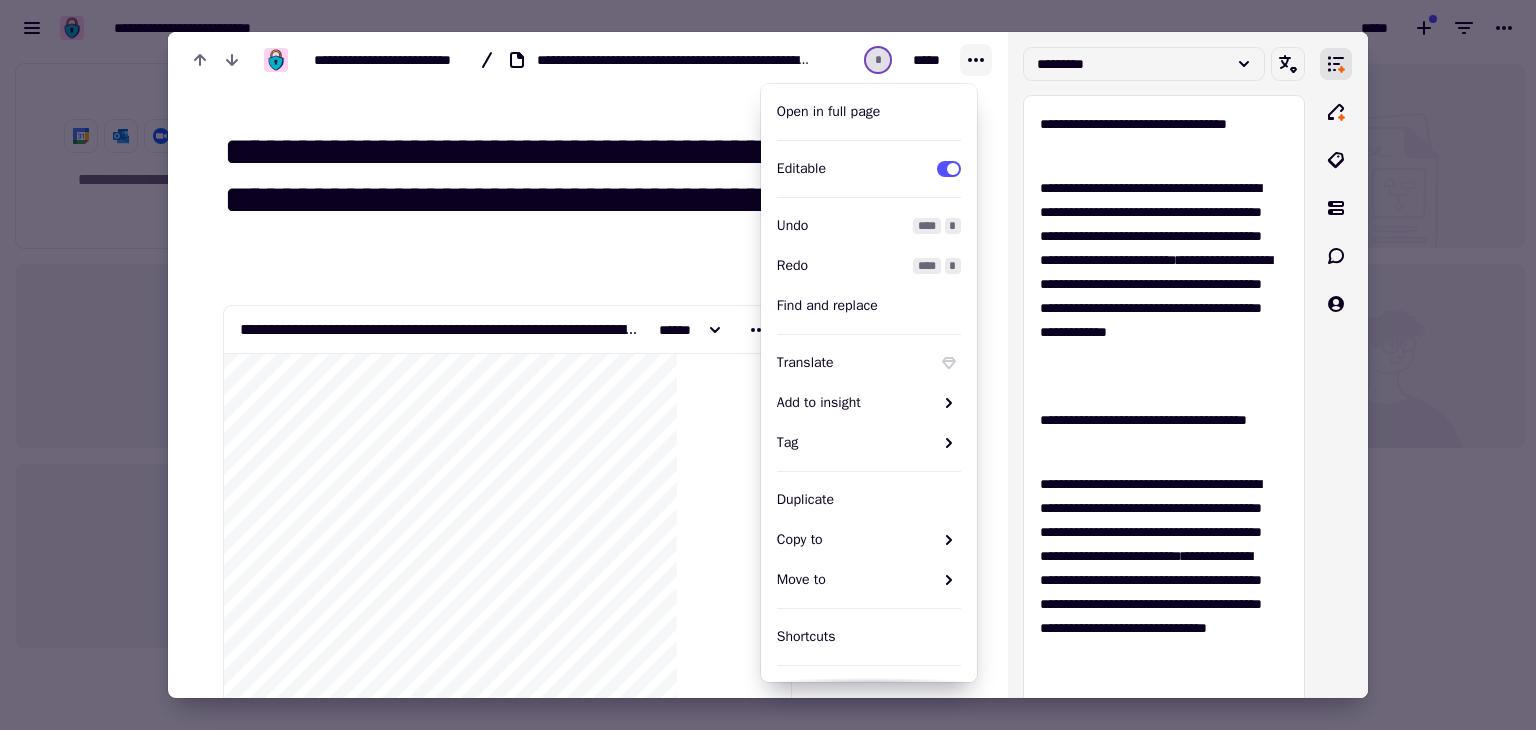 click 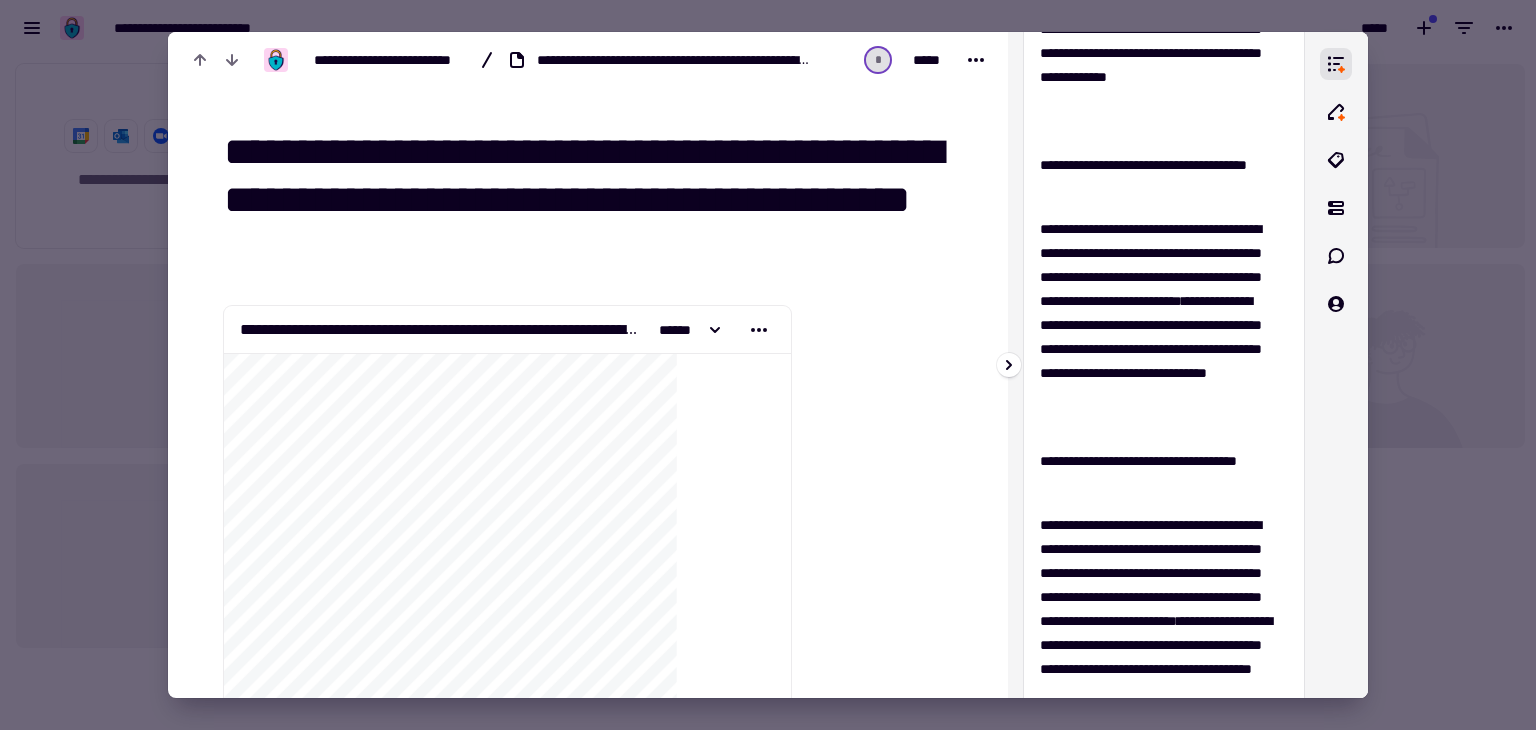 scroll, scrollTop: 256, scrollLeft: 0, axis: vertical 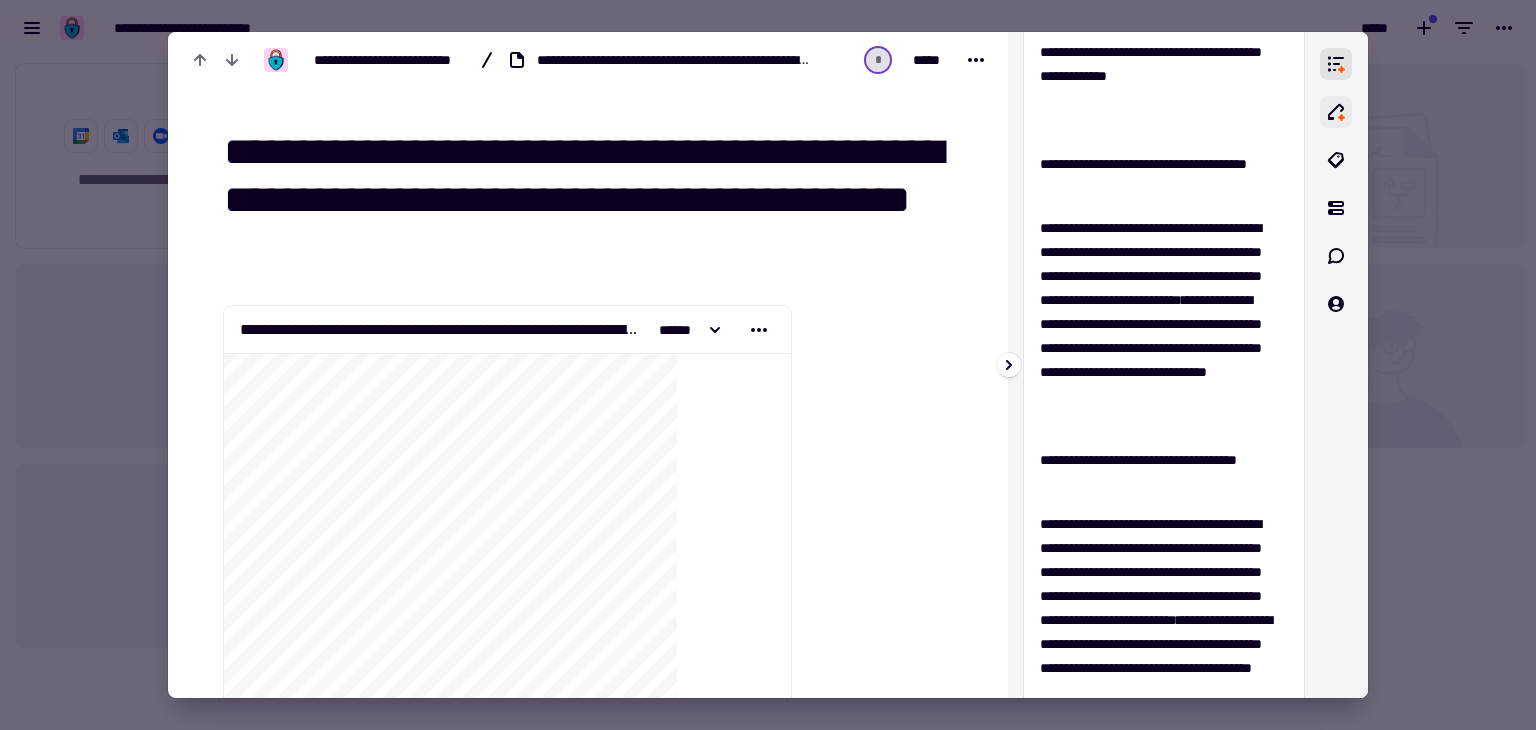 click 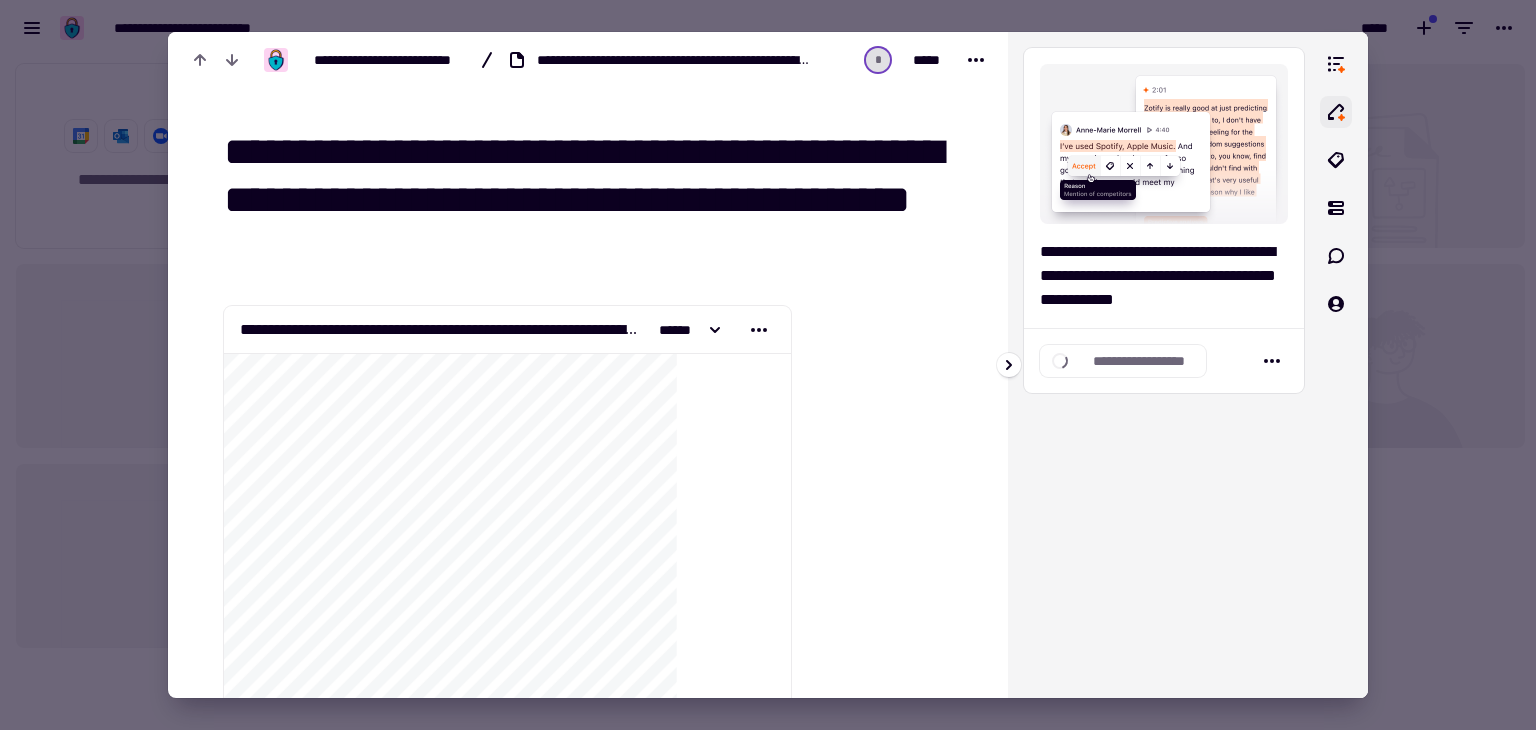 scroll, scrollTop: 0, scrollLeft: 0, axis: both 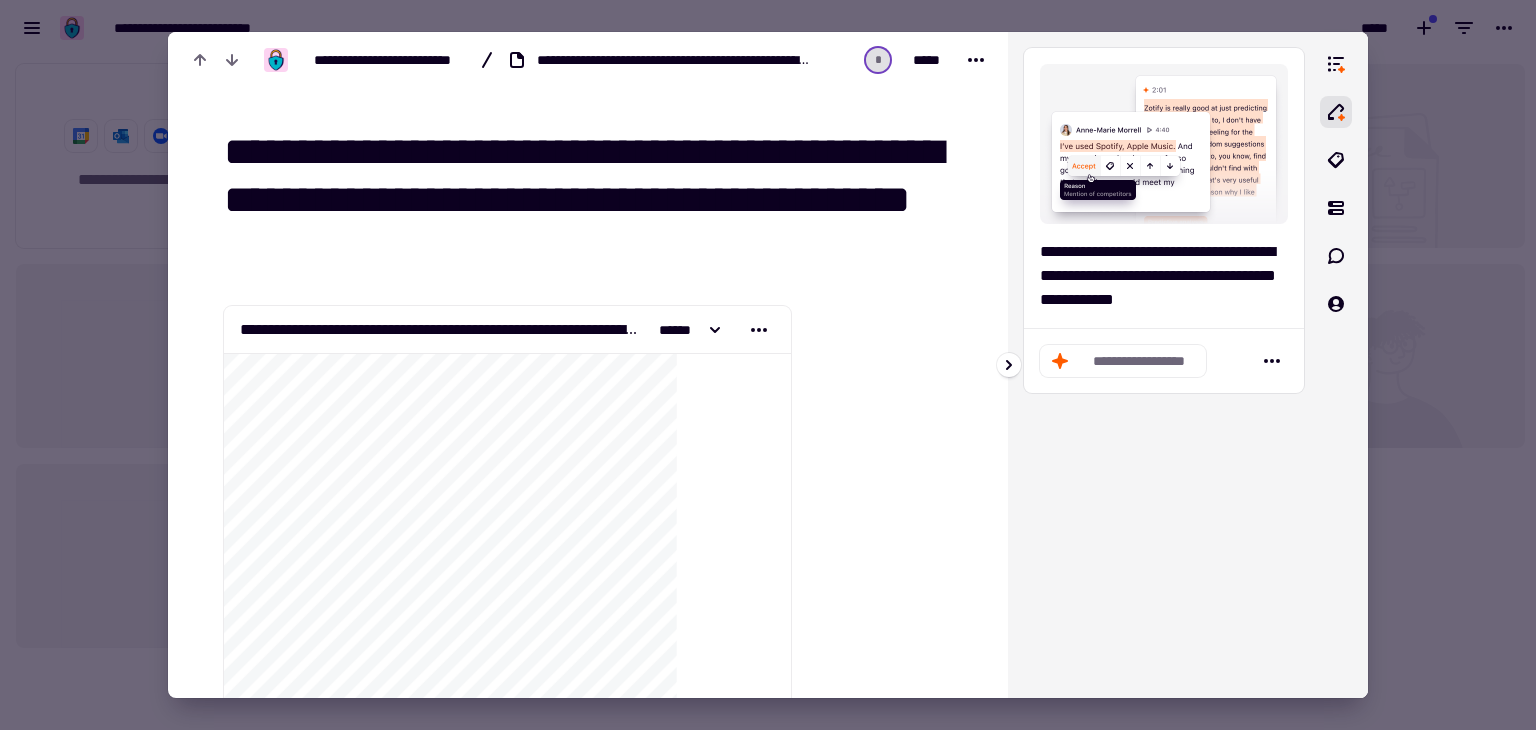 click on "**********" 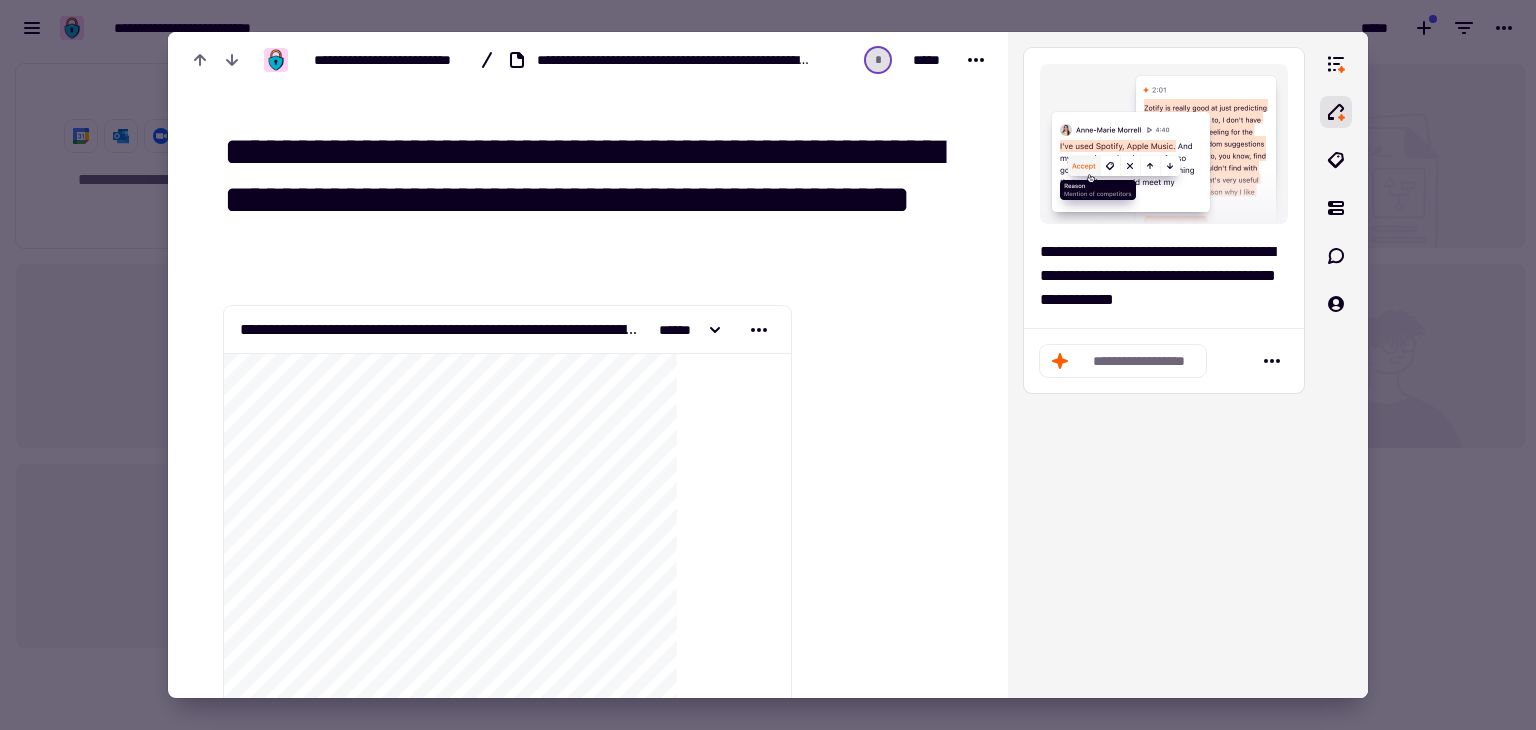 click at bounding box center [891, 56655] 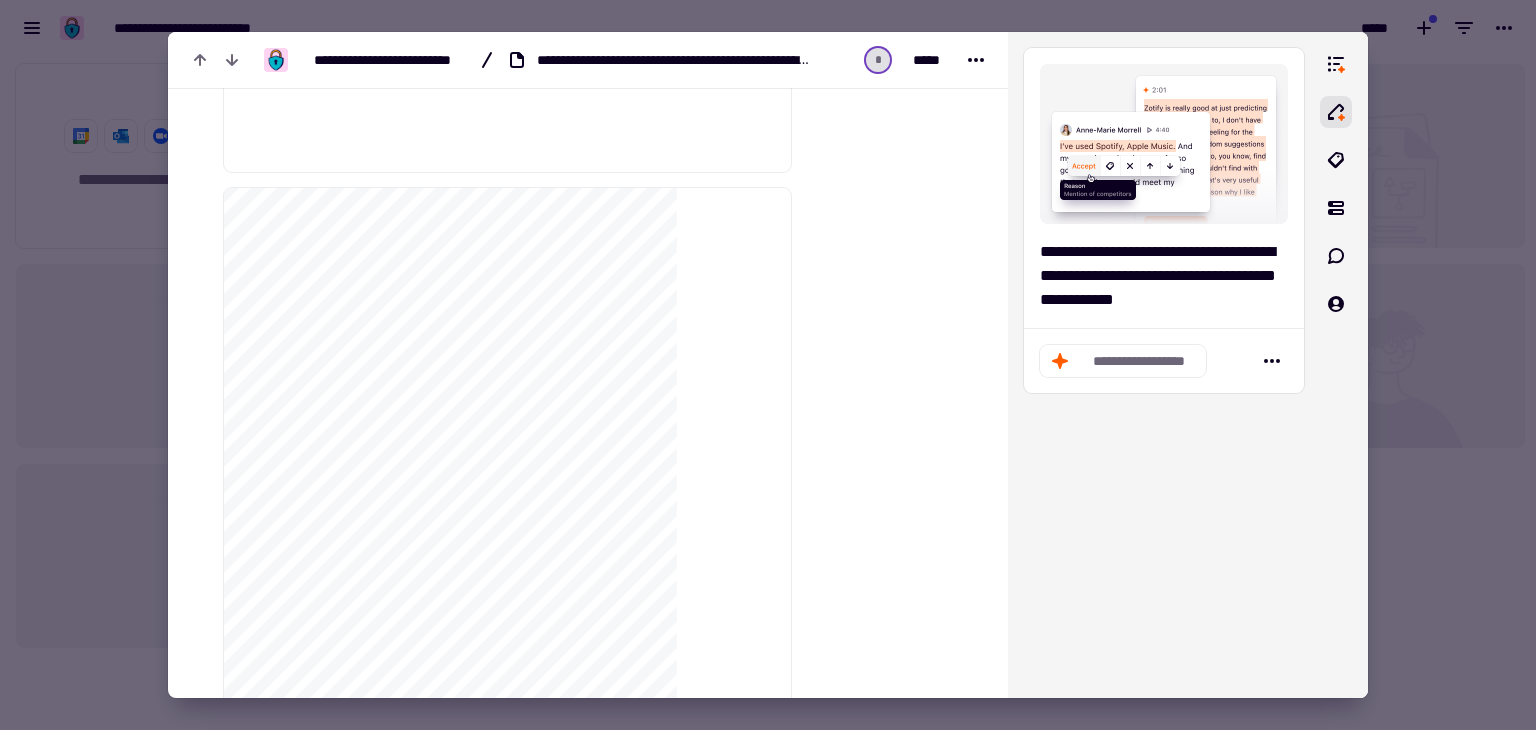 scroll, scrollTop: 1660, scrollLeft: 0, axis: vertical 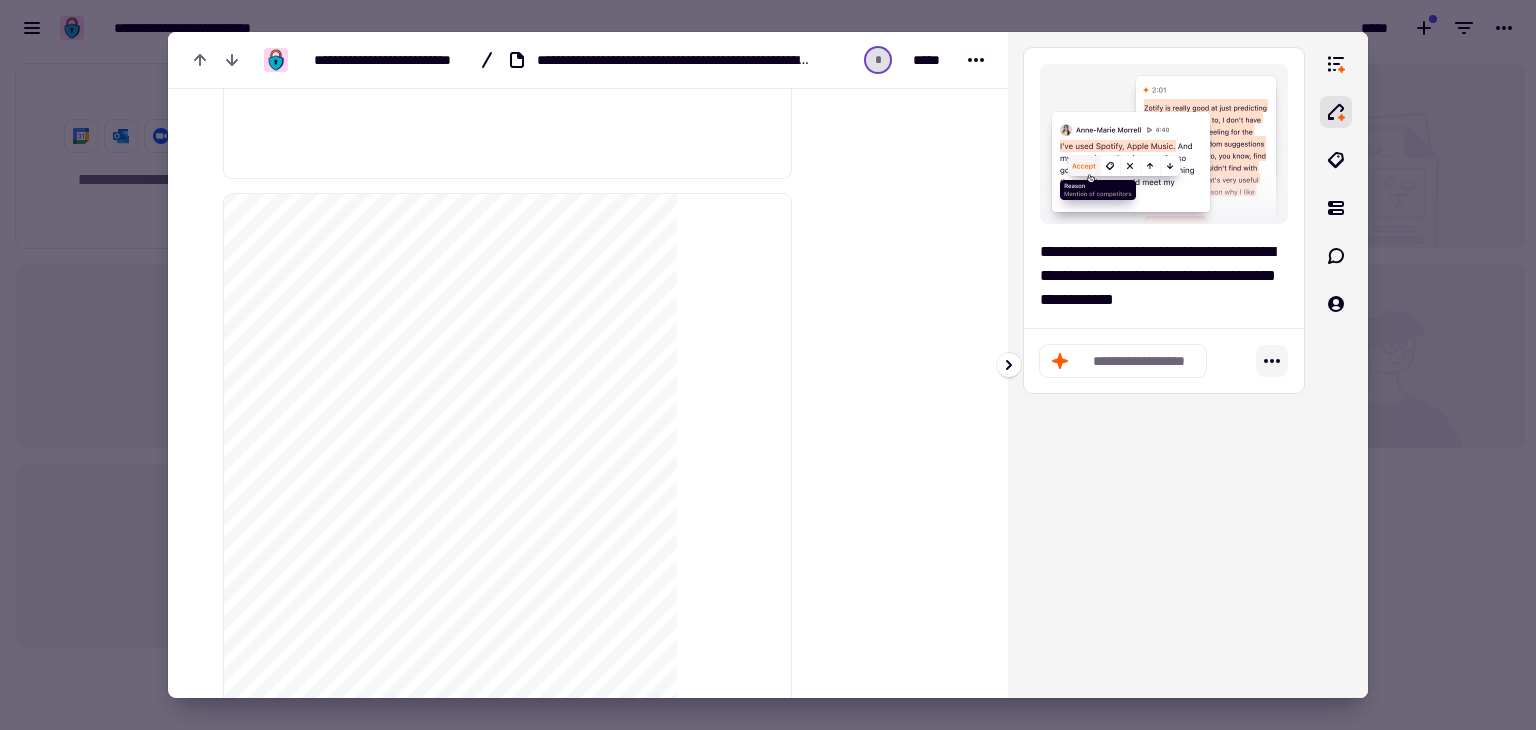 click 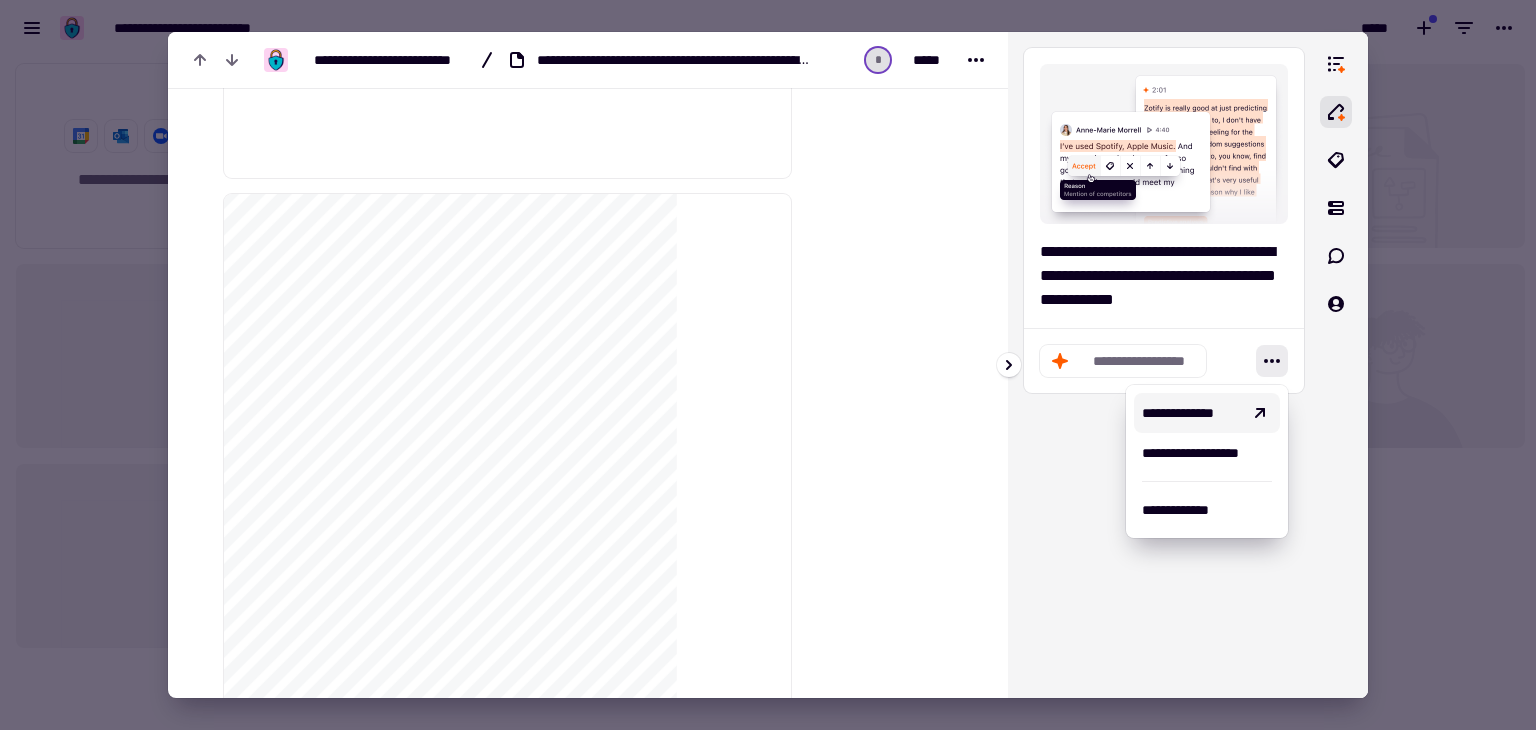click on "**********" at bounding box center (1191, 413) 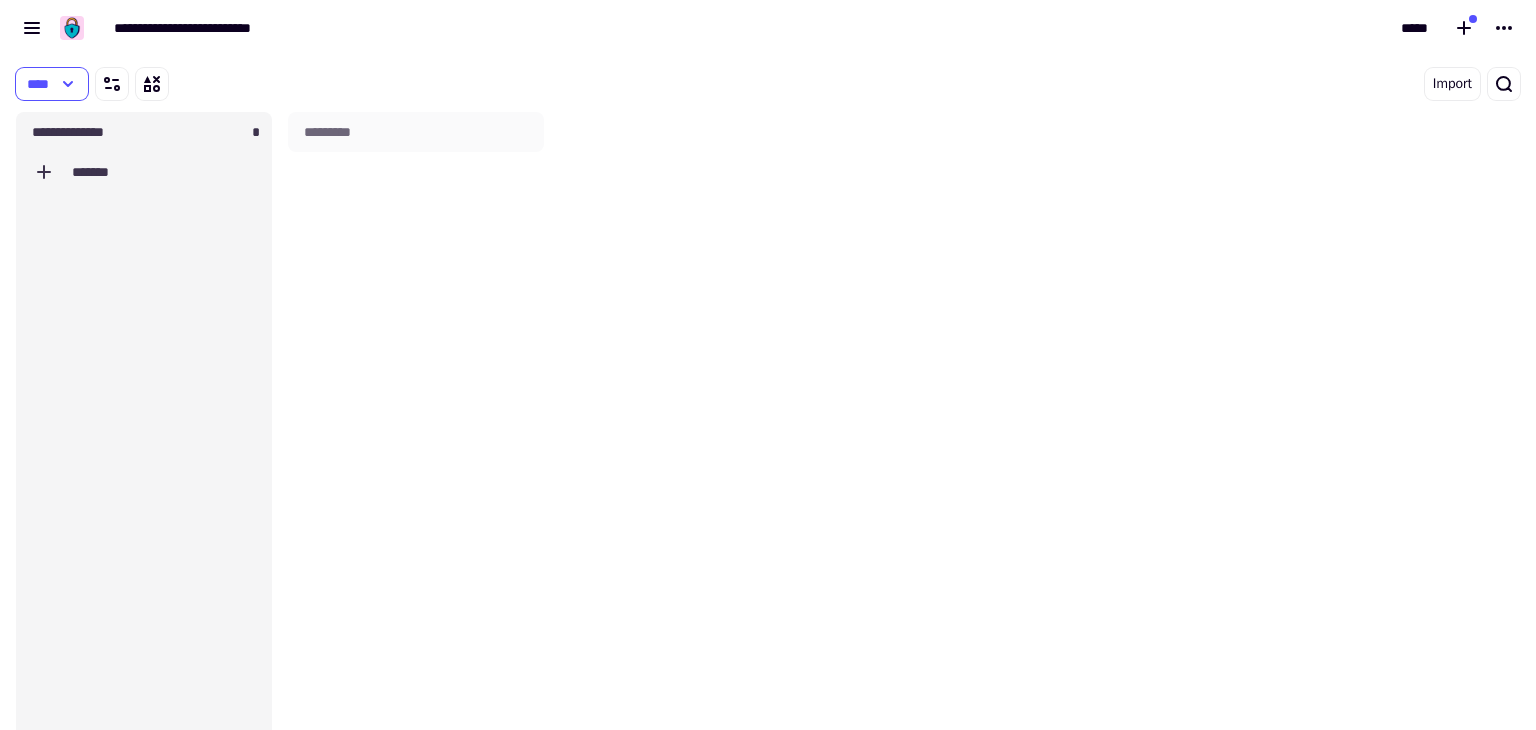 scroll, scrollTop: 16, scrollLeft: 16, axis: both 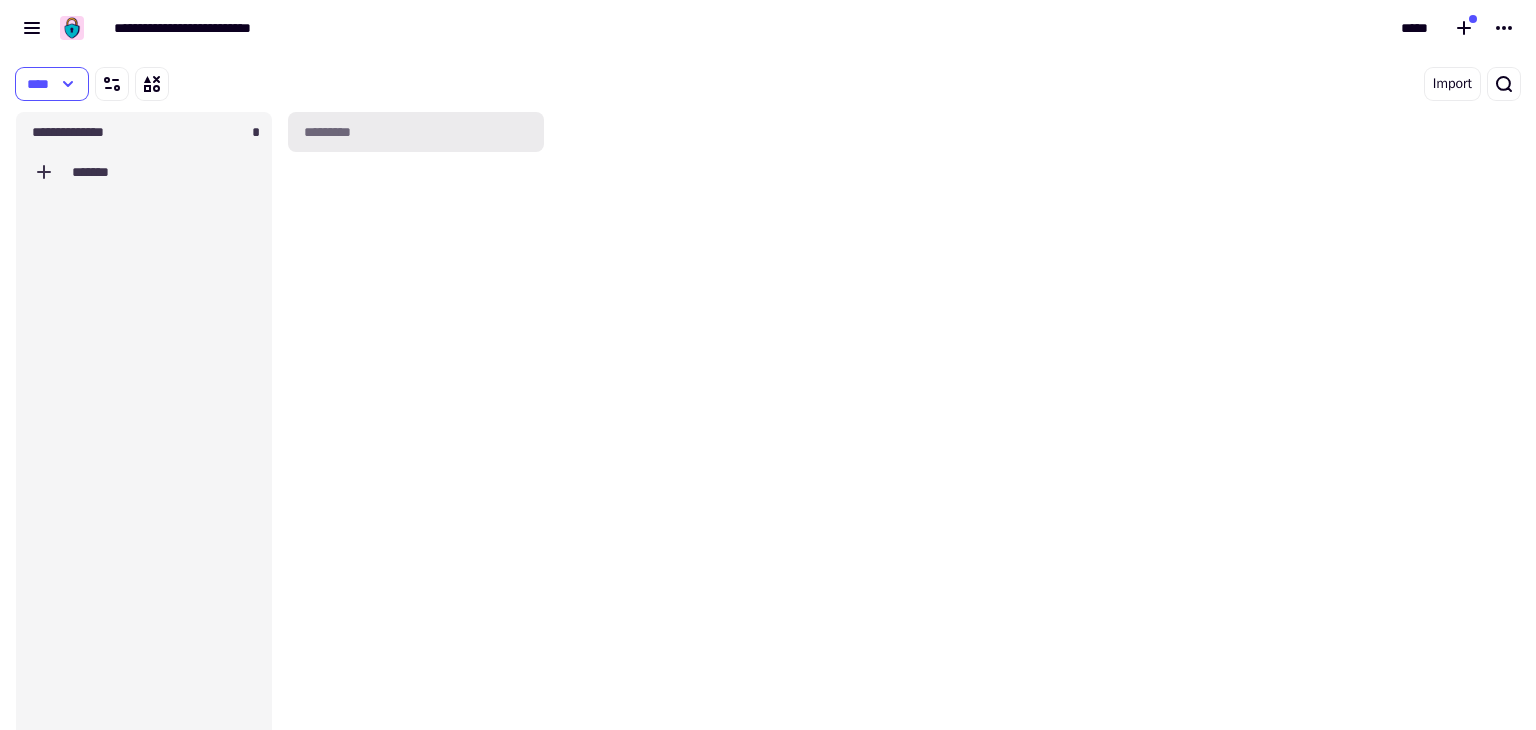 click on "*********" at bounding box center [416, 132] 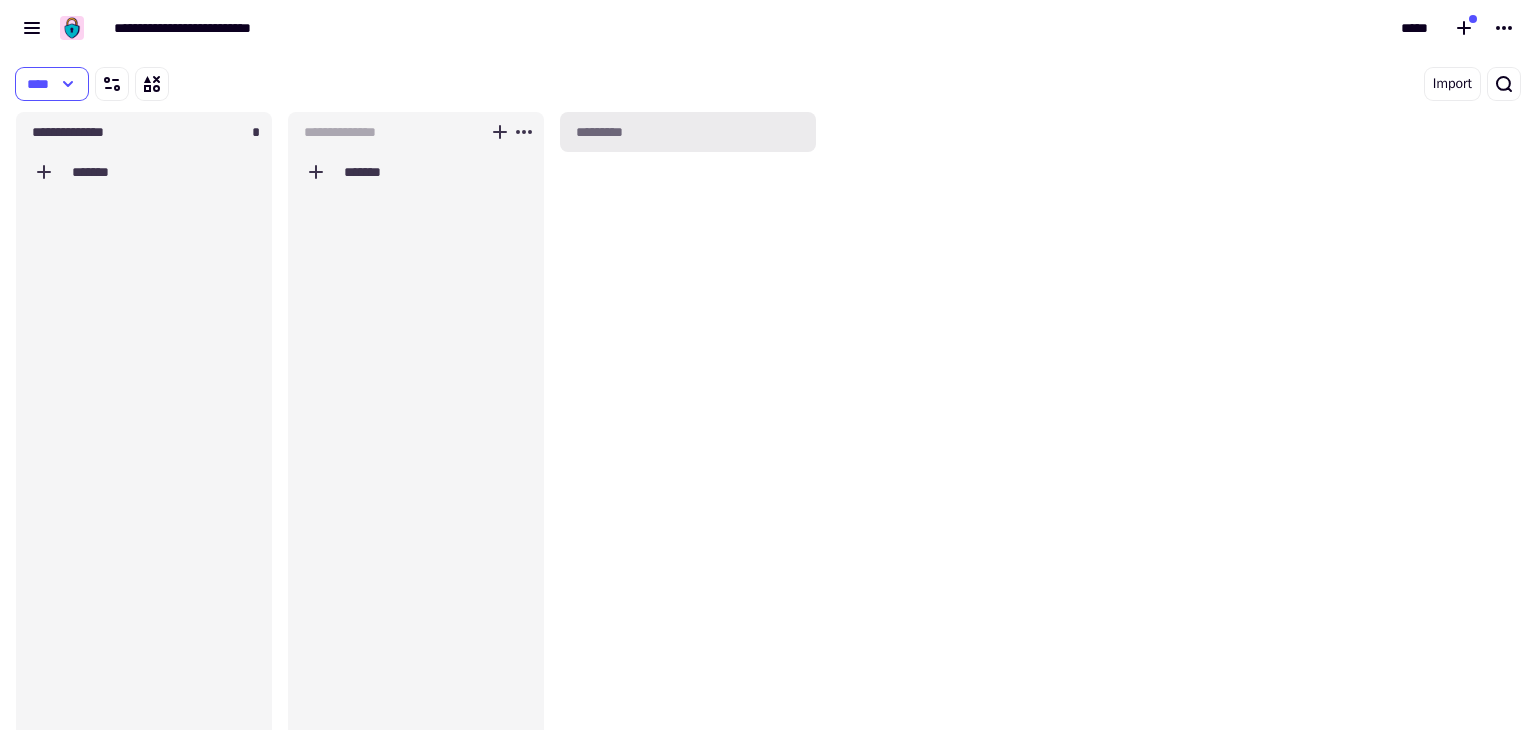 scroll, scrollTop: 16, scrollLeft: 16, axis: both 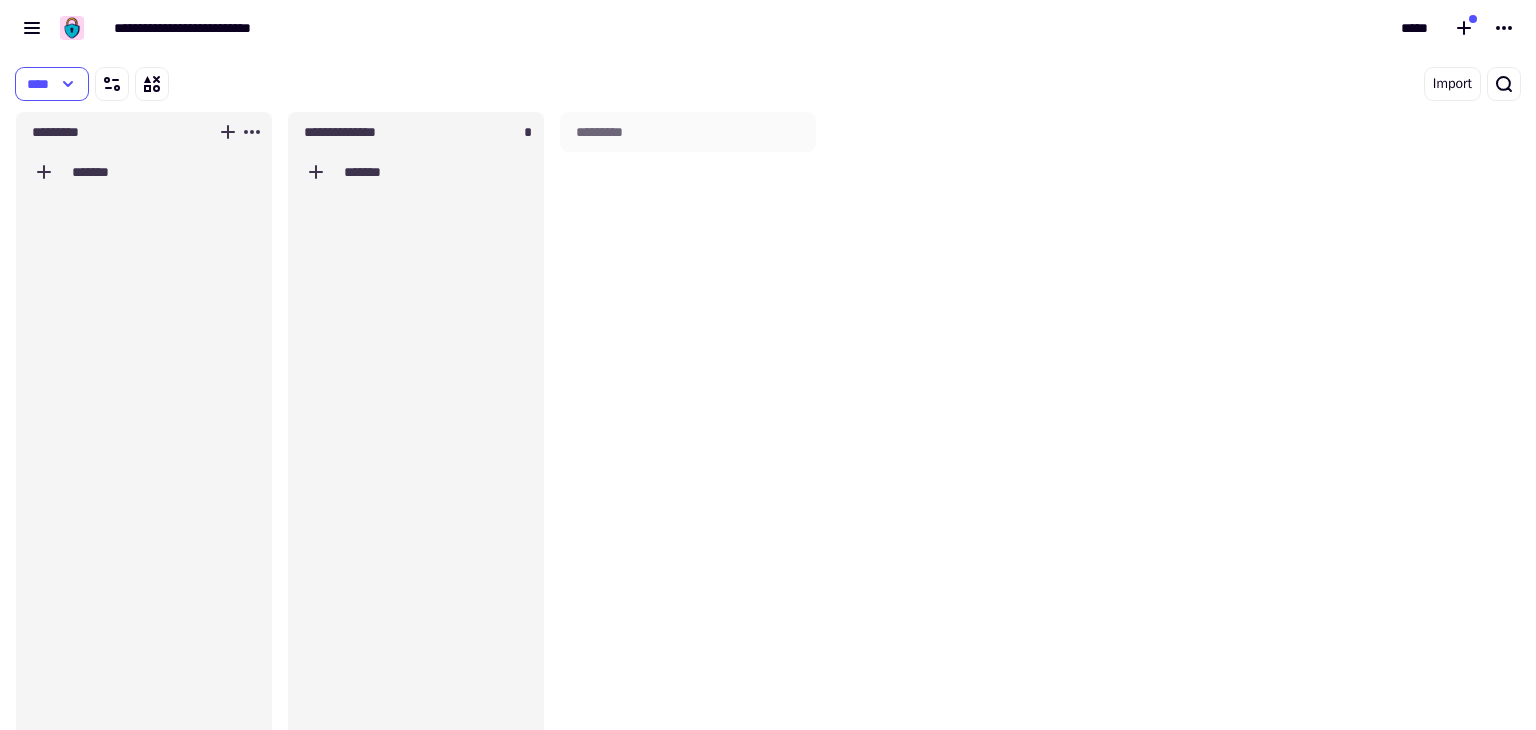 type on "**********" 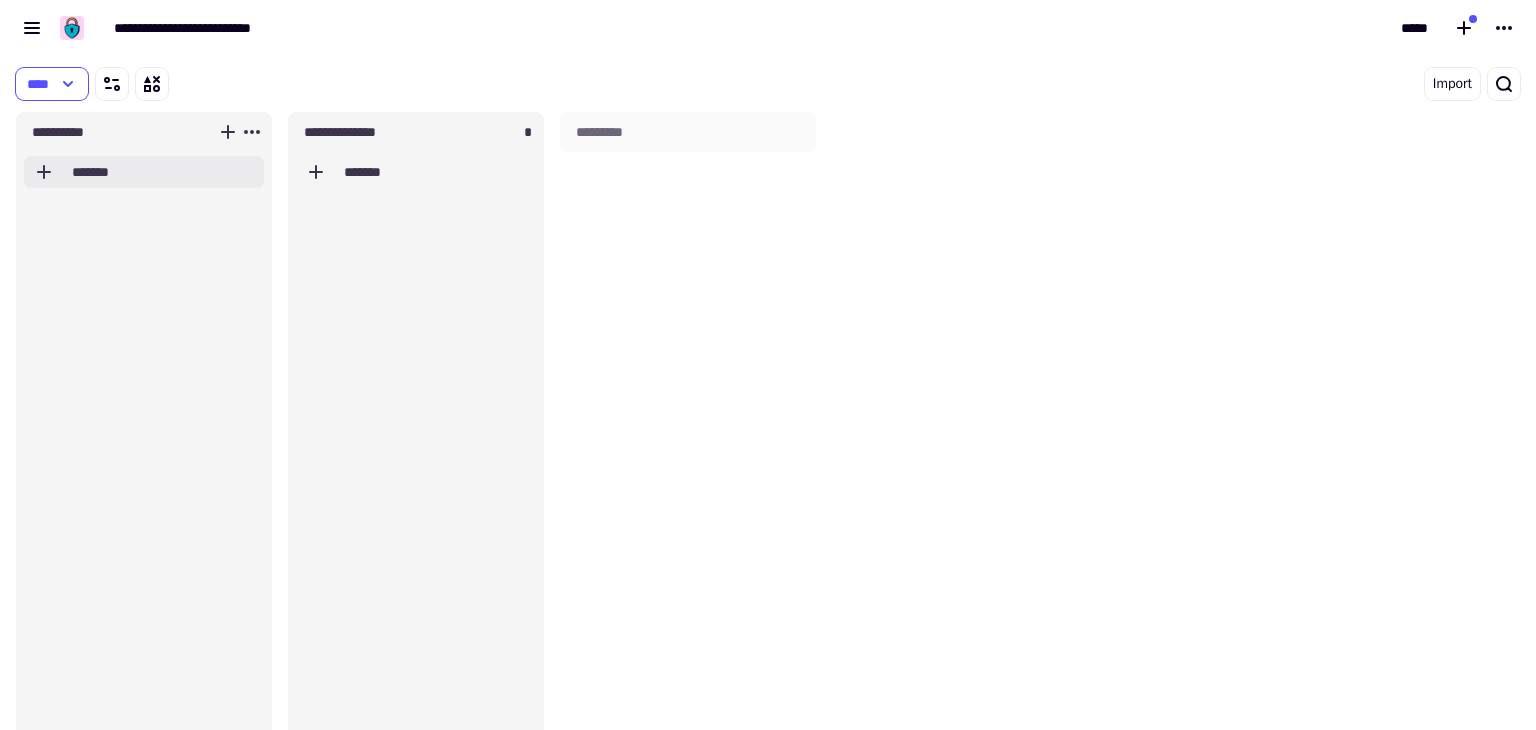 click on "*******" 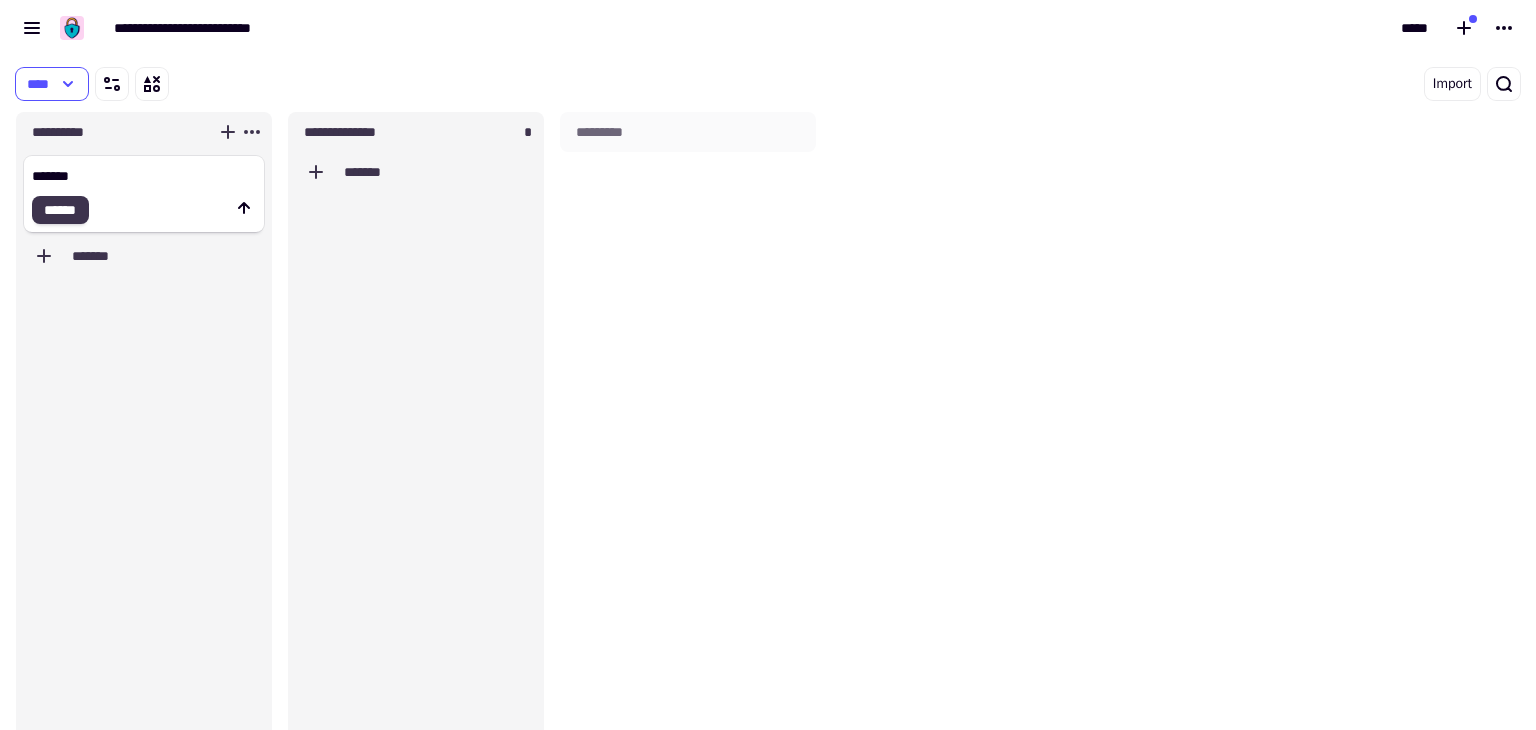 type on "*******" 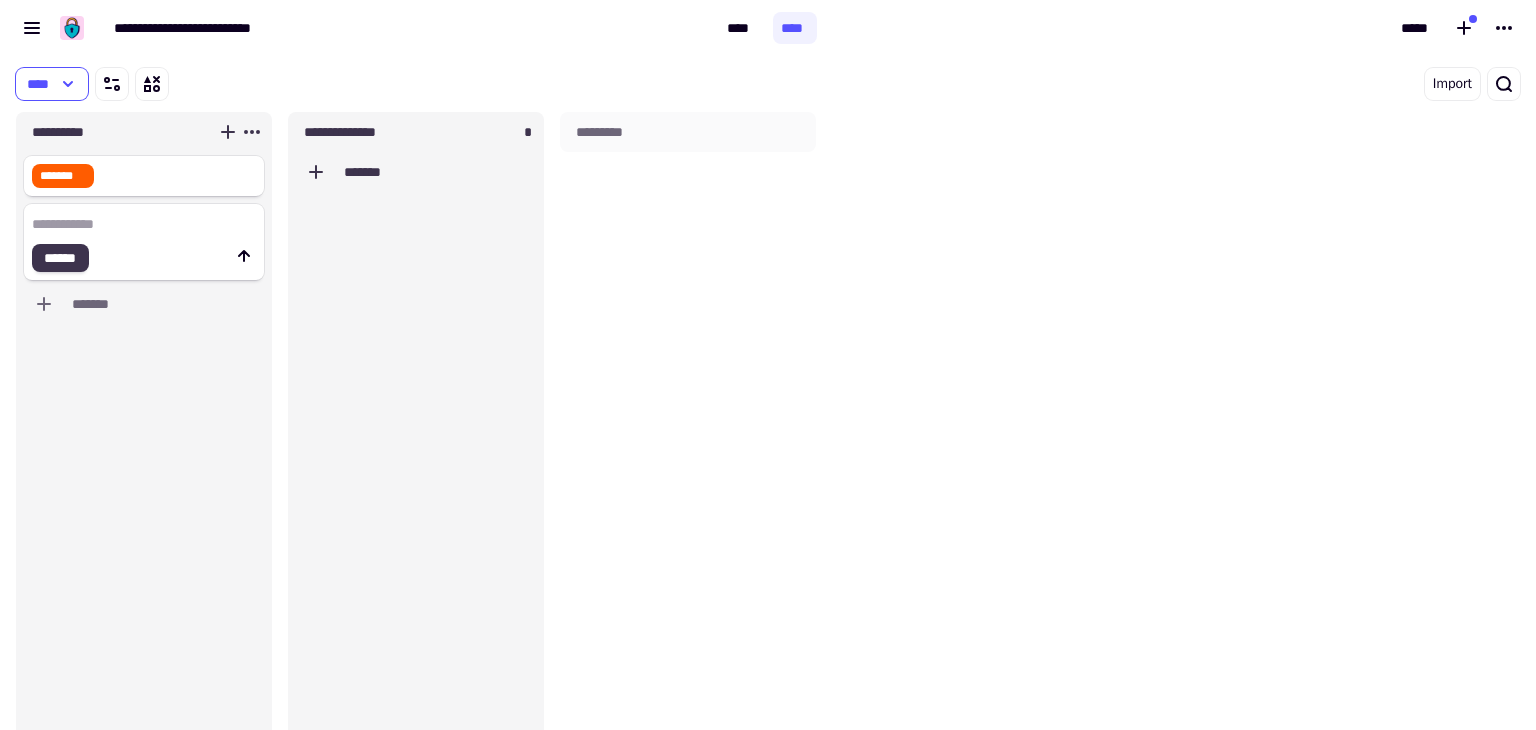 click on "******" 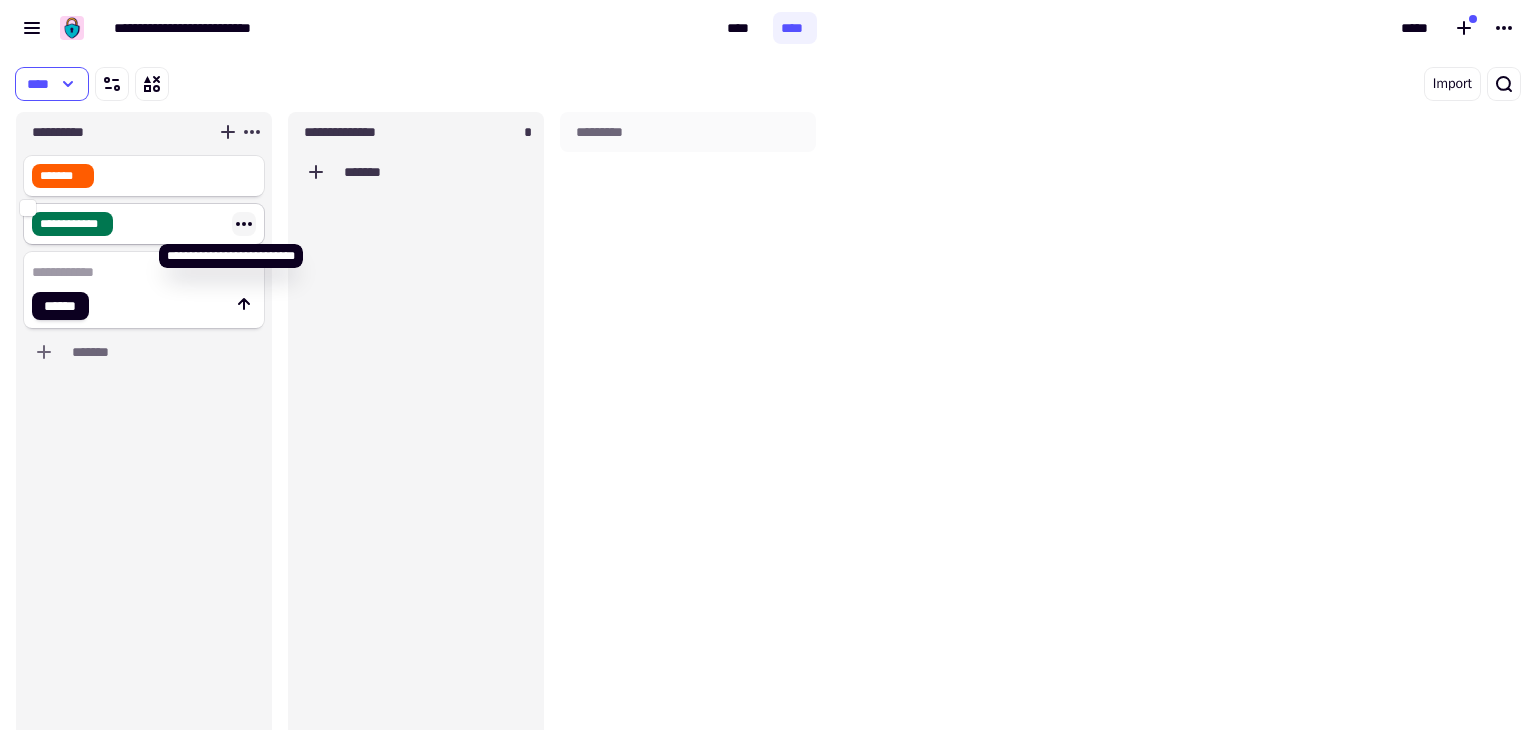 click 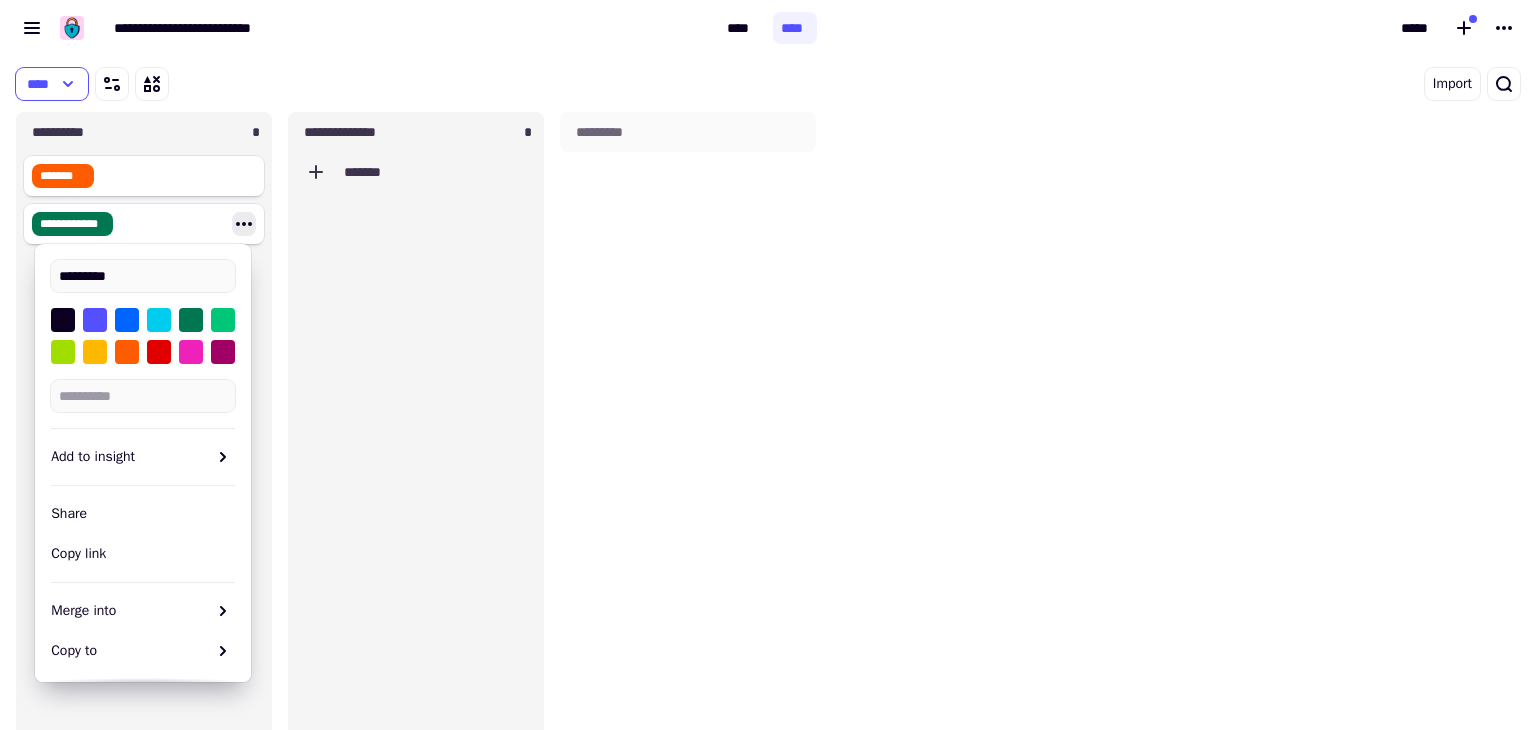type on "*********" 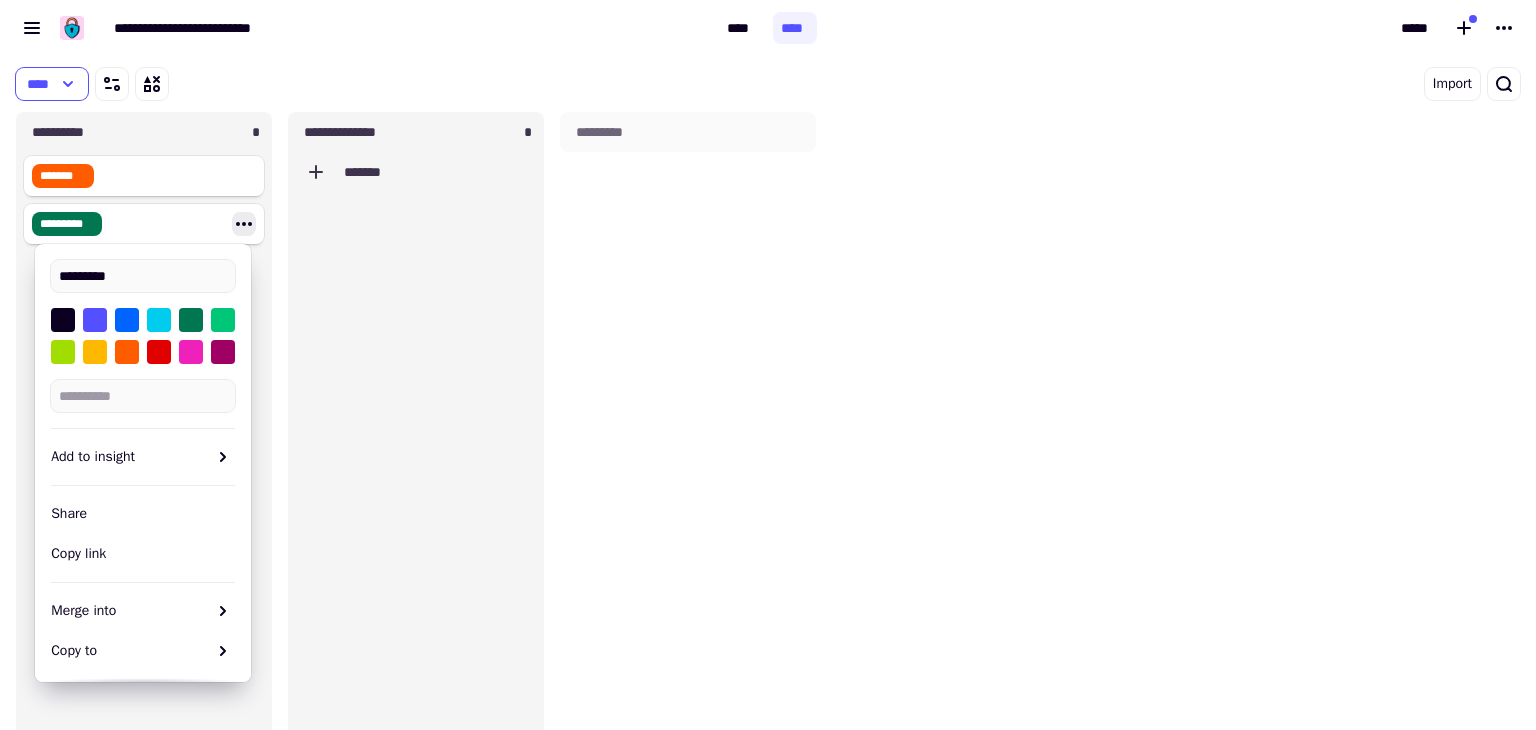 click on "[FIRST] [LAST] [ADDRESS] [CITY], [STATE]" at bounding box center (280, 441) 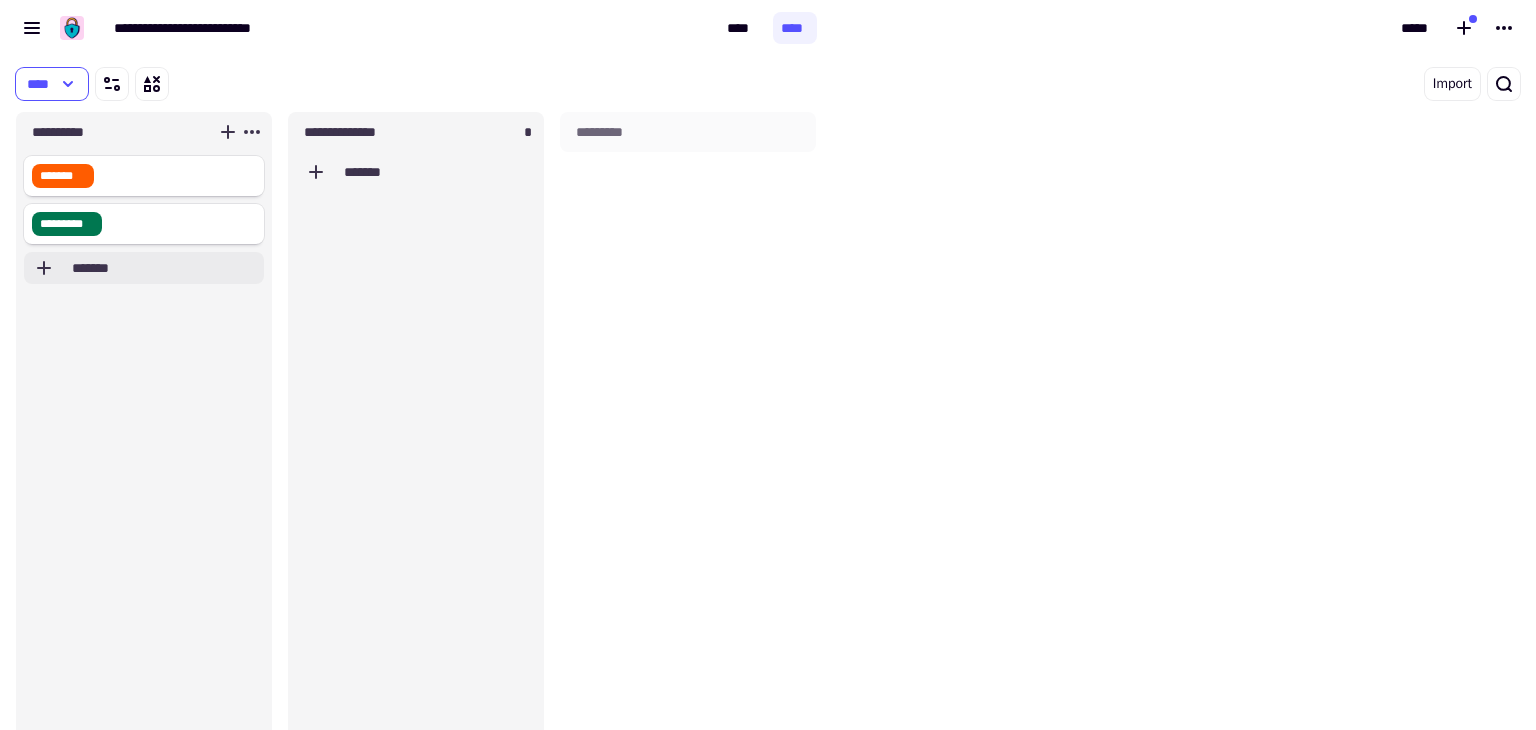 click on "*******" 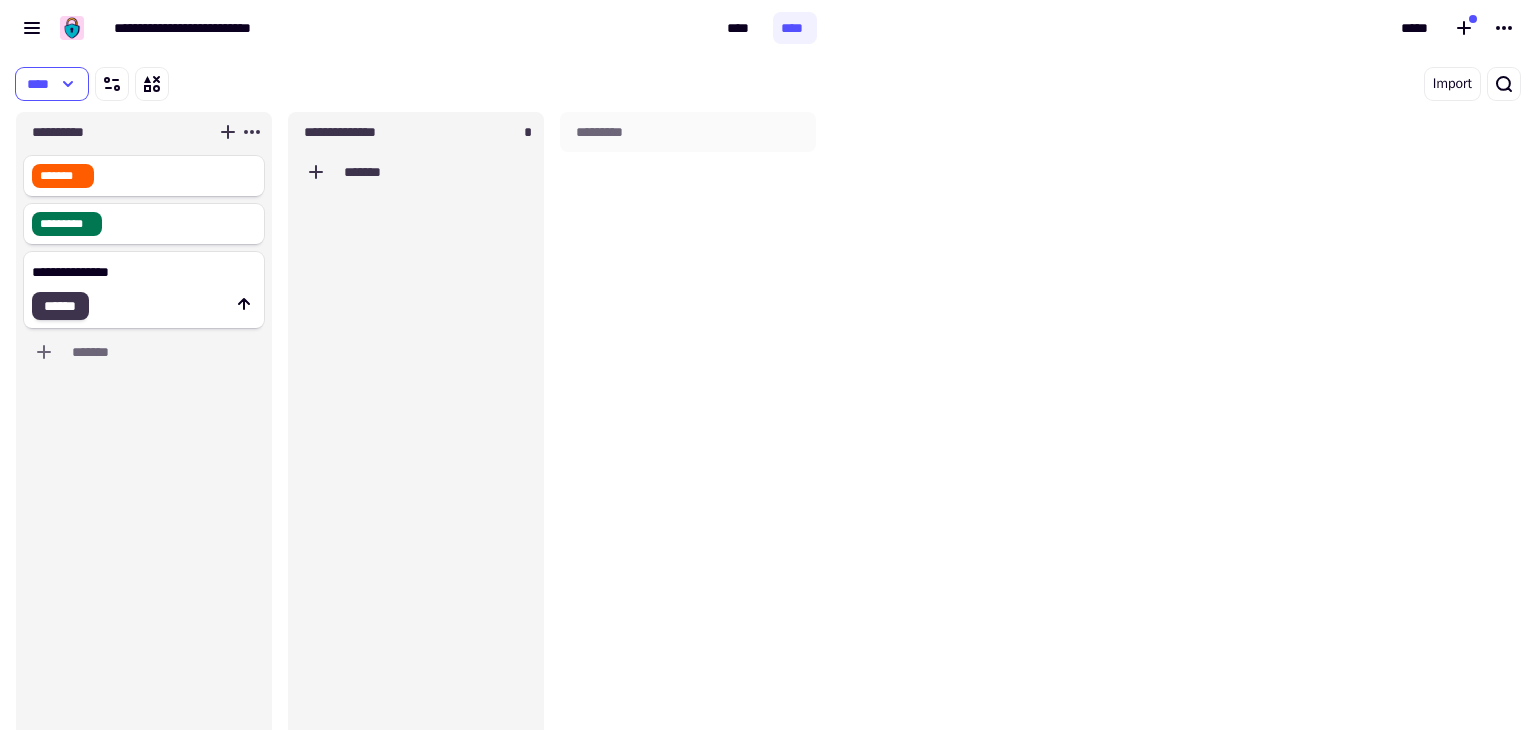 type on "**********" 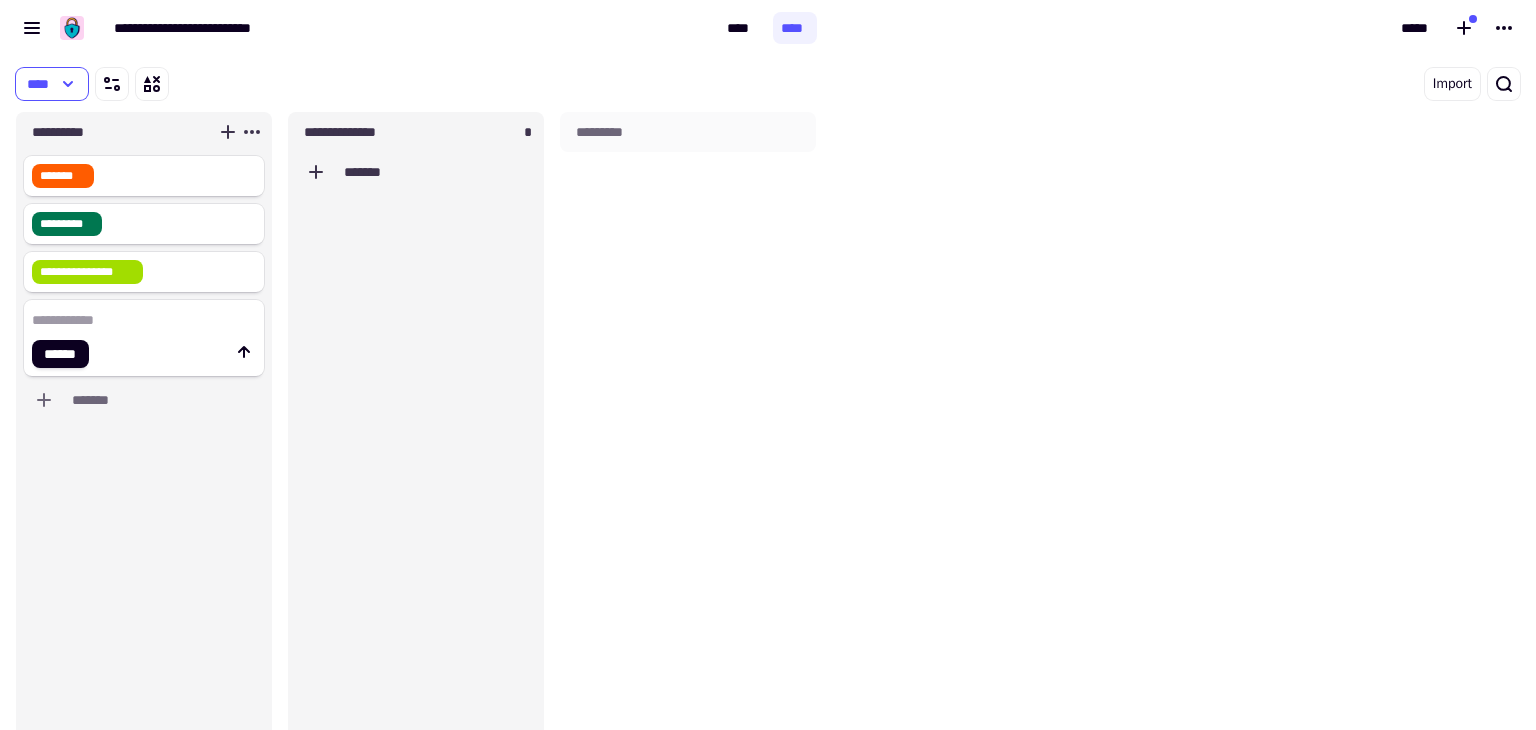click on "[FIRST] [LAST] [ADDRESS]" 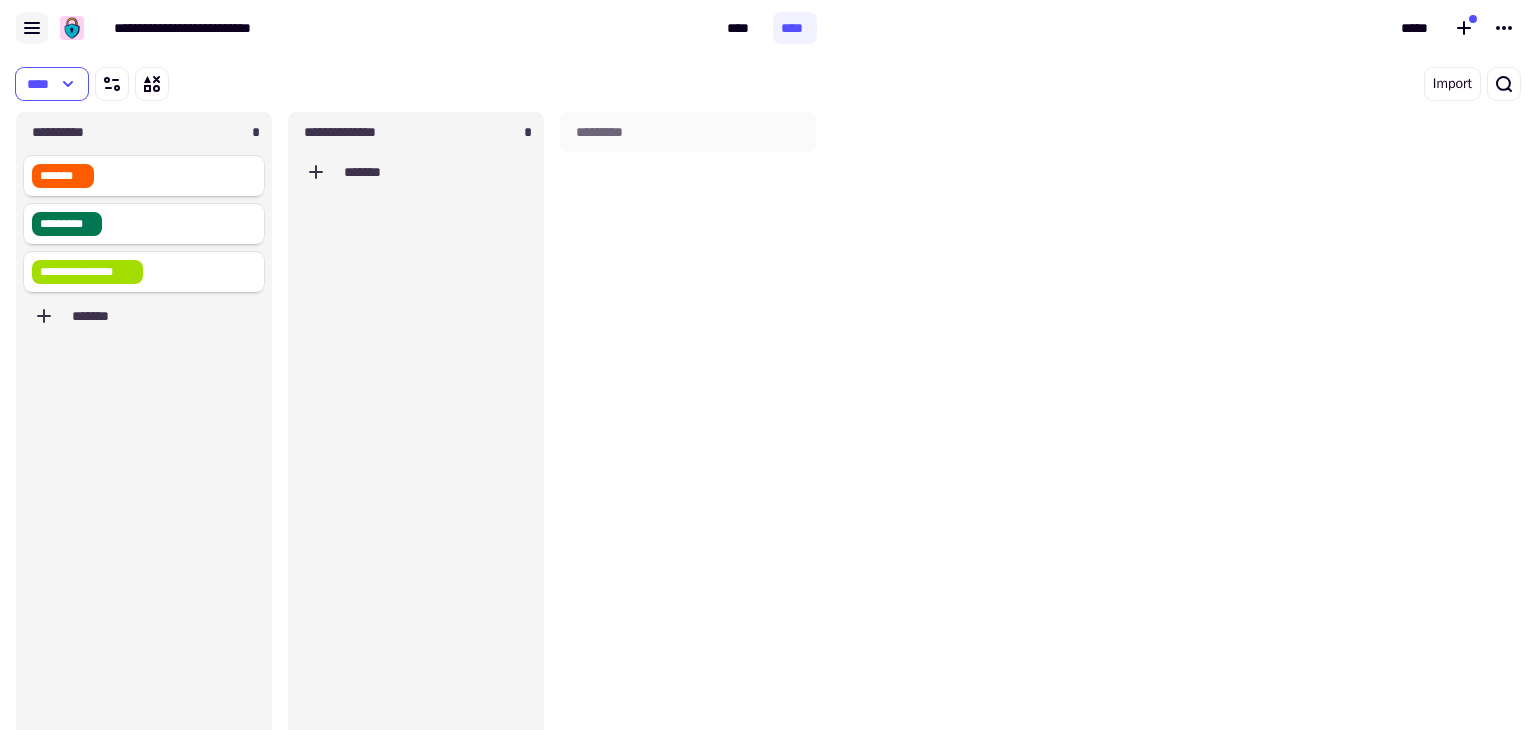 click 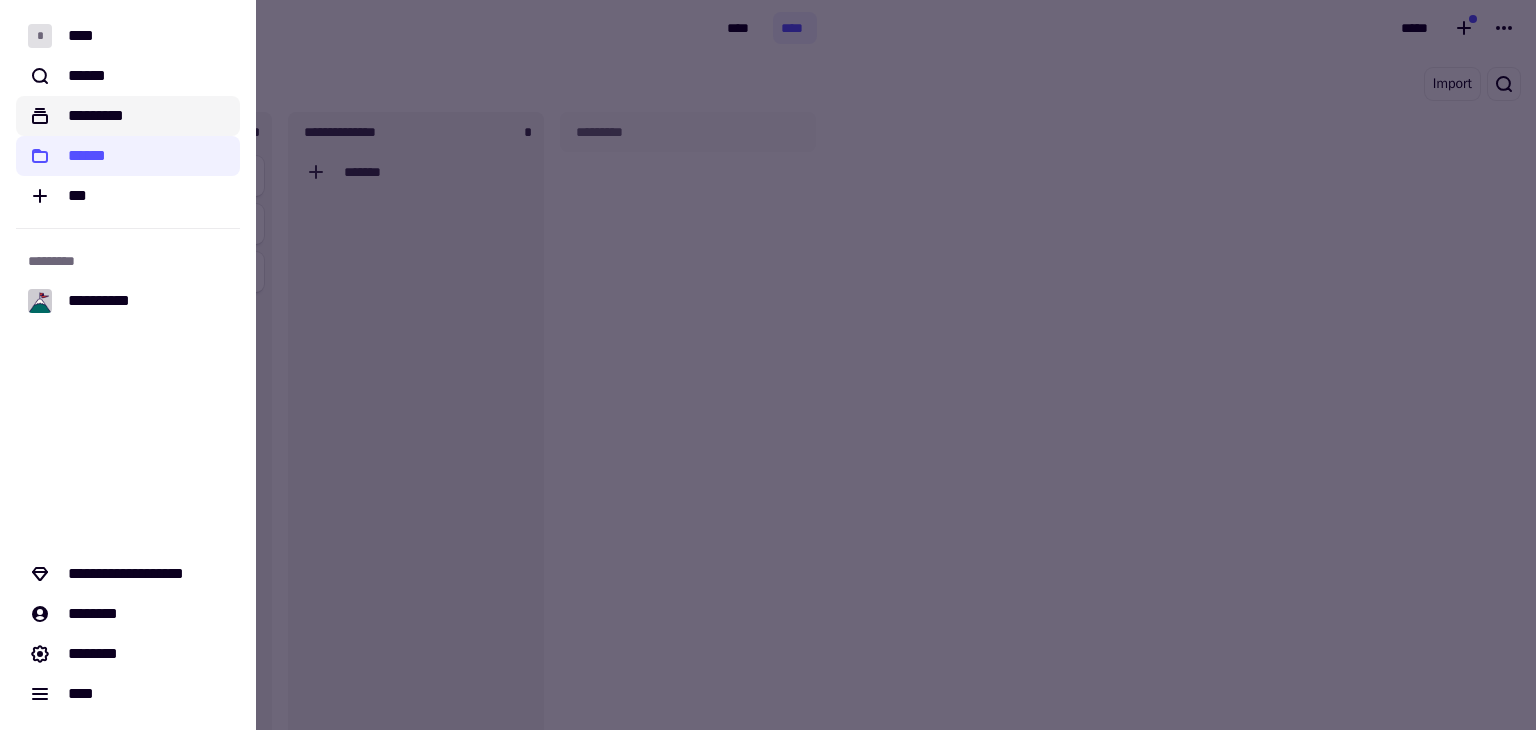 click on "*********" 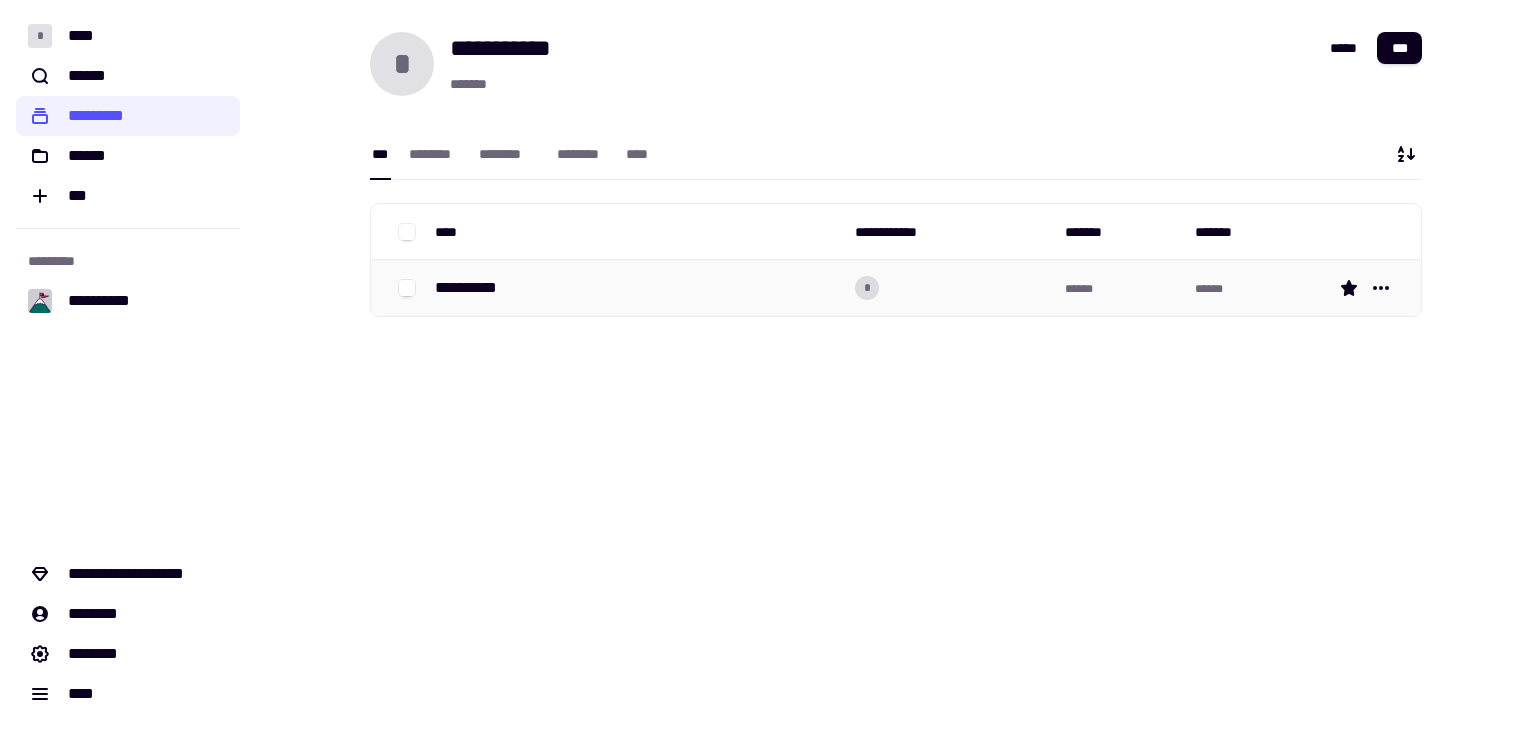 click on "**********" at bounding box center [474, 288] 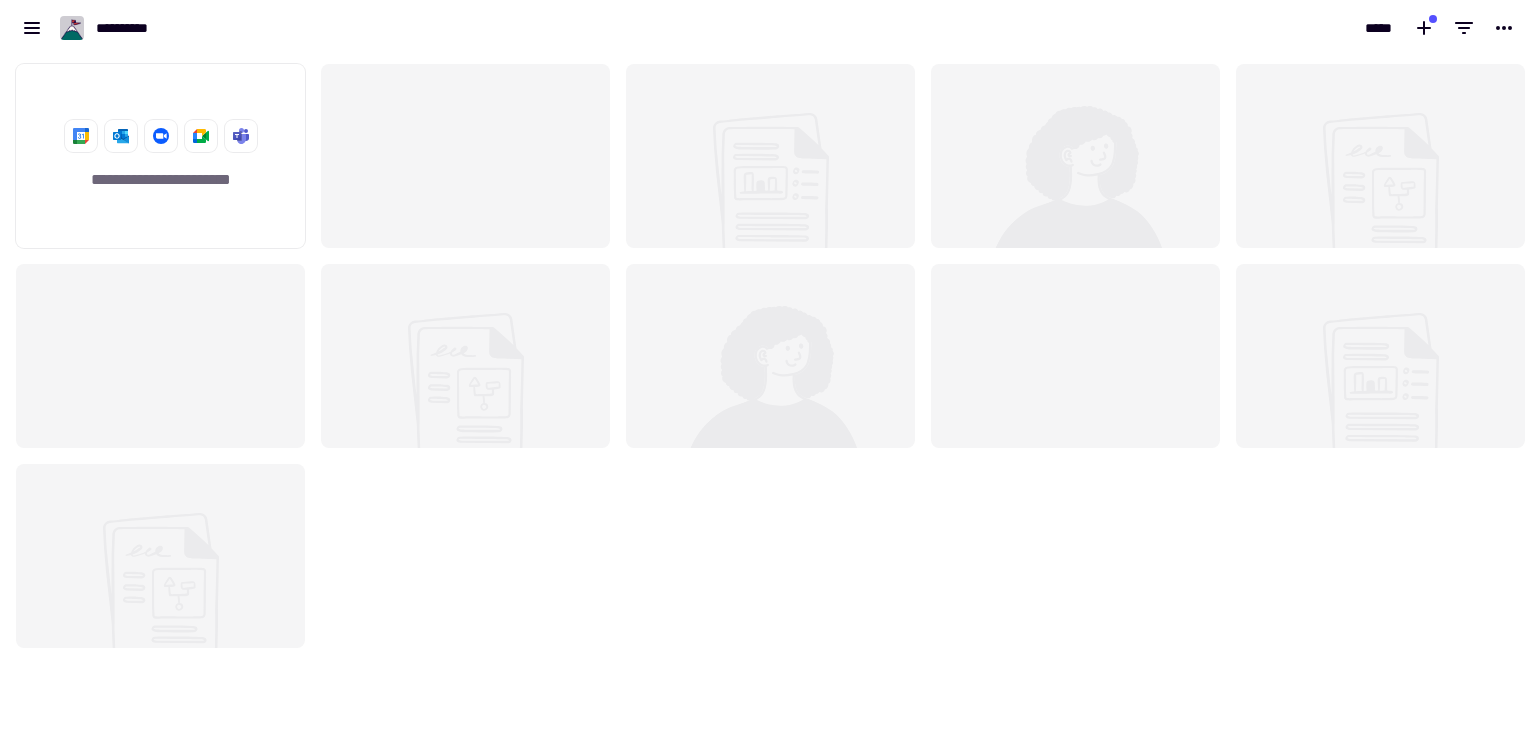 click 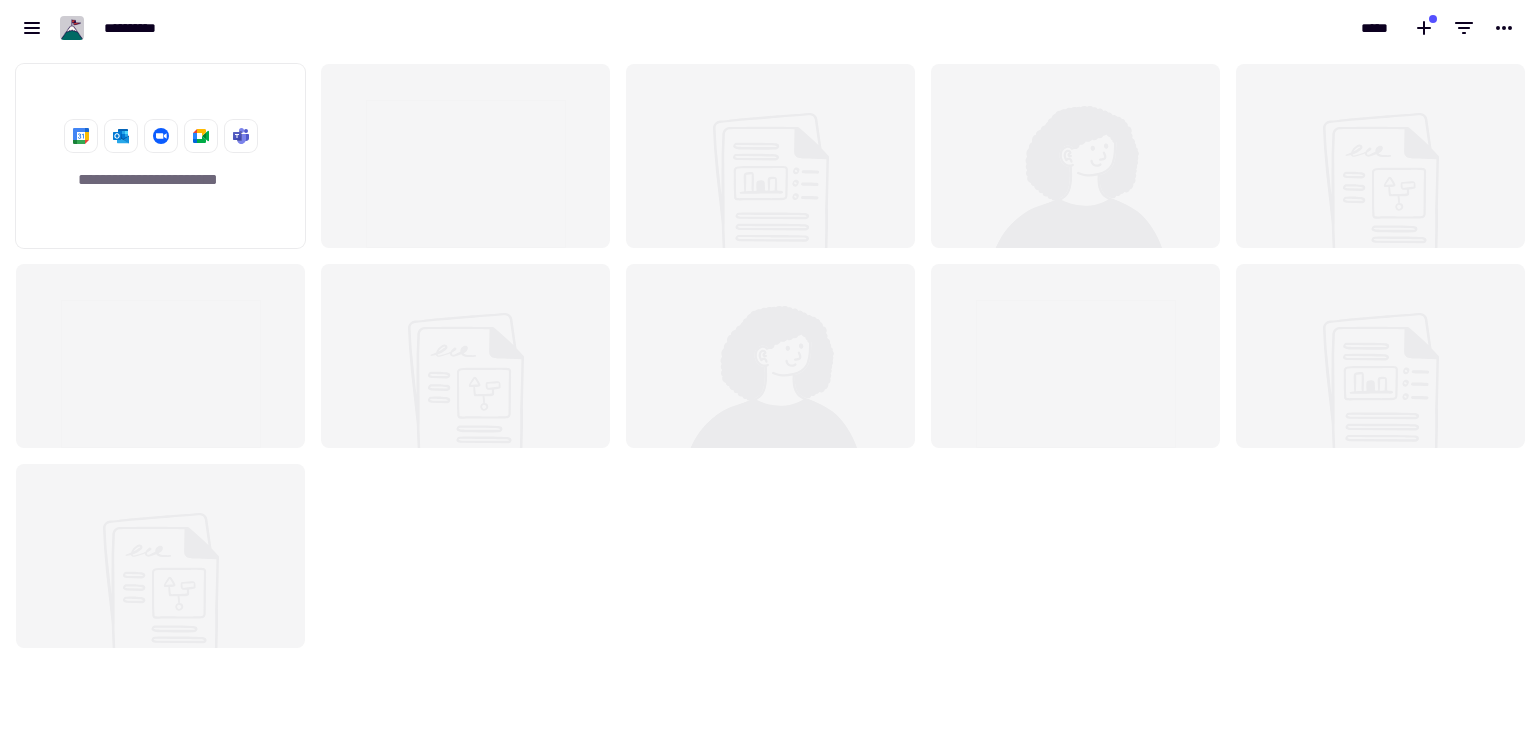 scroll, scrollTop: 658, scrollLeft: 1520, axis: both 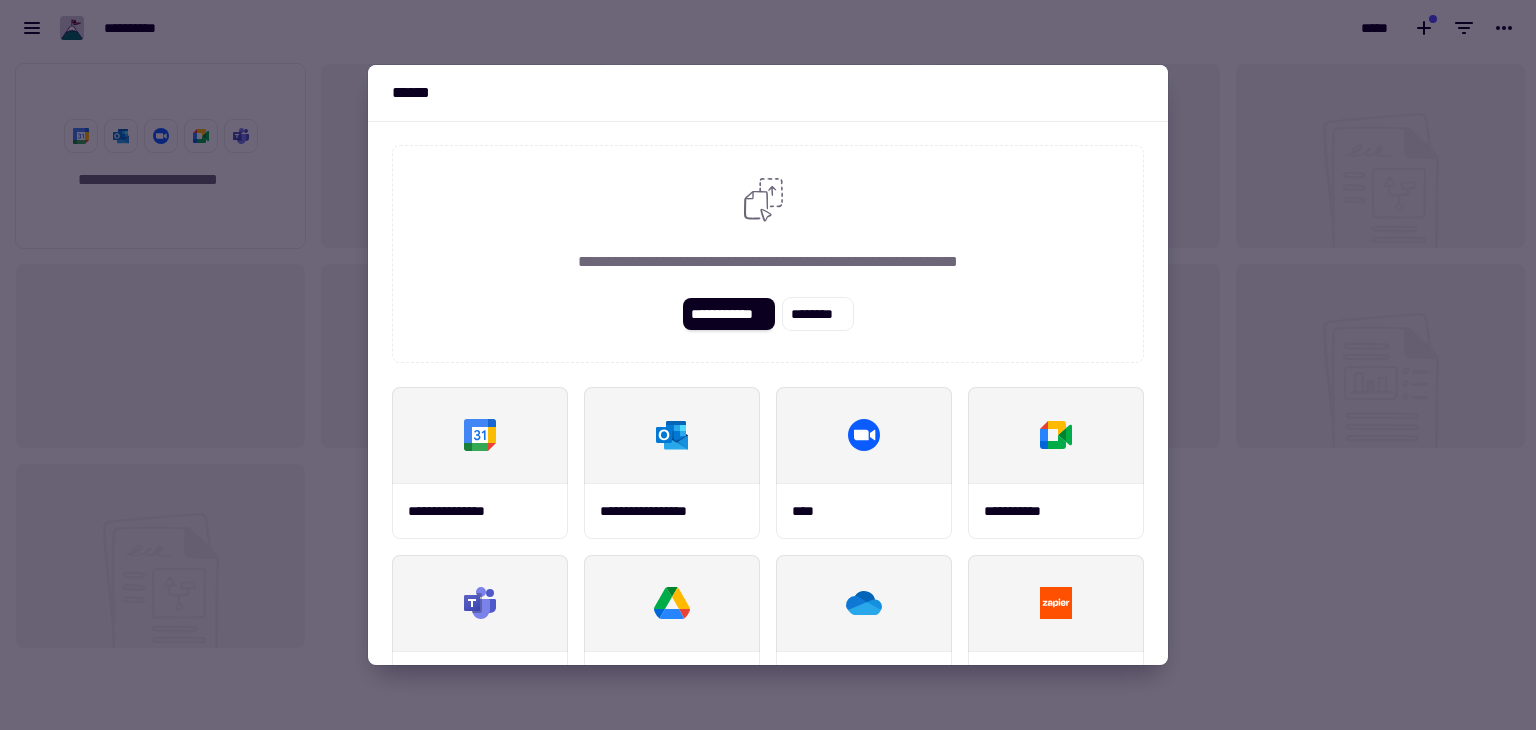 click at bounding box center [768, 365] 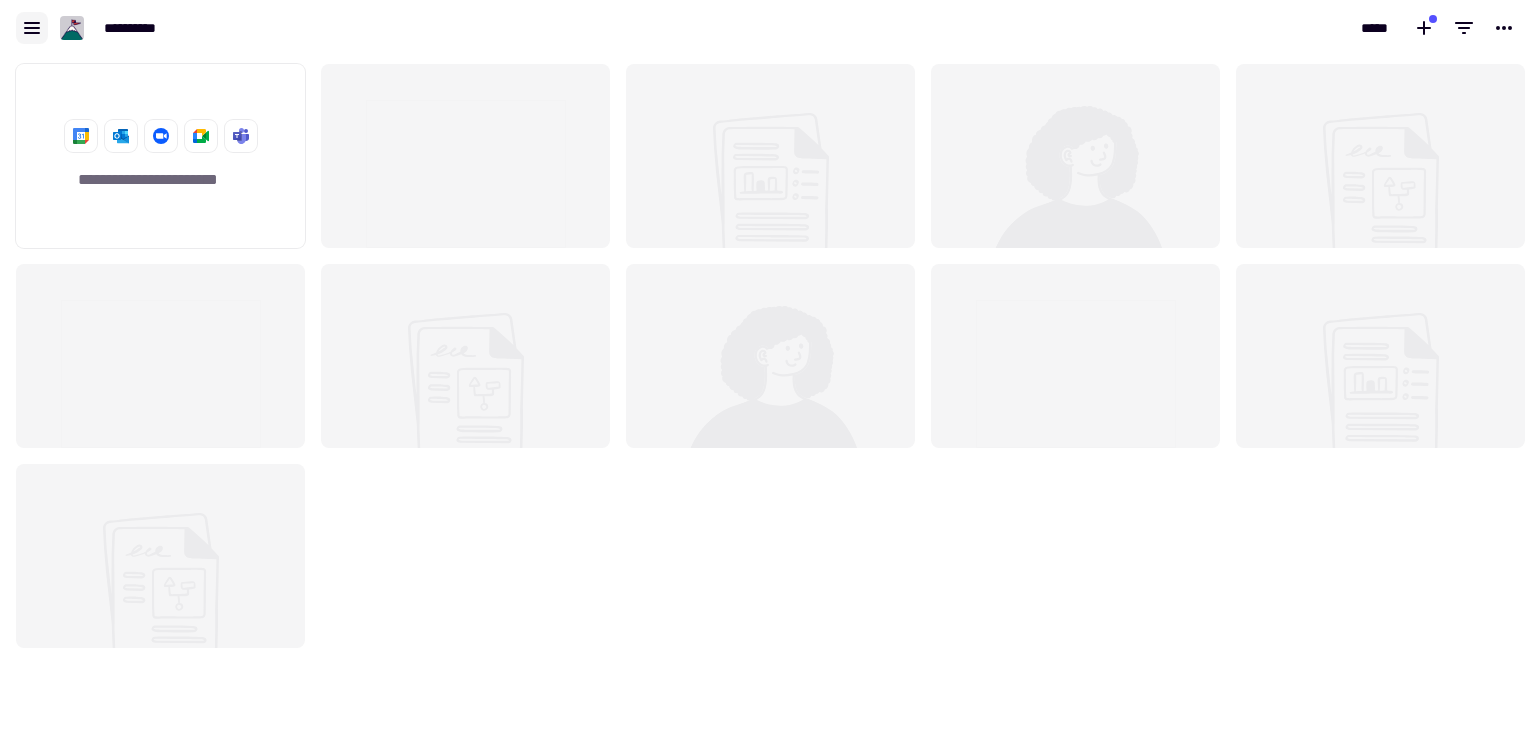 click 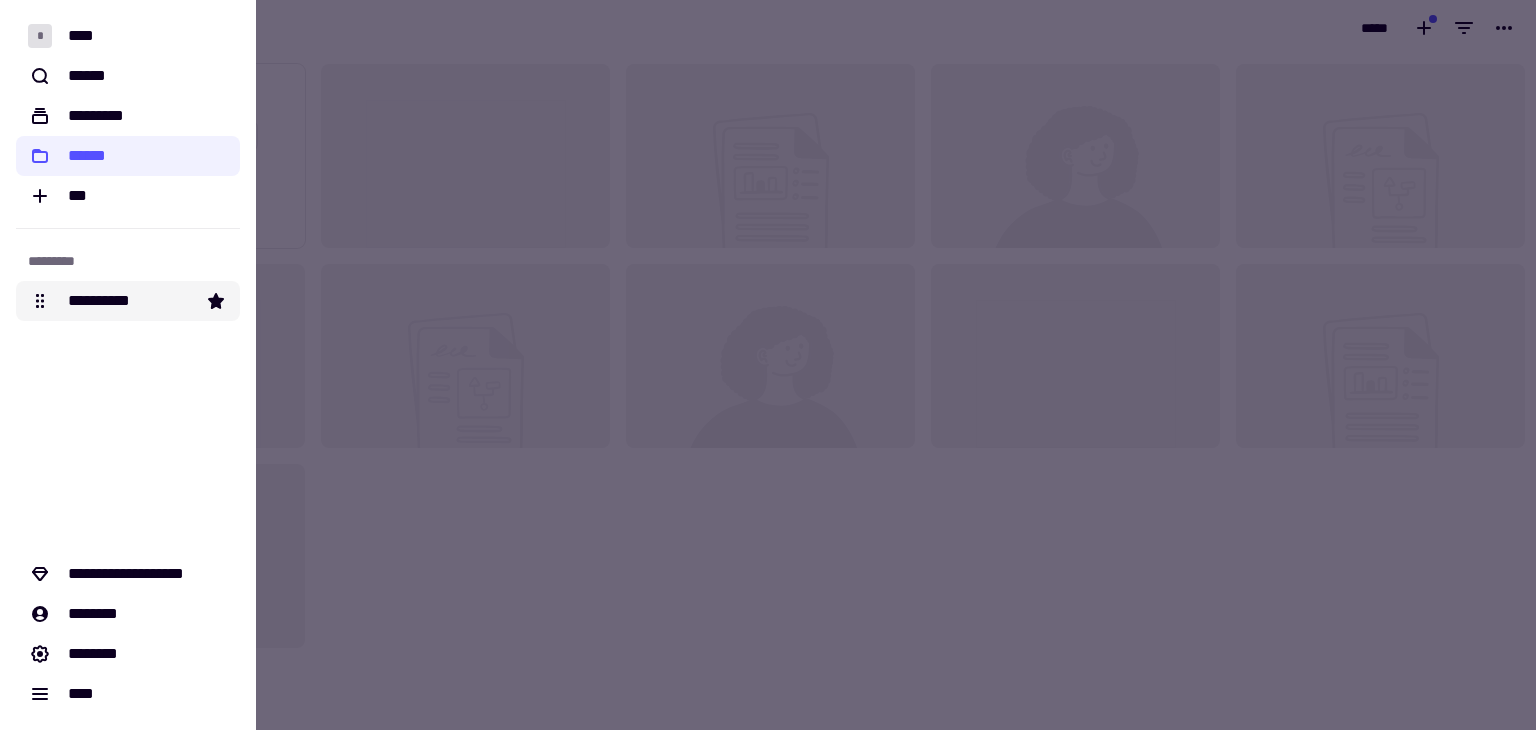 click on "**********" 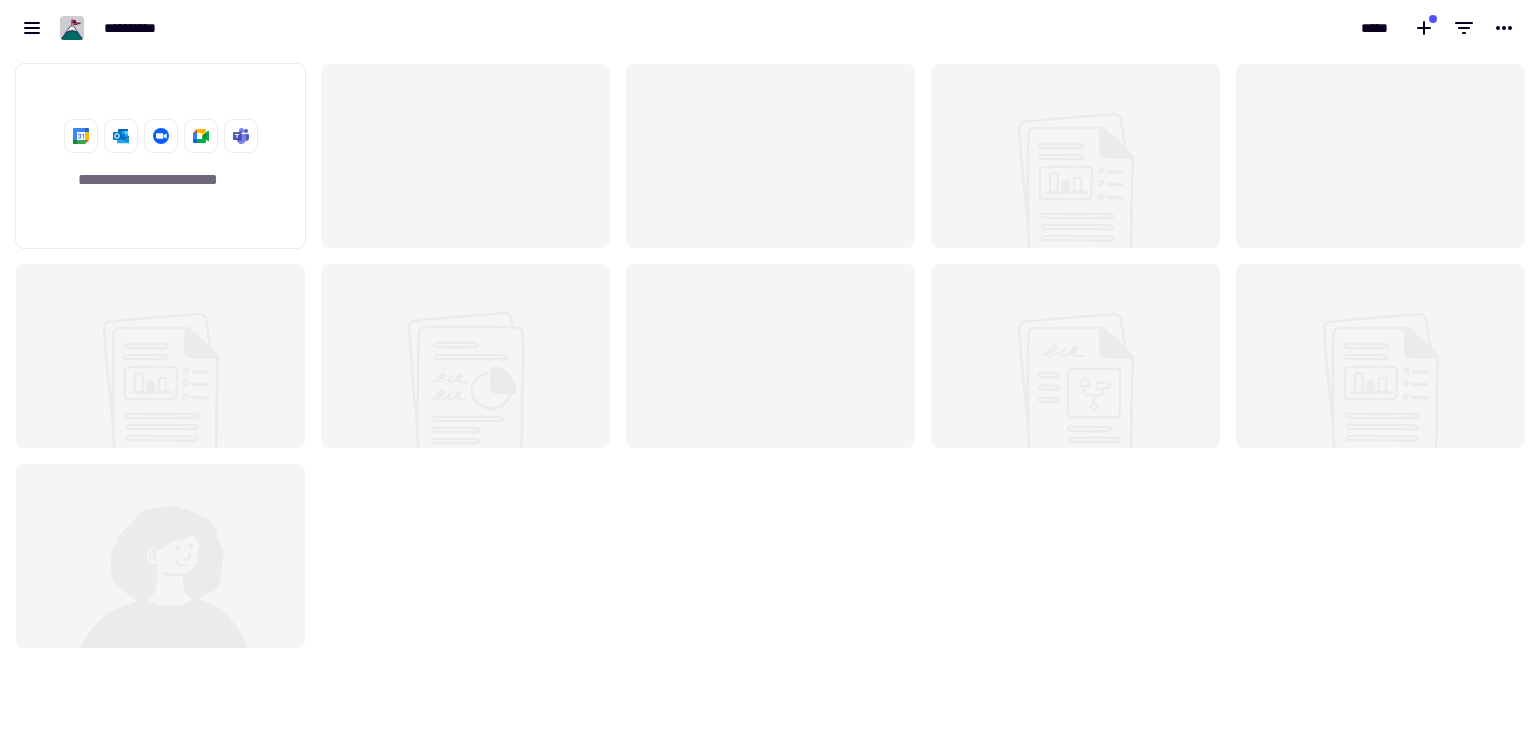 scroll, scrollTop: 16, scrollLeft: 16, axis: both 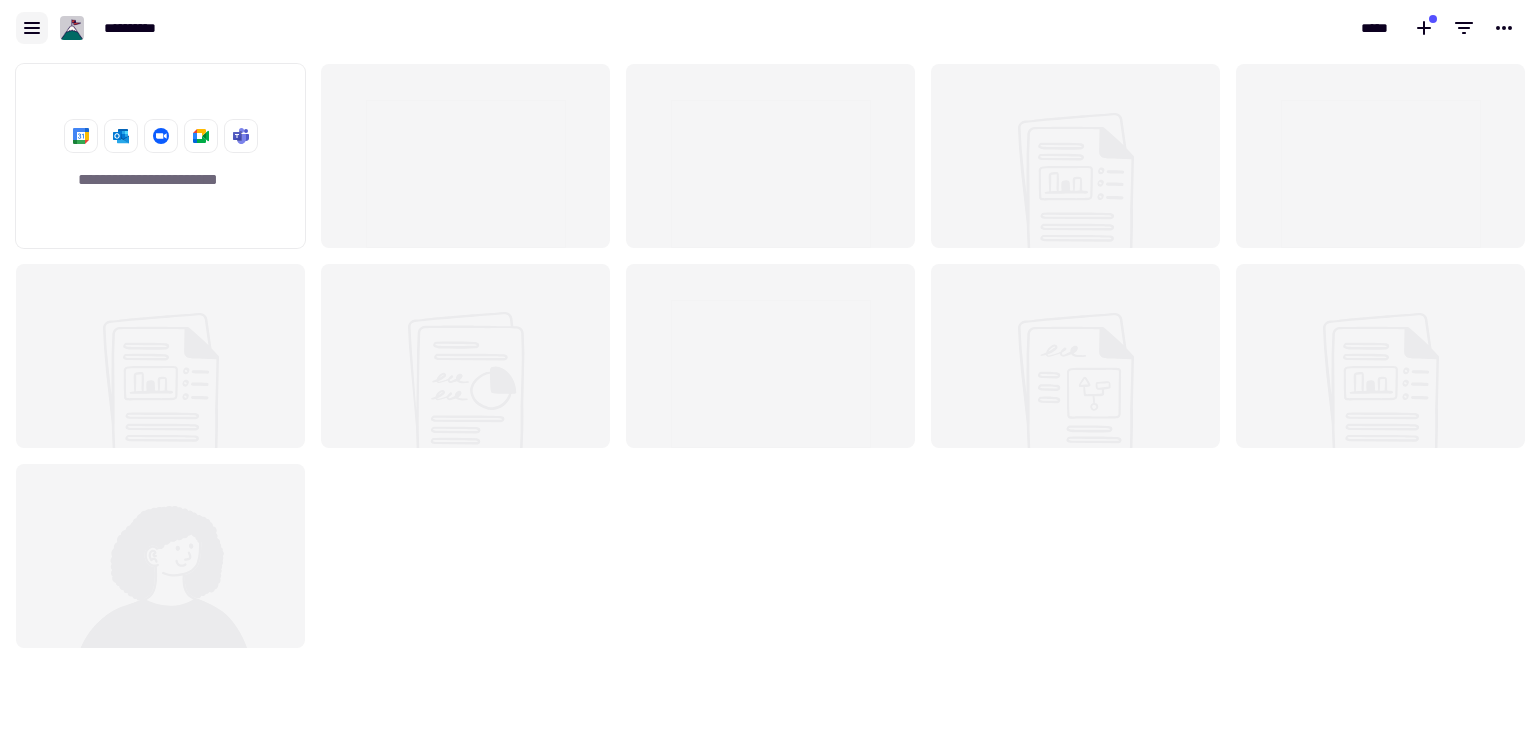 click 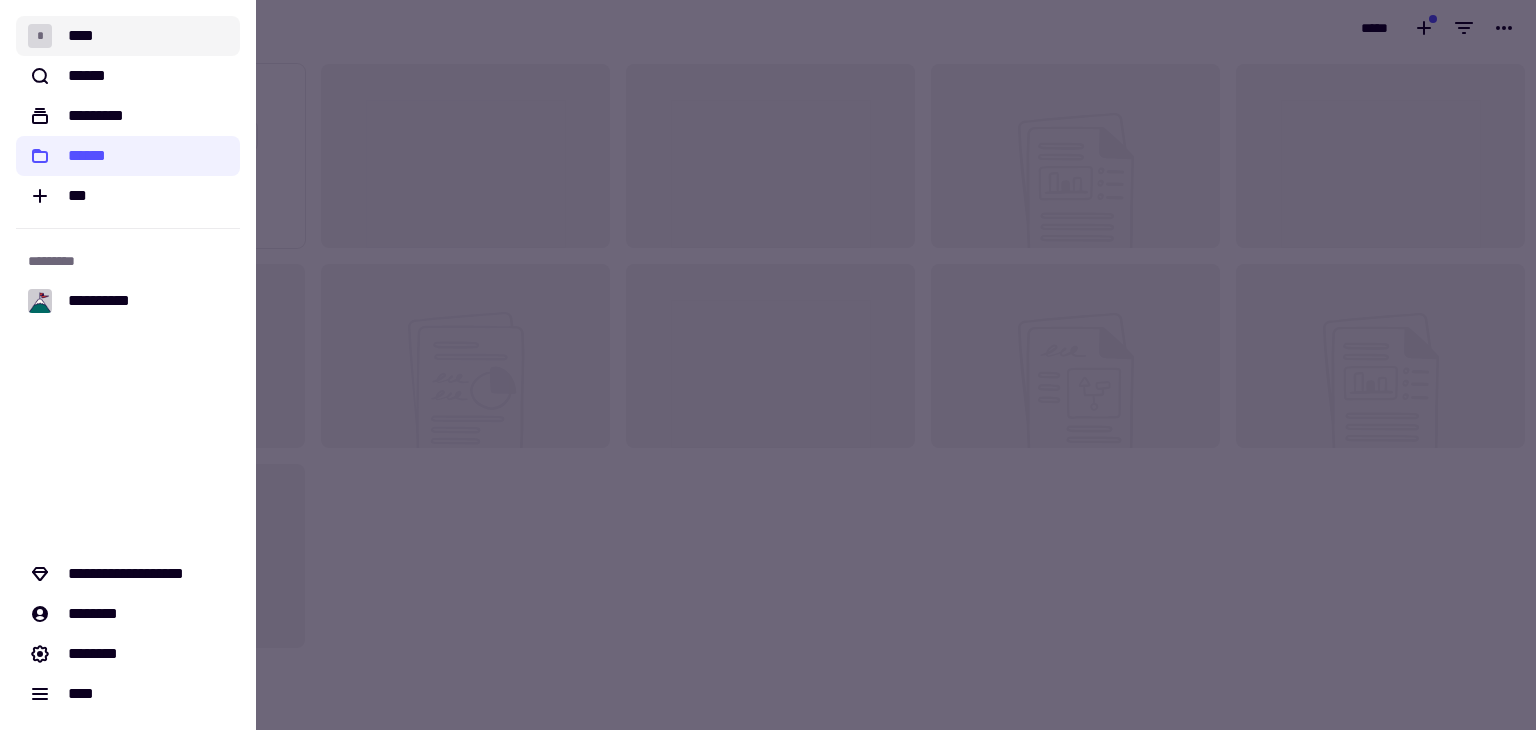 click on "* ****" 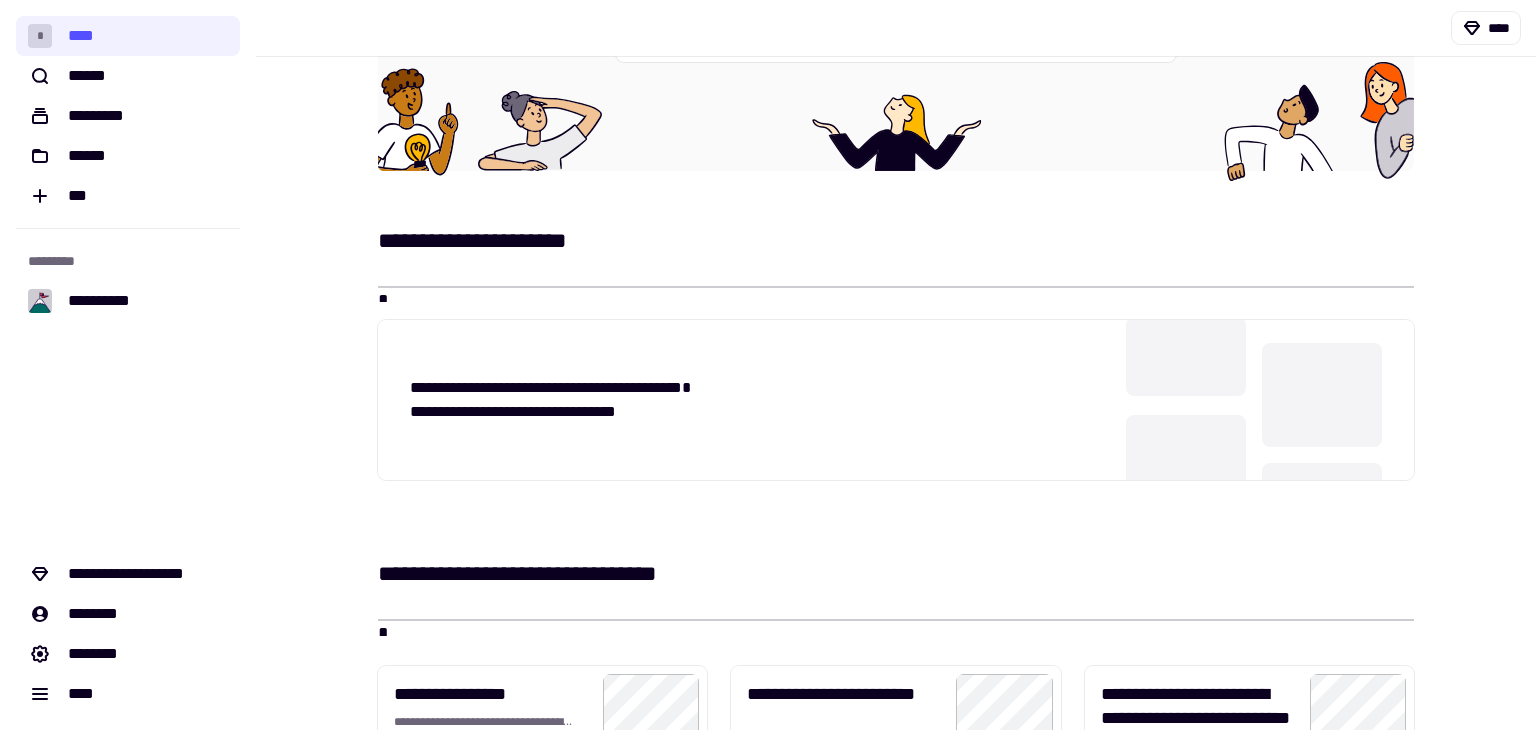 scroll, scrollTop: 0, scrollLeft: 0, axis: both 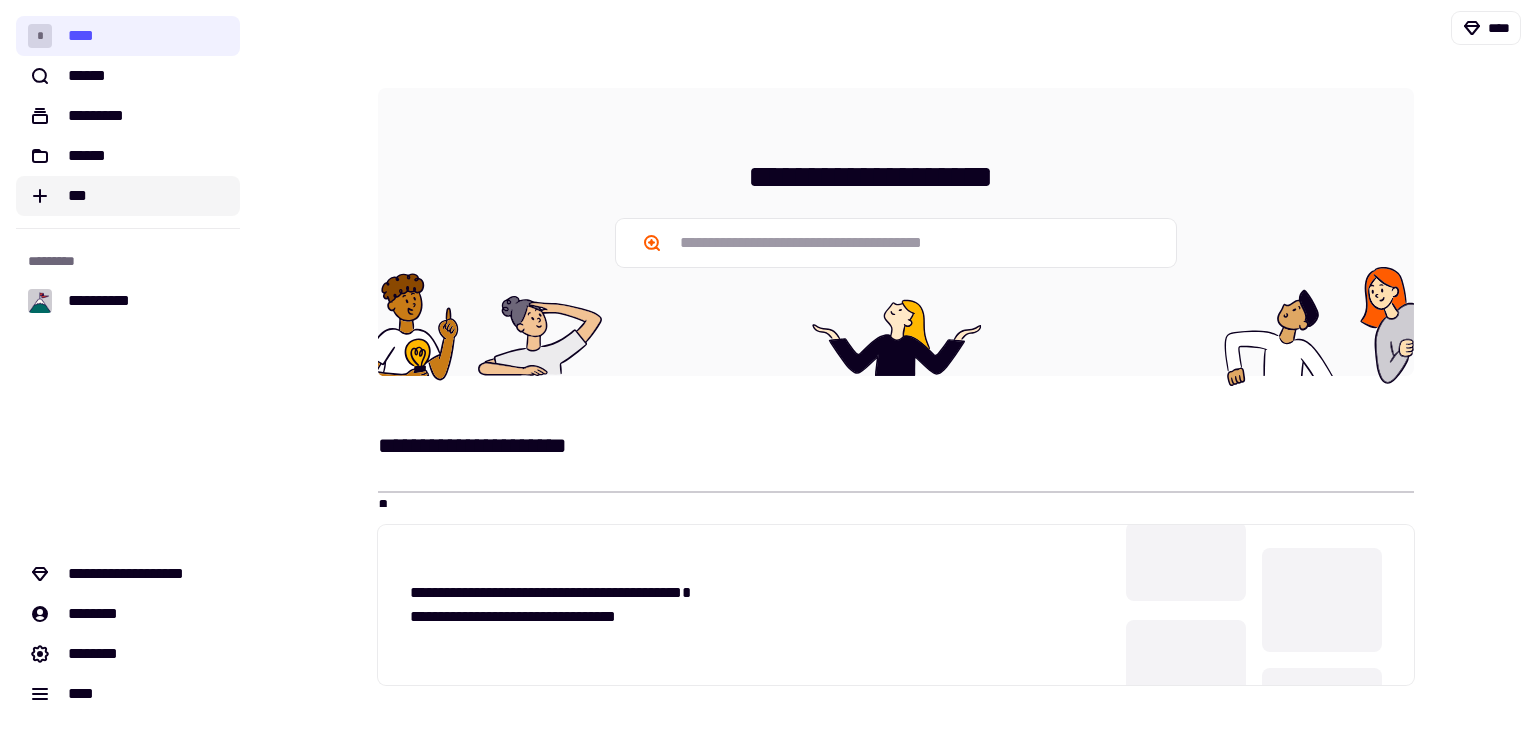 click on "***" 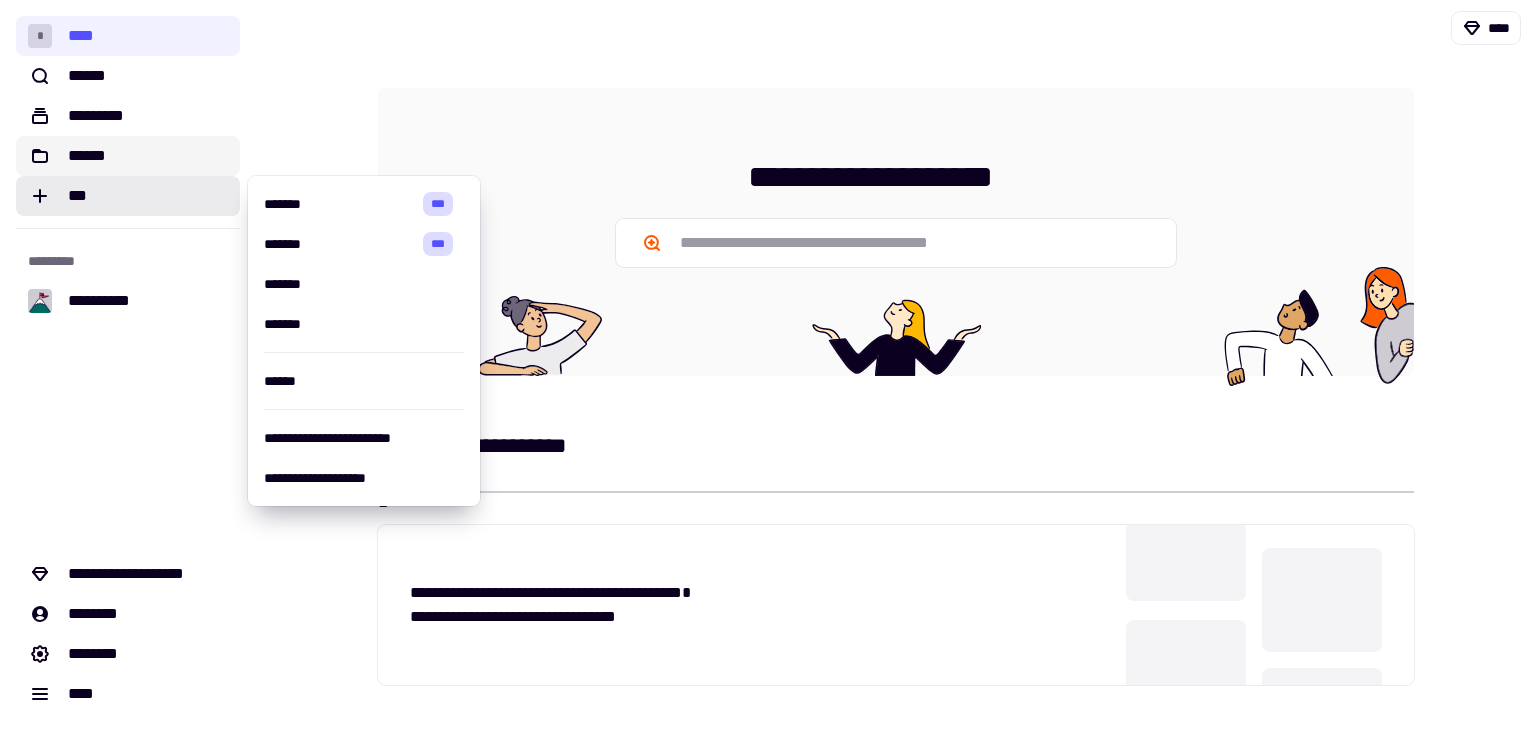 click on "******" 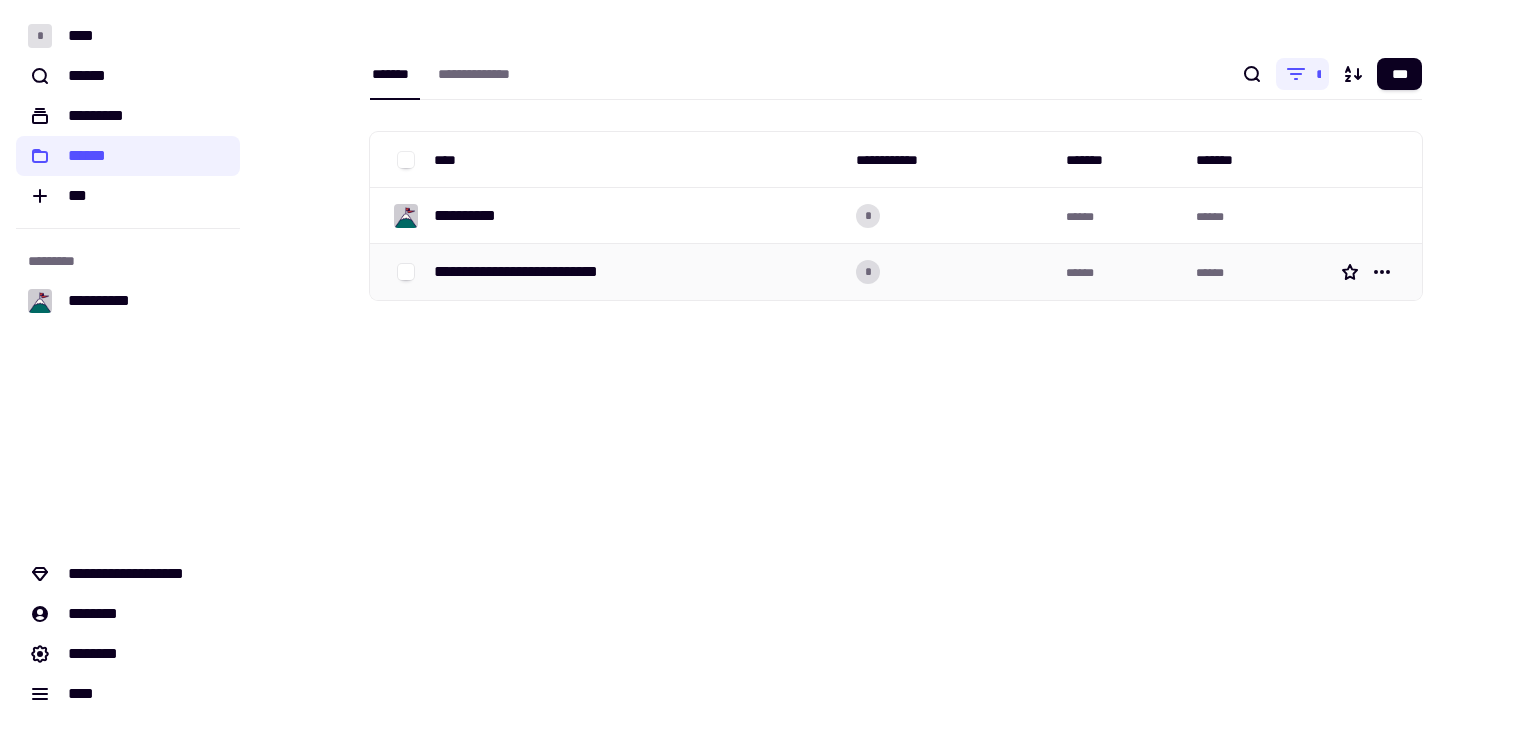 click on "**********" at bounding box center [533, 272] 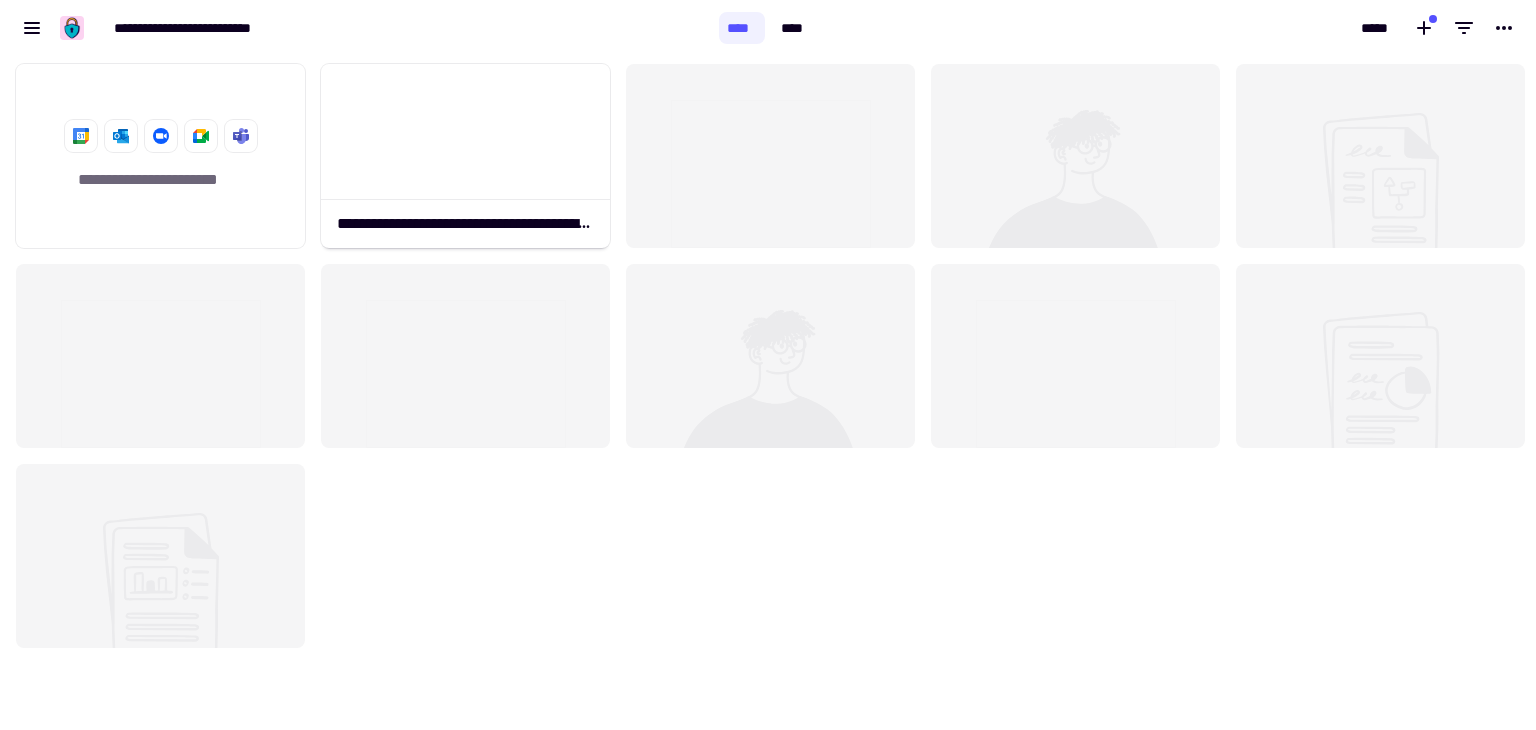 scroll, scrollTop: 16, scrollLeft: 16, axis: both 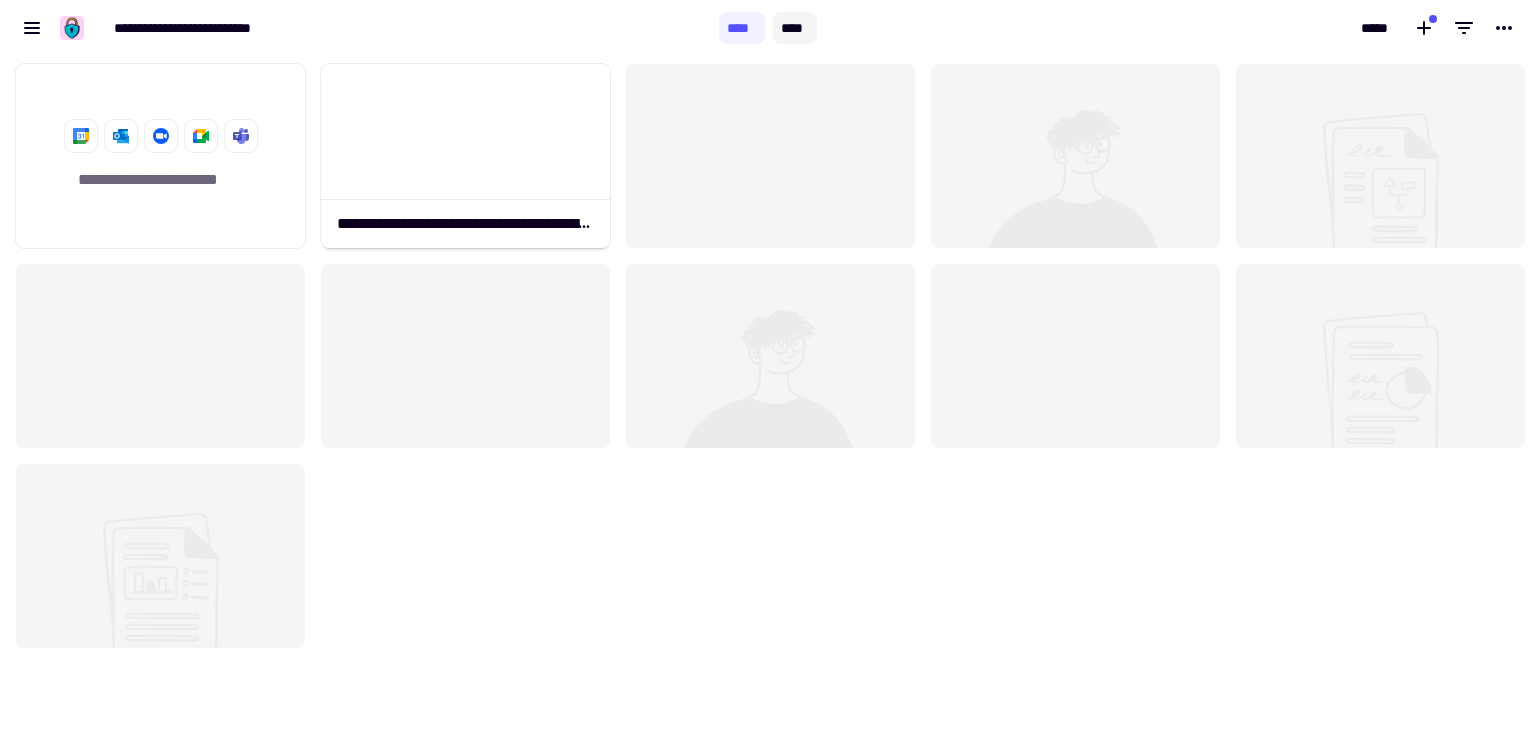 click on "****" 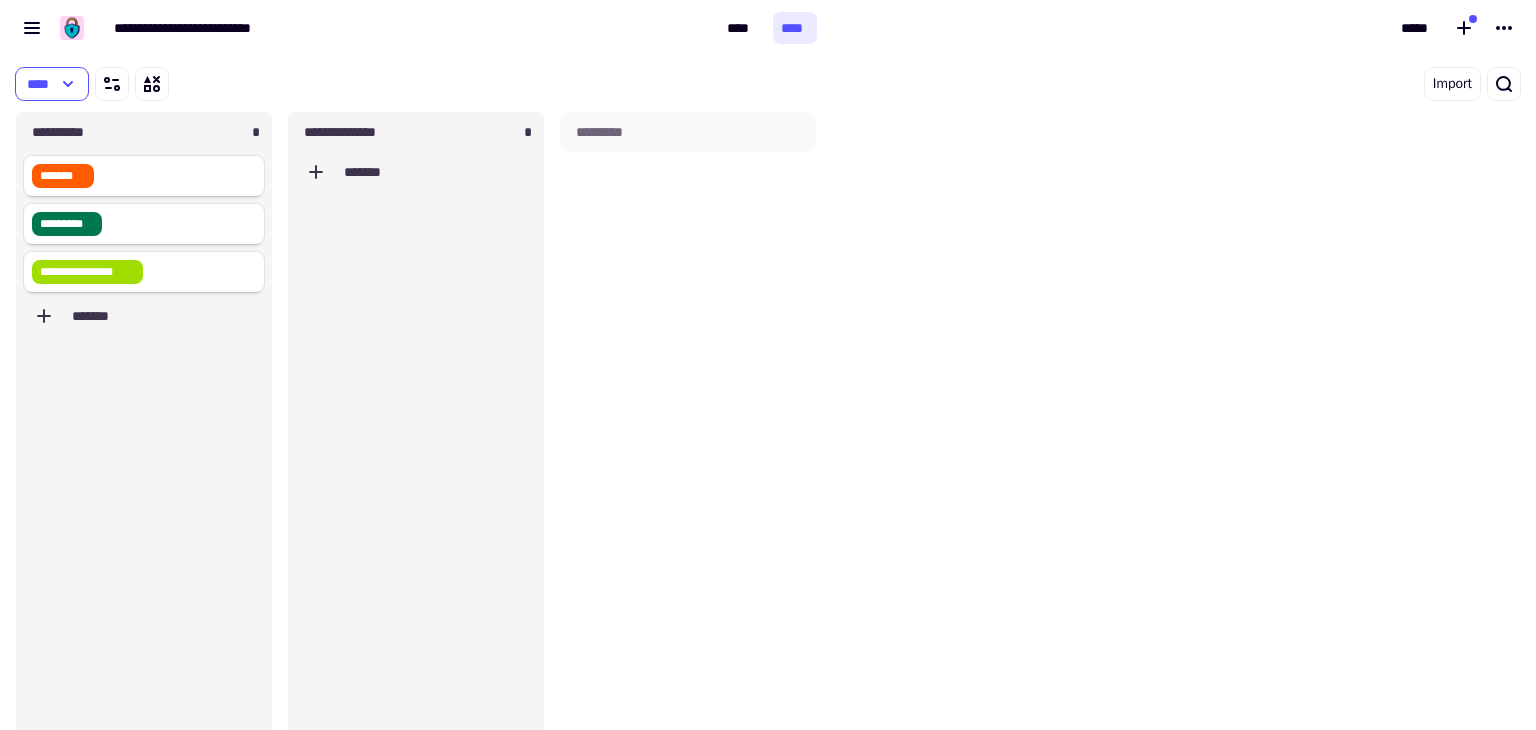 scroll, scrollTop: 16, scrollLeft: 16, axis: both 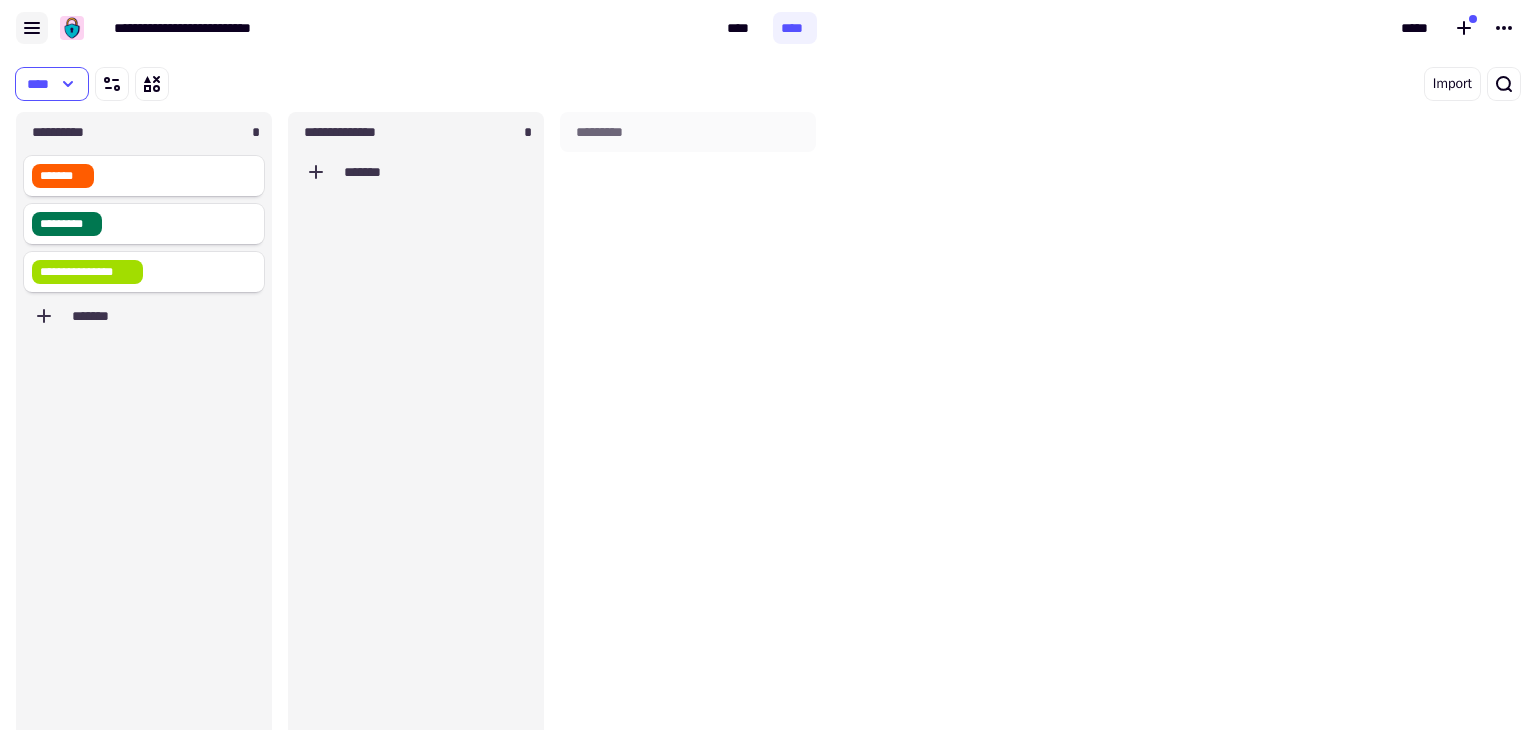 click 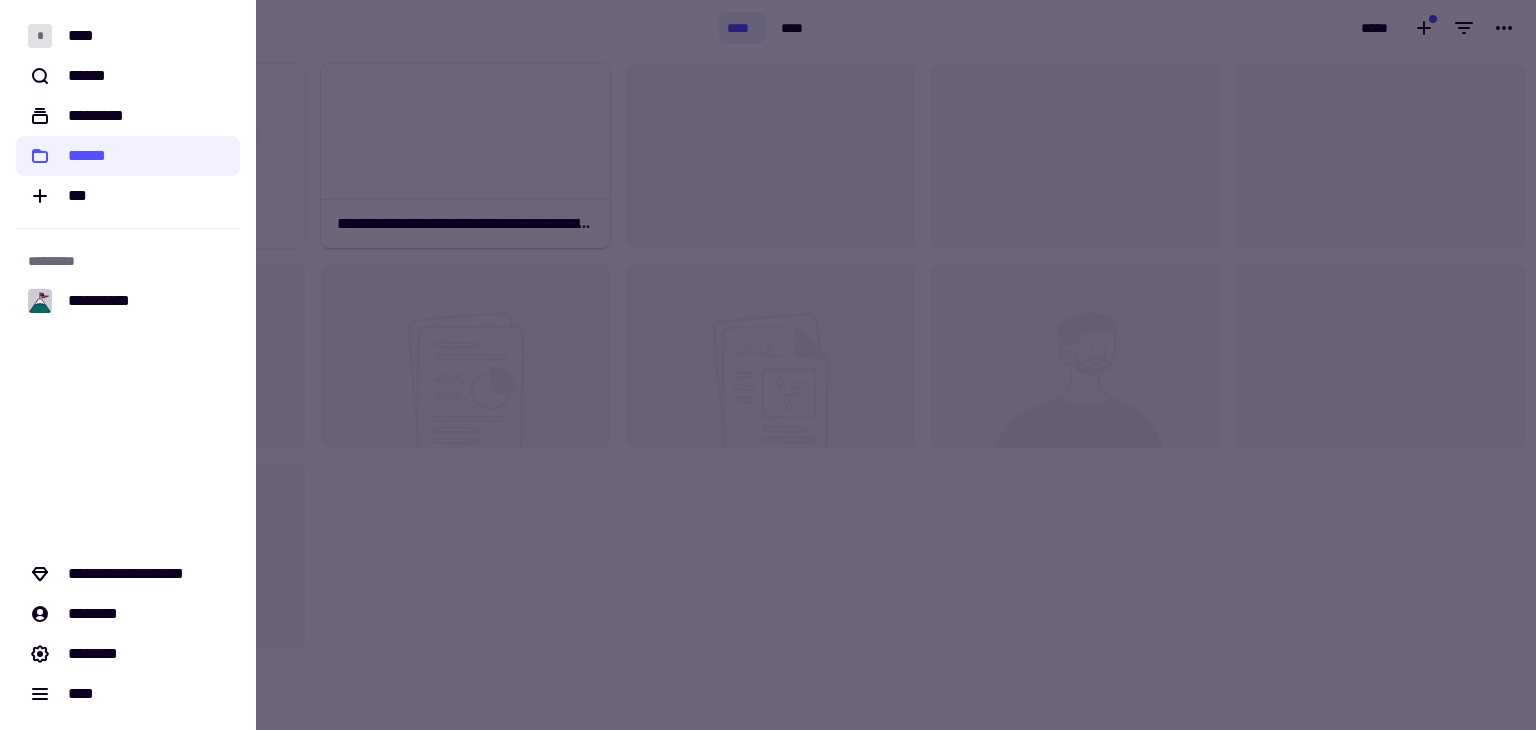 scroll, scrollTop: 16, scrollLeft: 16, axis: both 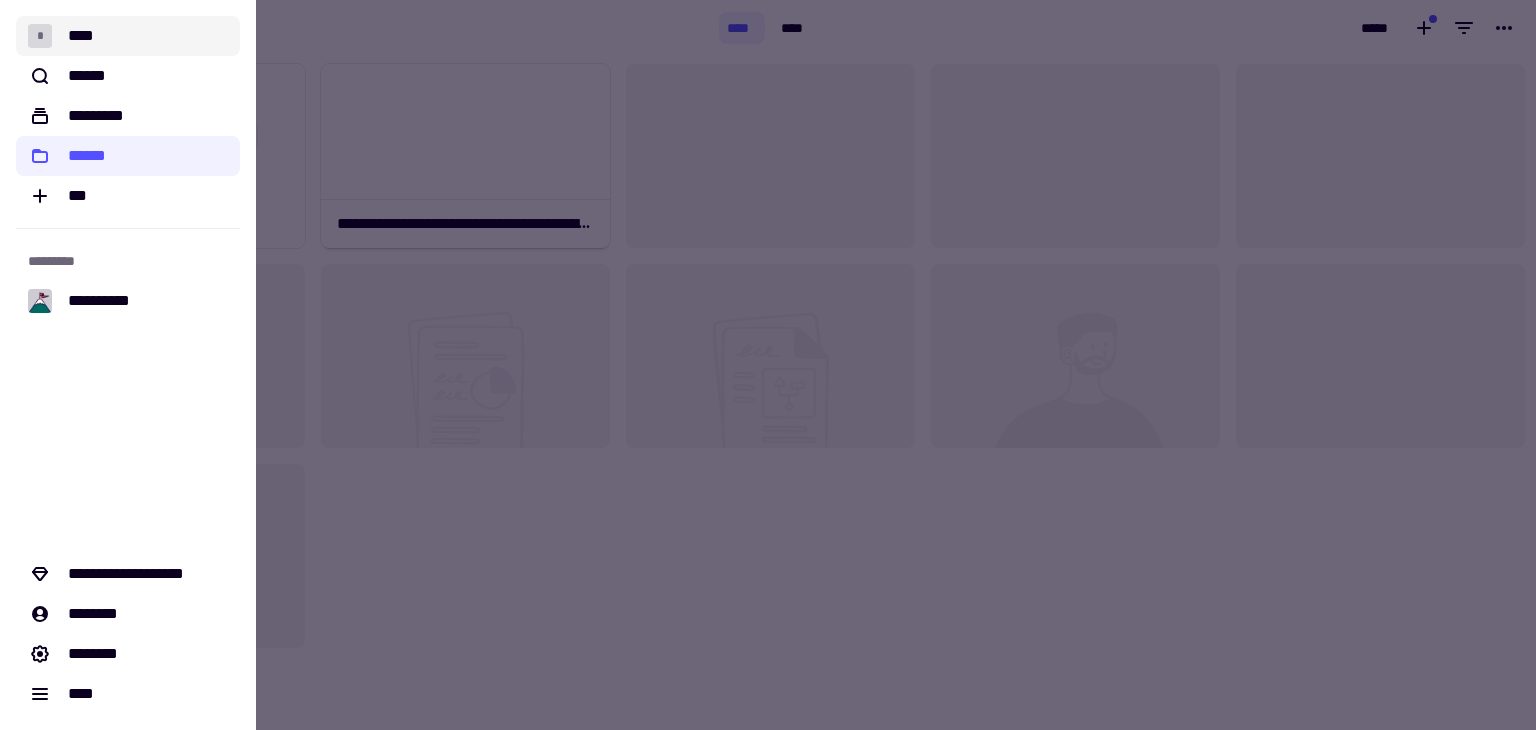 click on "* ****" 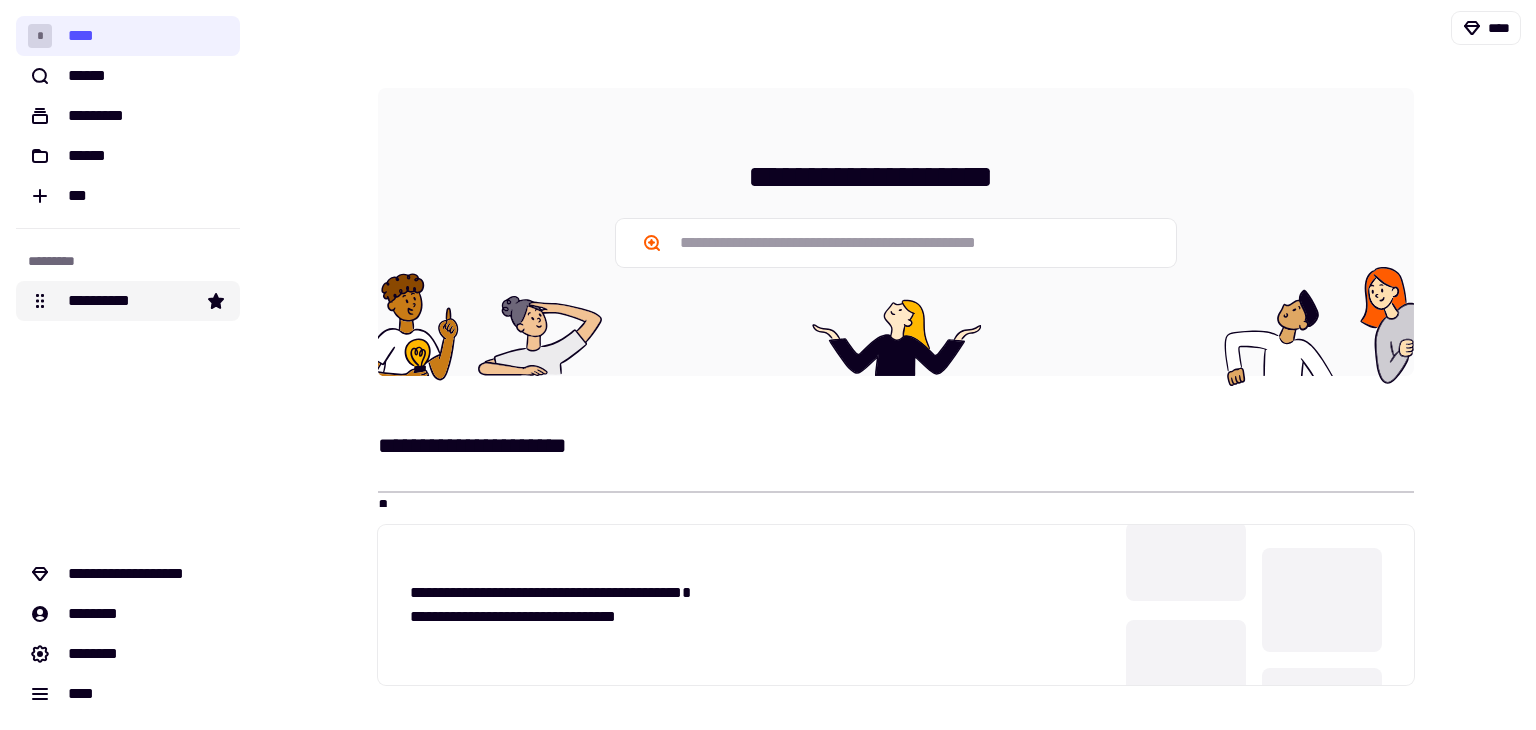 click on "**********" 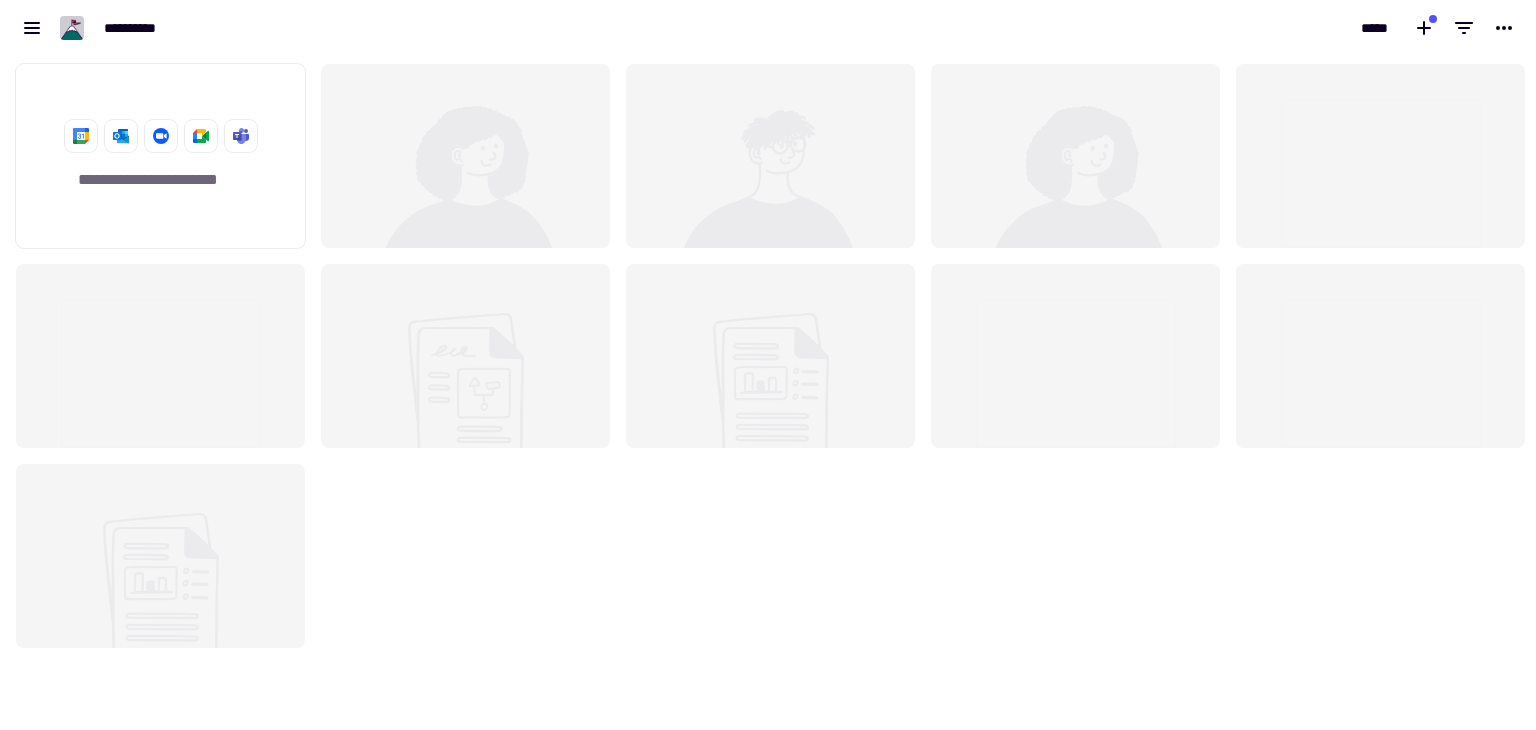 scroll, scrollTop: 16, scrollLeft: 16, axis: both 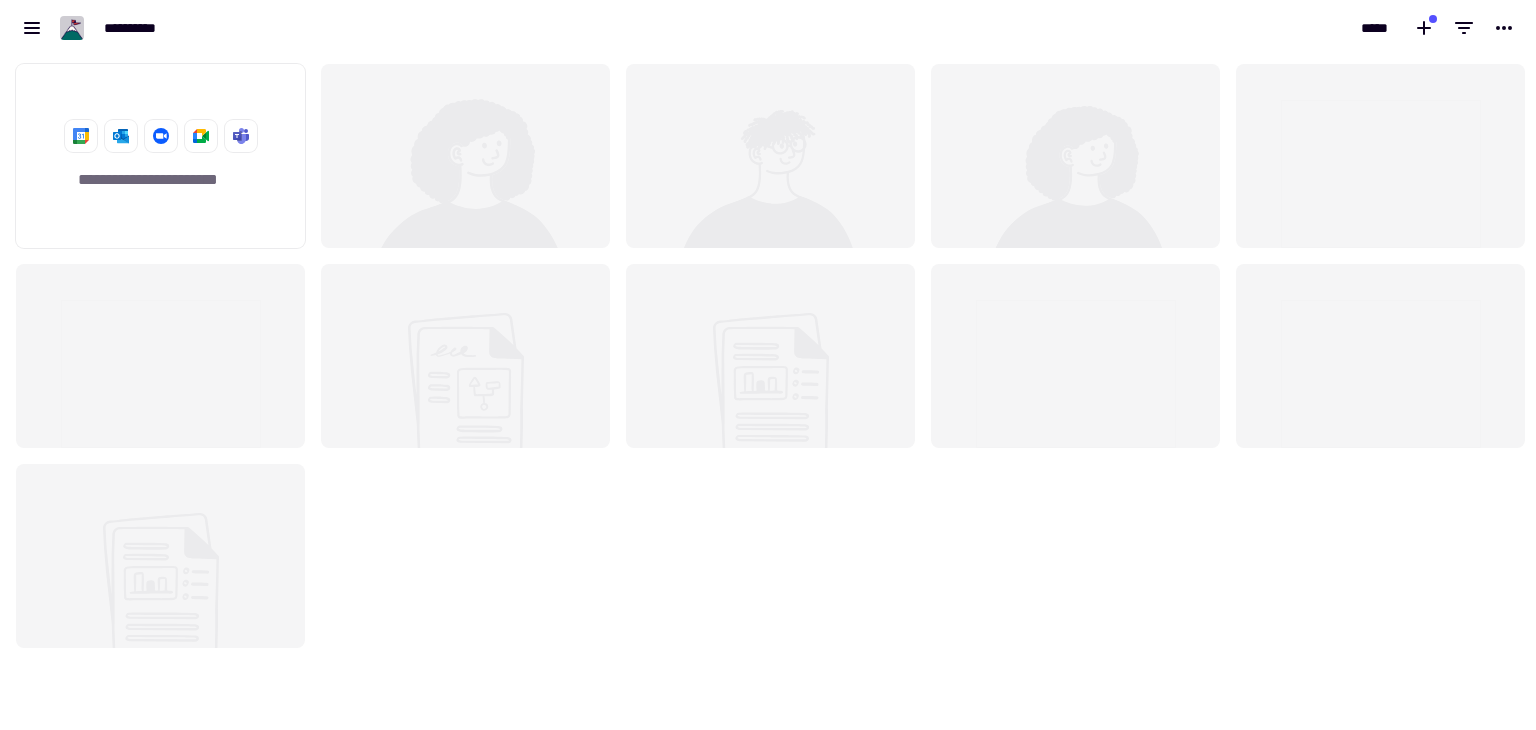 click 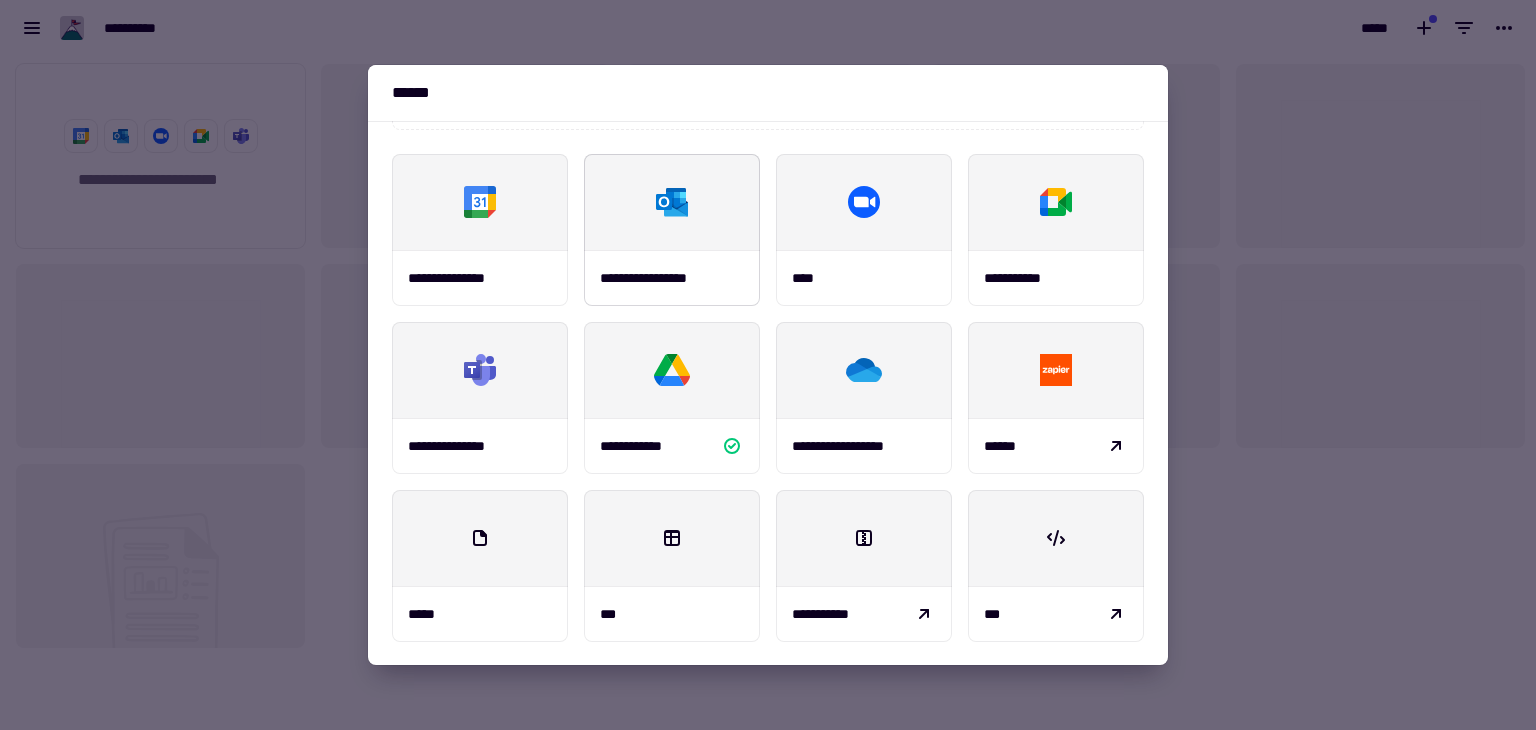 scroll, scrollTop: 0, scrollLeft: 0, axis: both 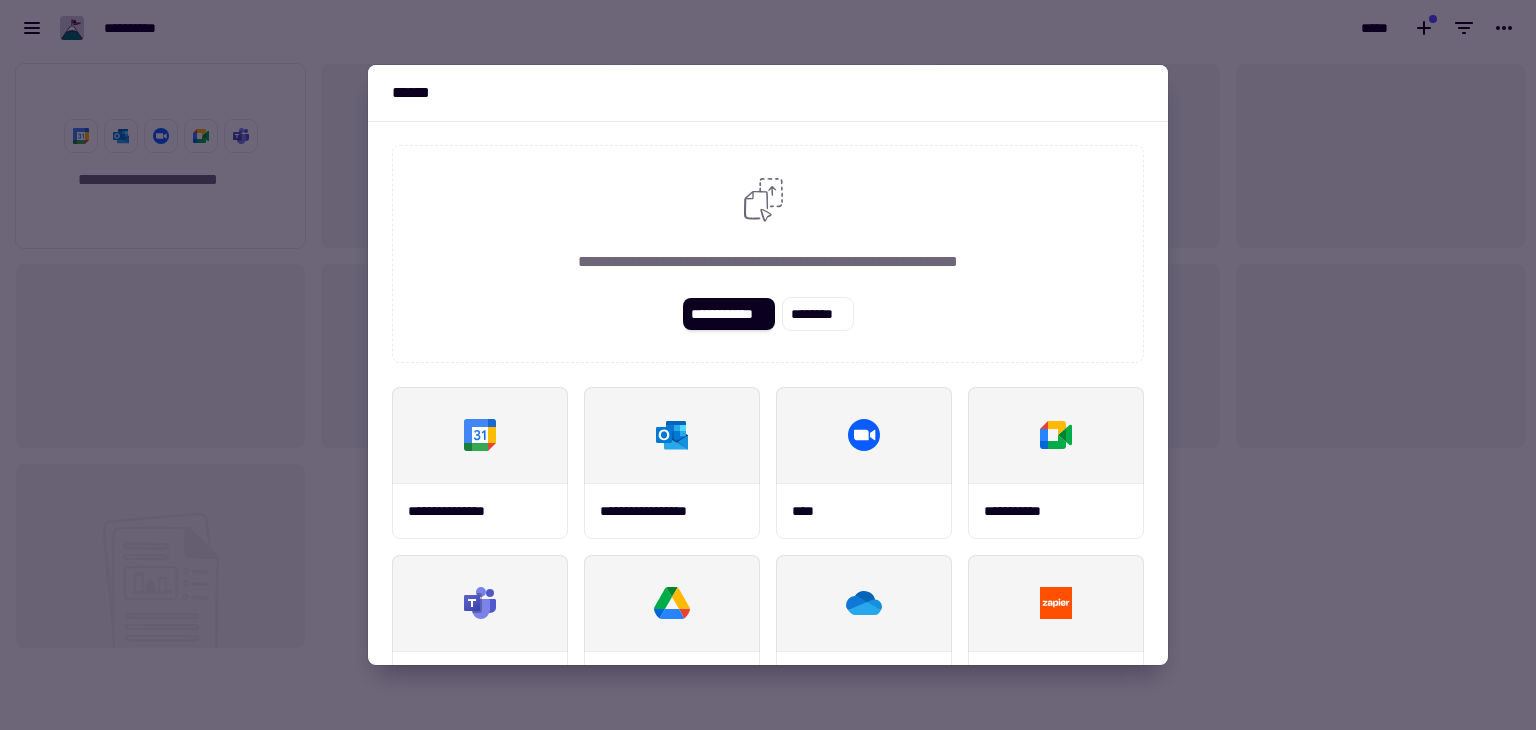 click at bounding box center (768, 365) 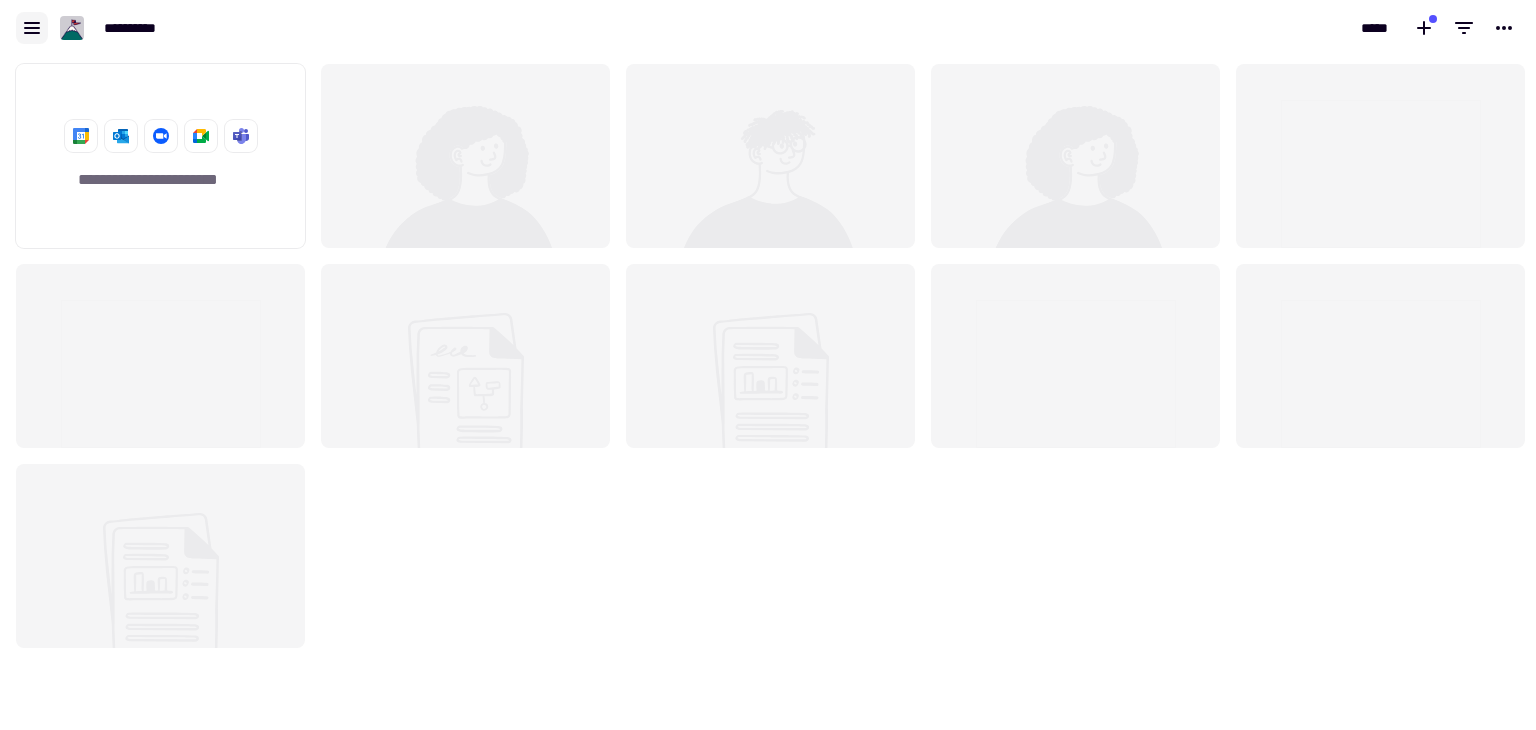 click 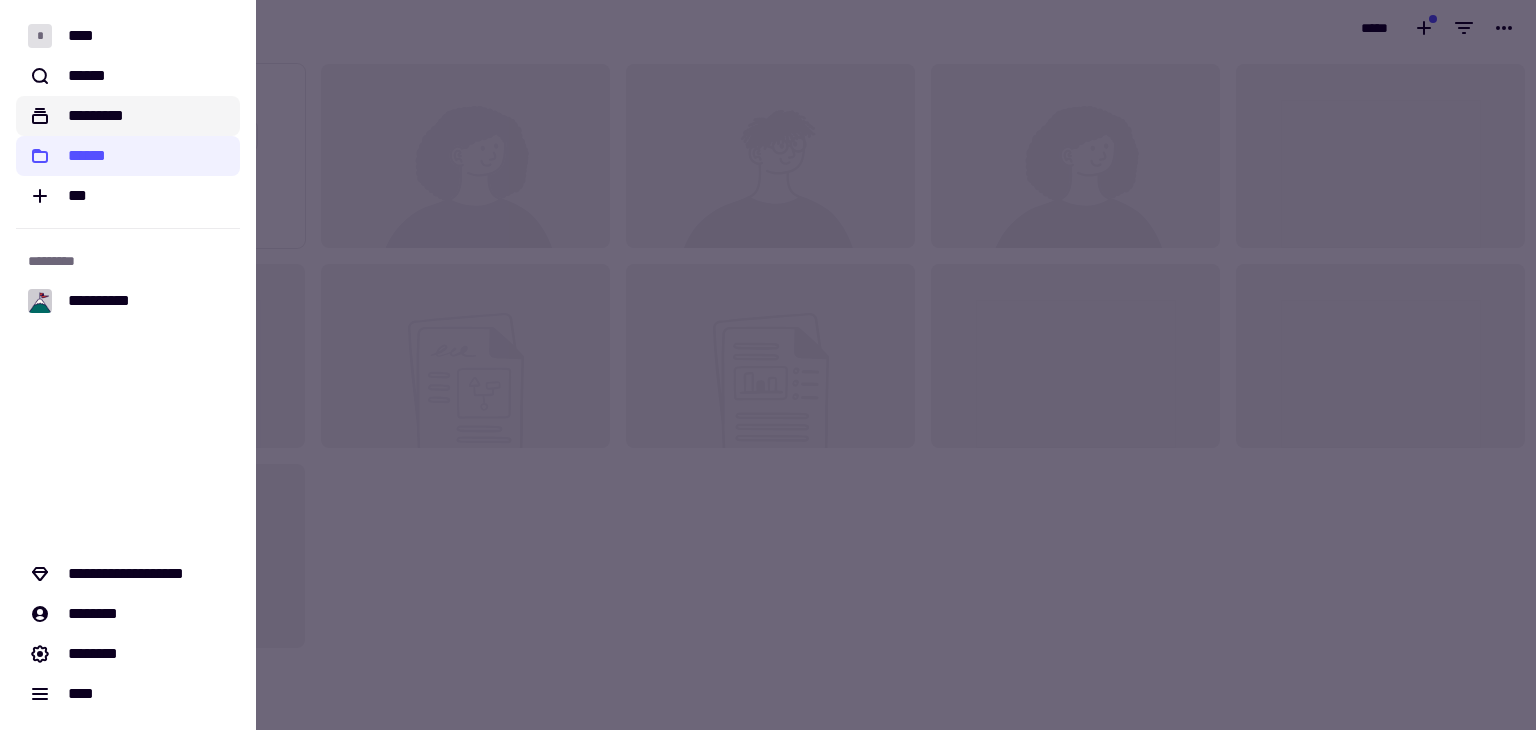 click on "*********" 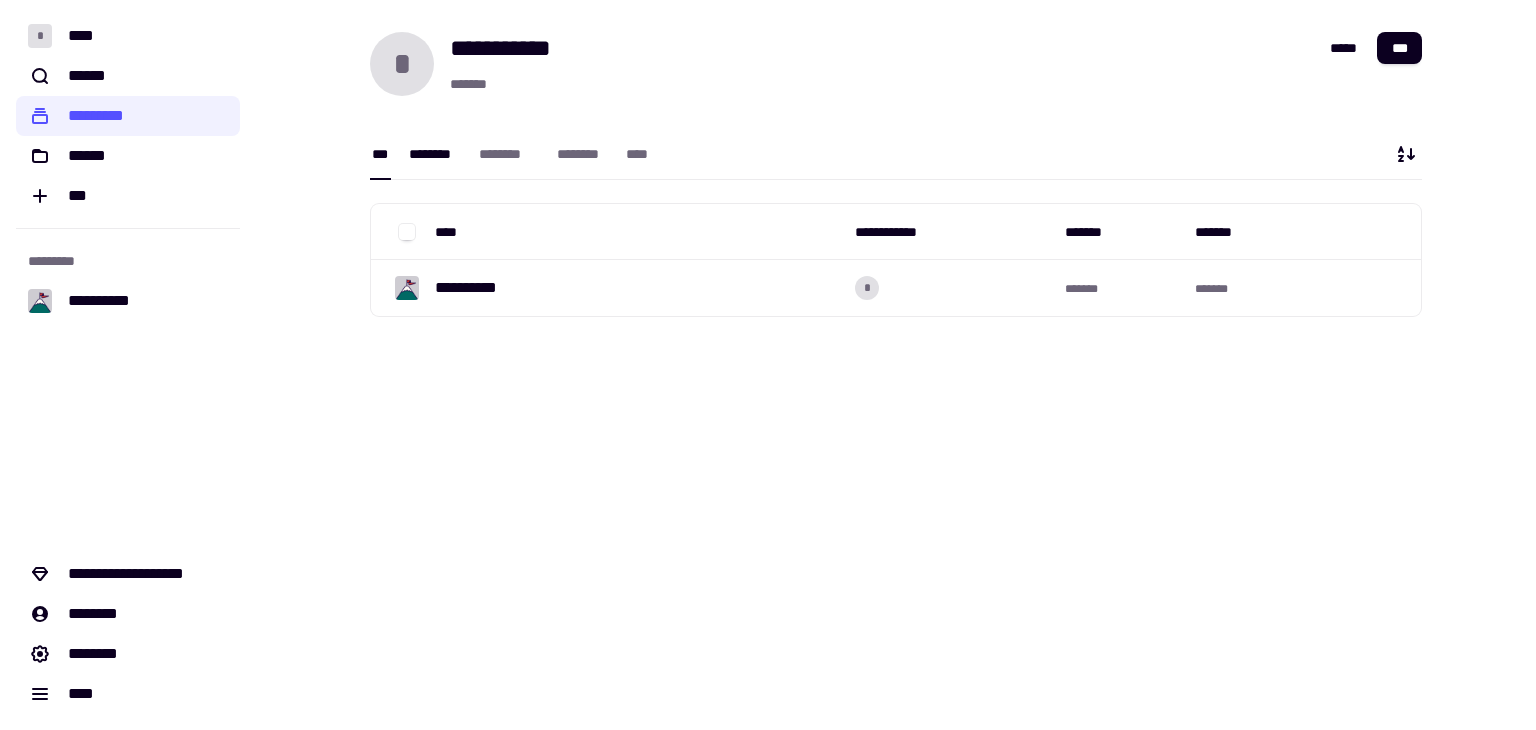 click on "********" at bounding box center (434, 153) 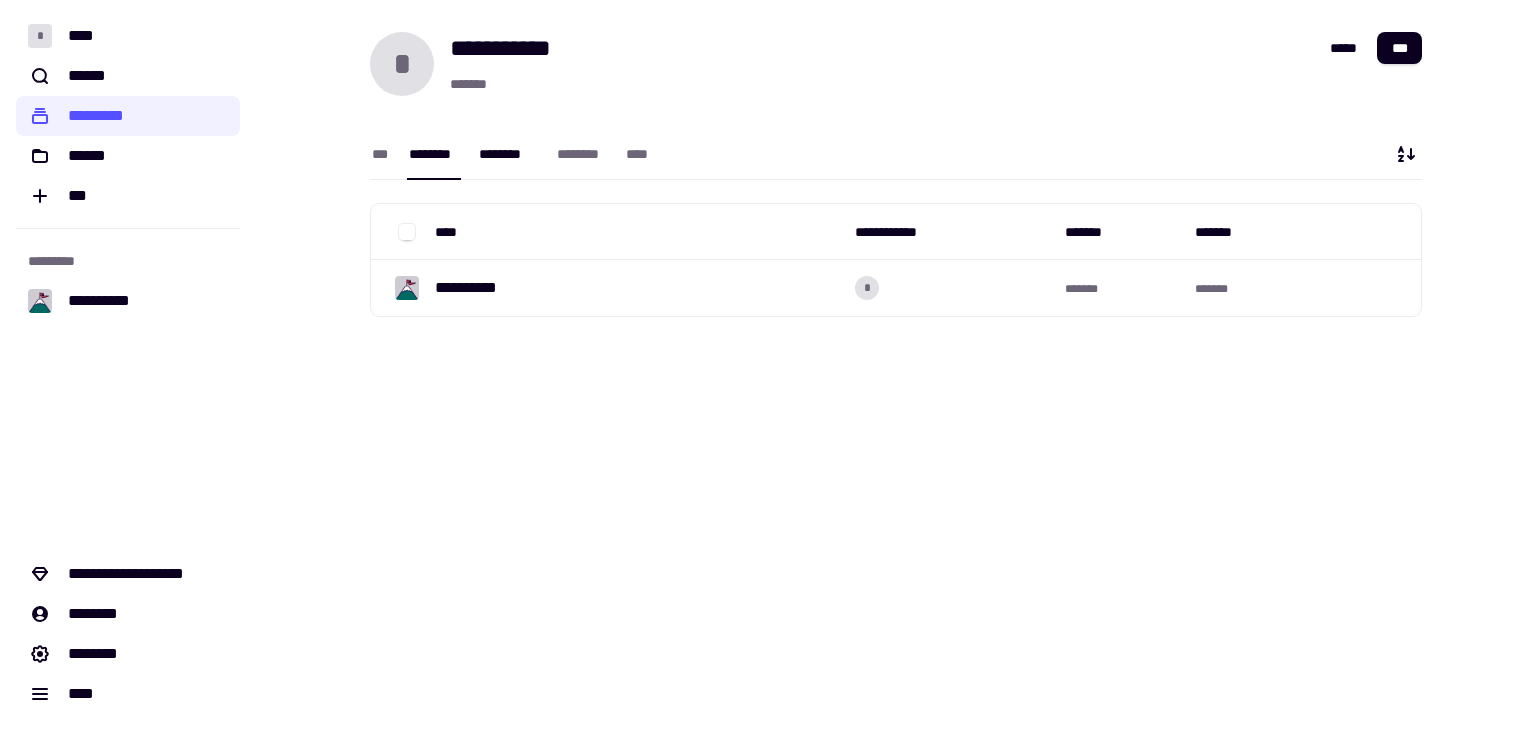 click on "********" at bounding box center [508, 154] 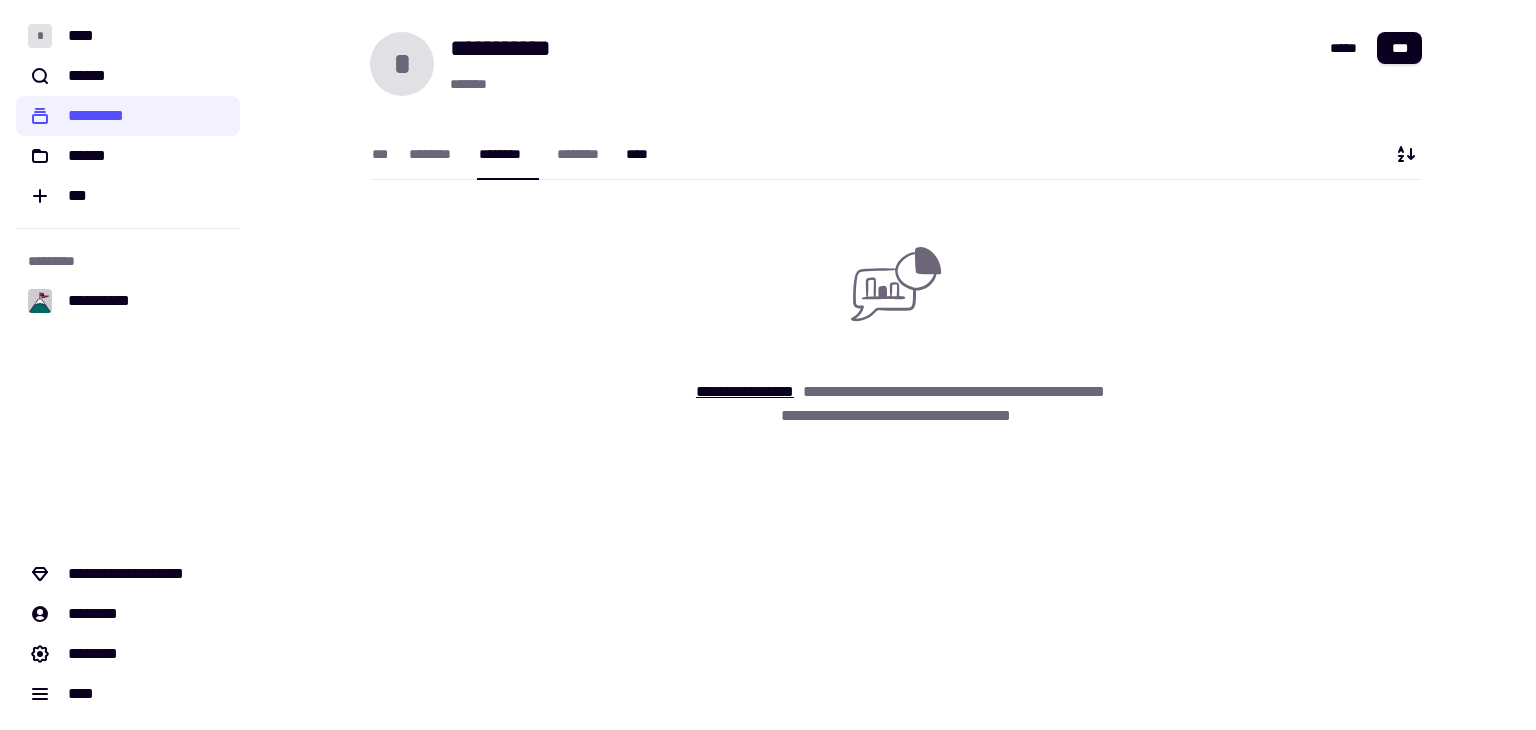 click on "****" at bounding box center (641, 154) 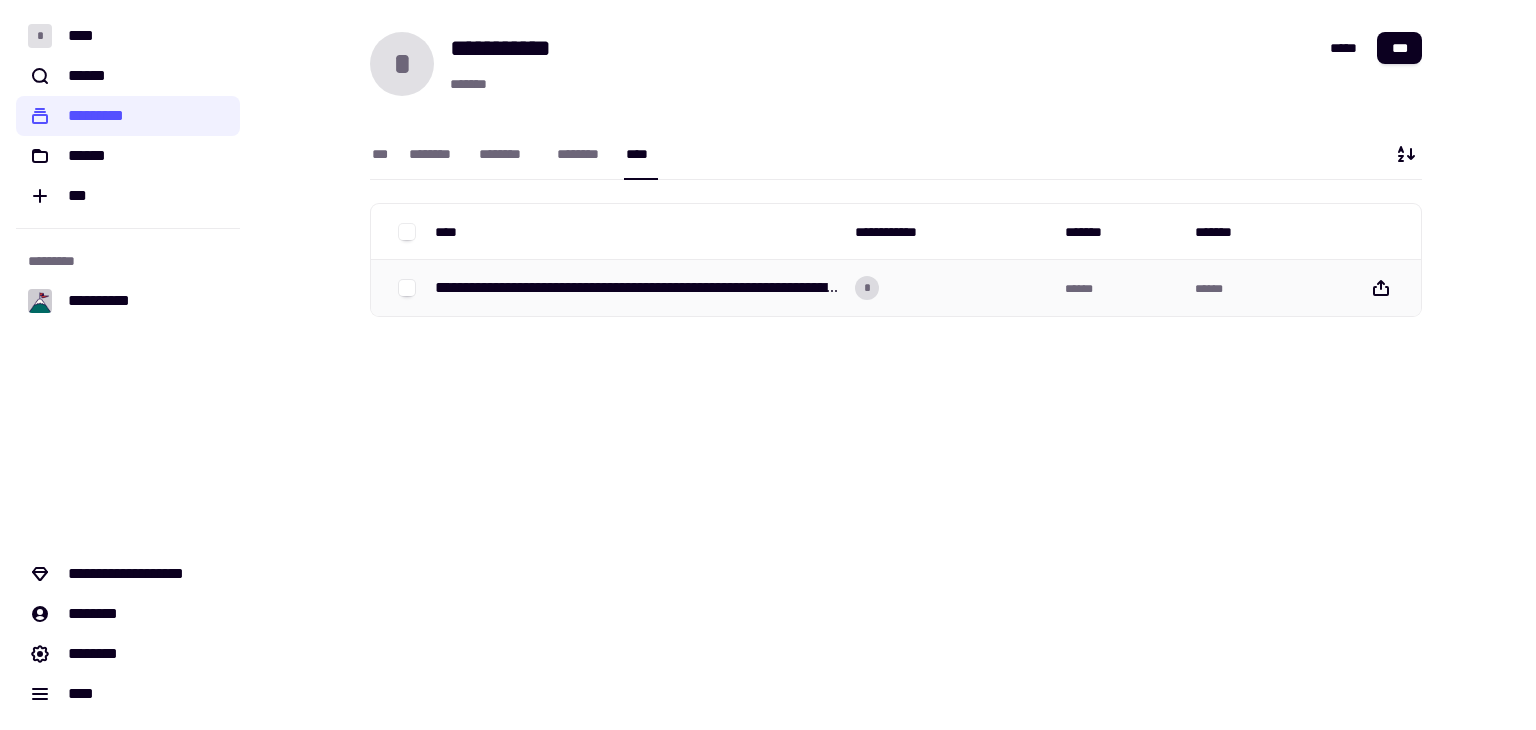 click on "**********" at bounding box center (637, 288) 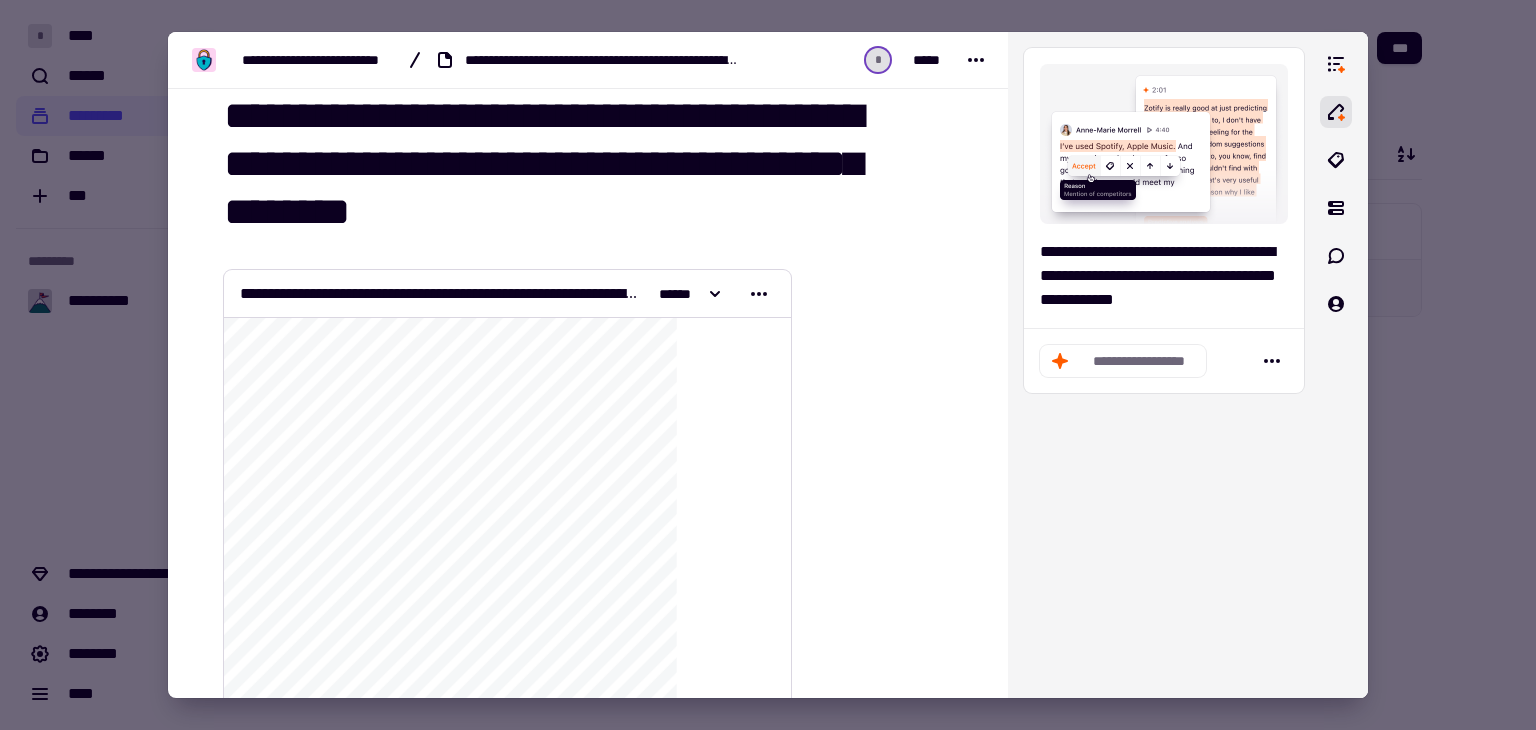 scroll, scrollTop: 0, scrollLeft: 0, axis: both 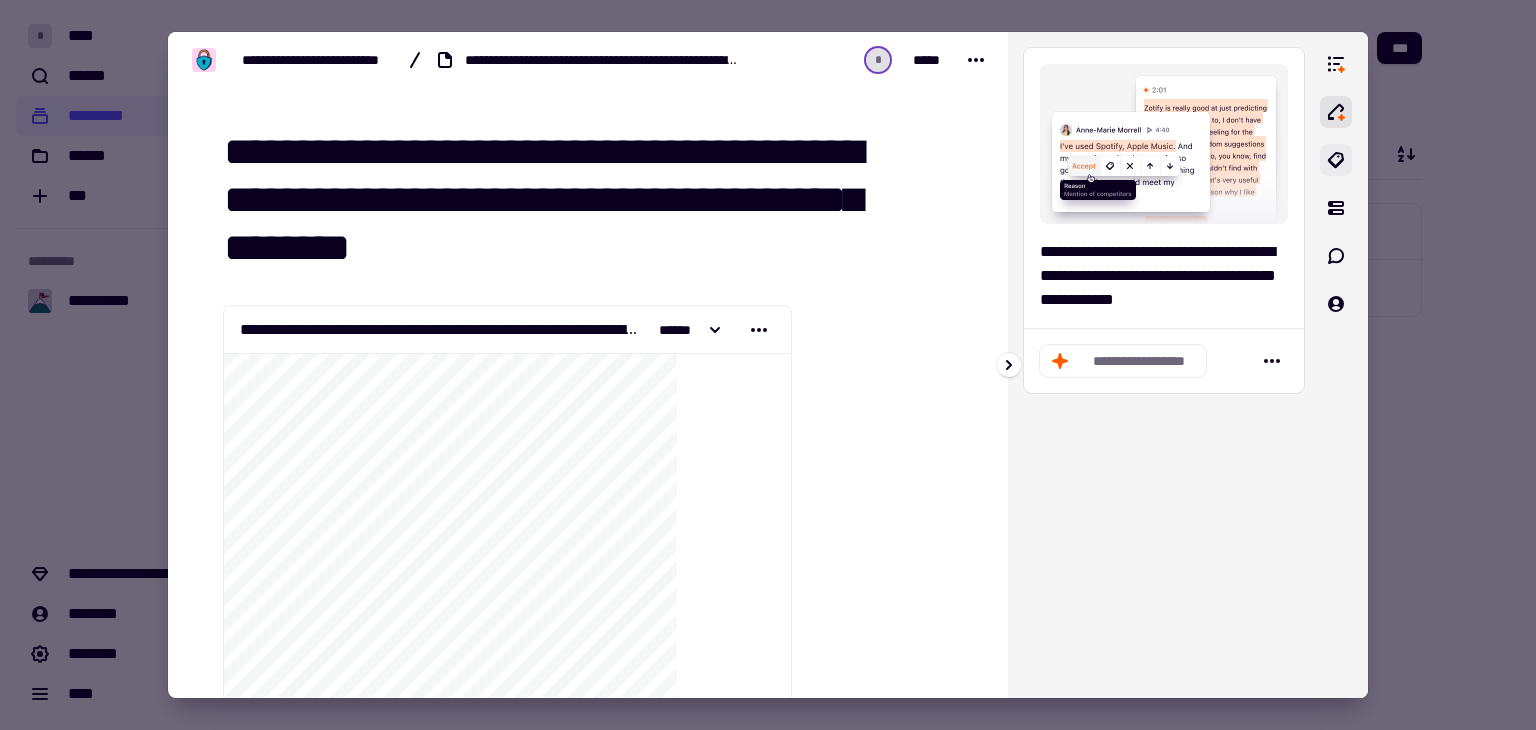 click 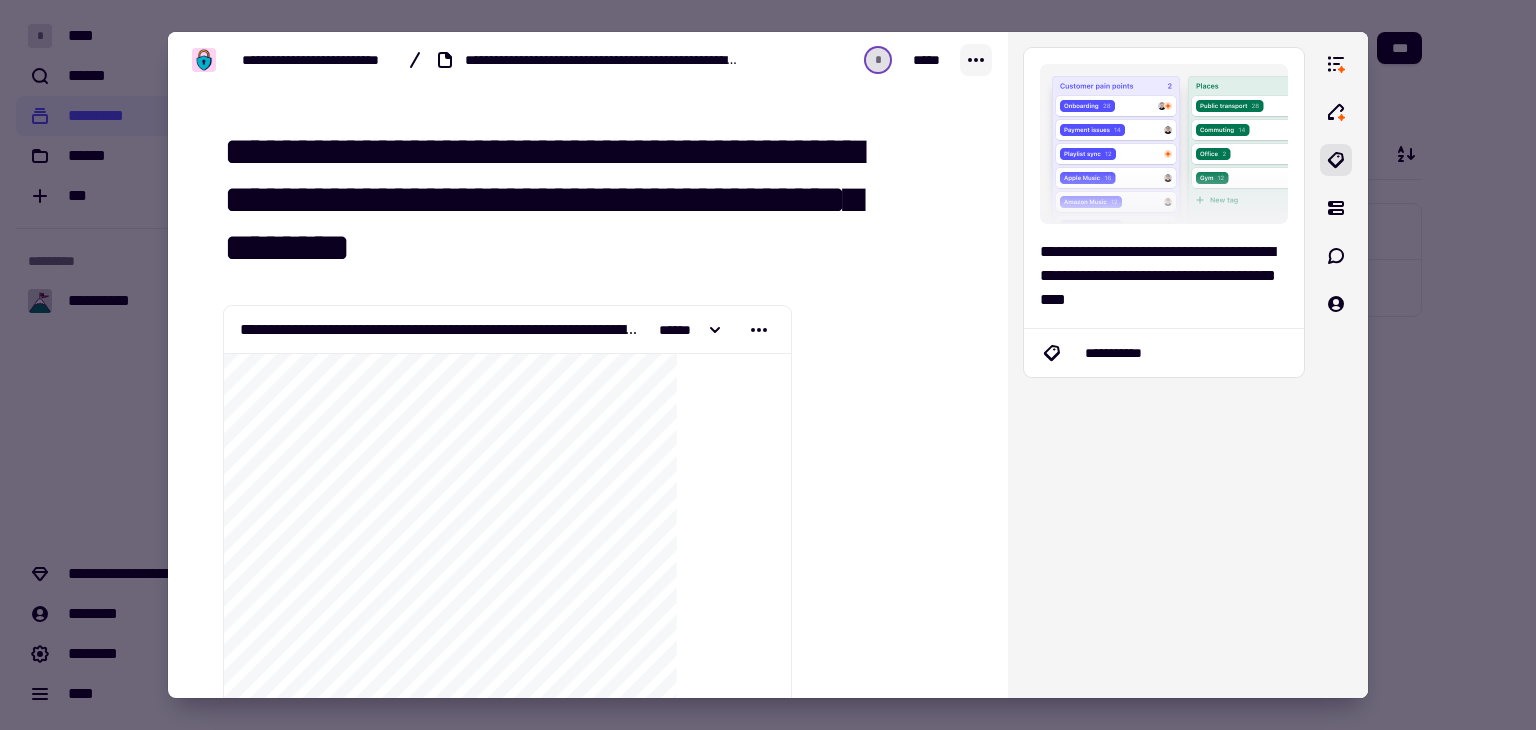 click 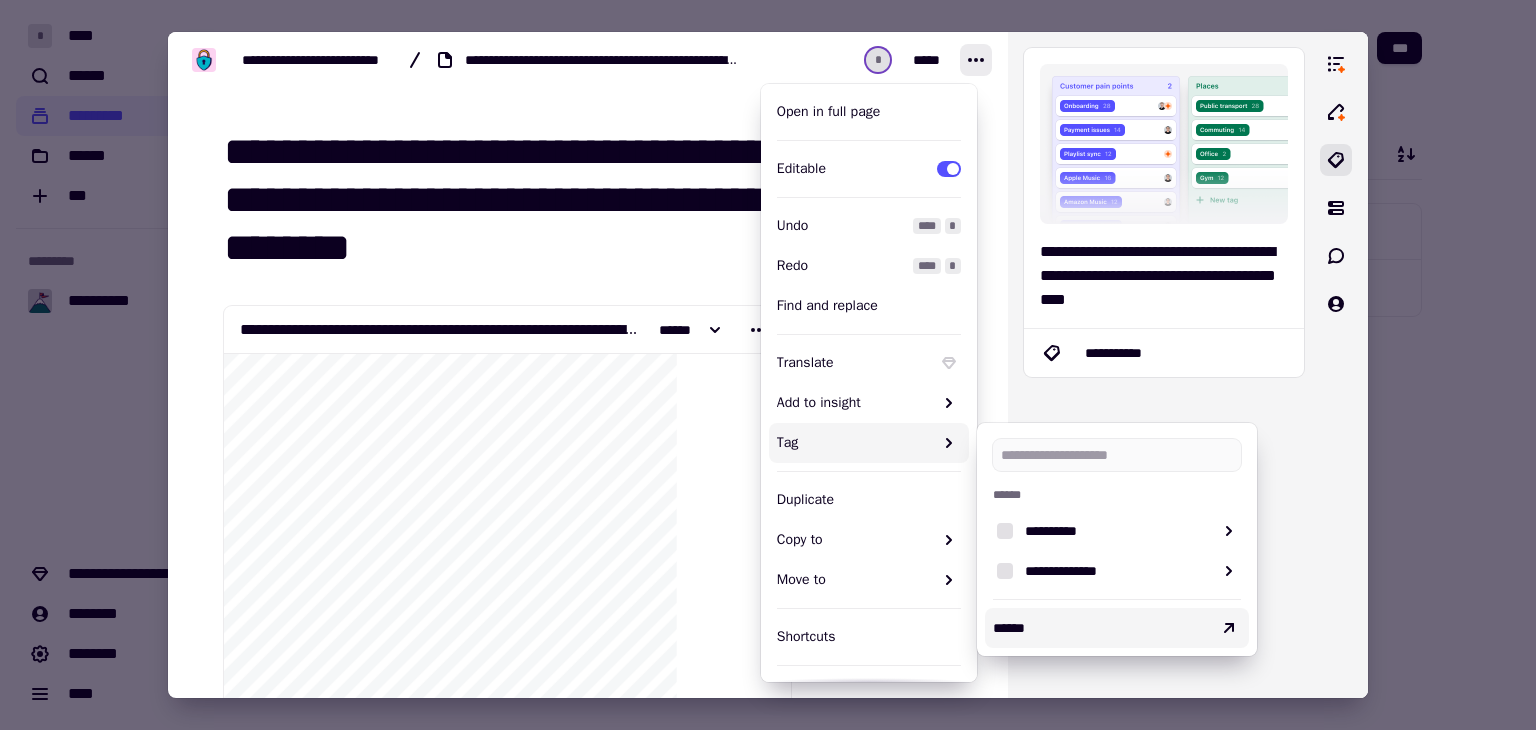 click on "******" at bounding box center (1009, 628) 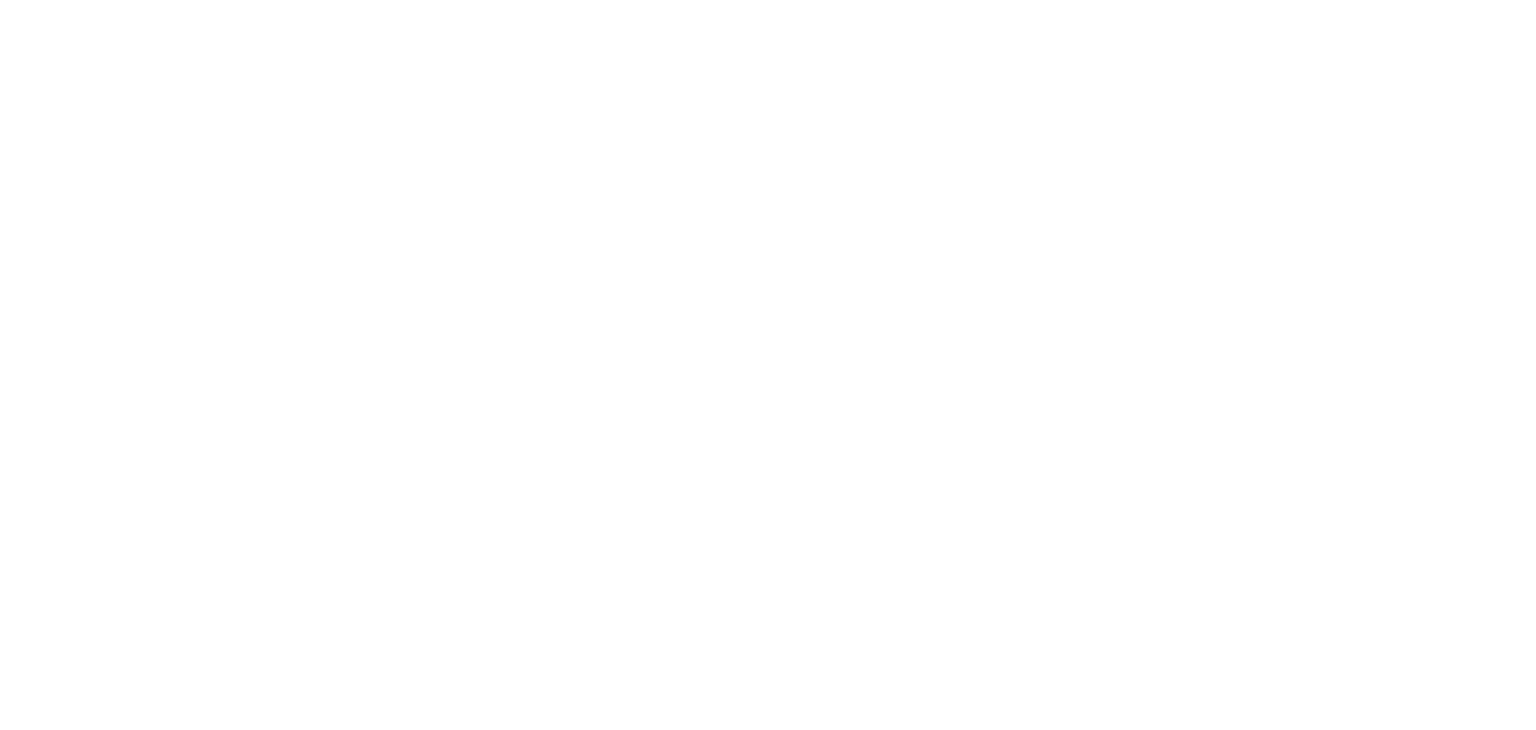 scroll, scrollTop: 0, scrollLeft: 0, axis: both 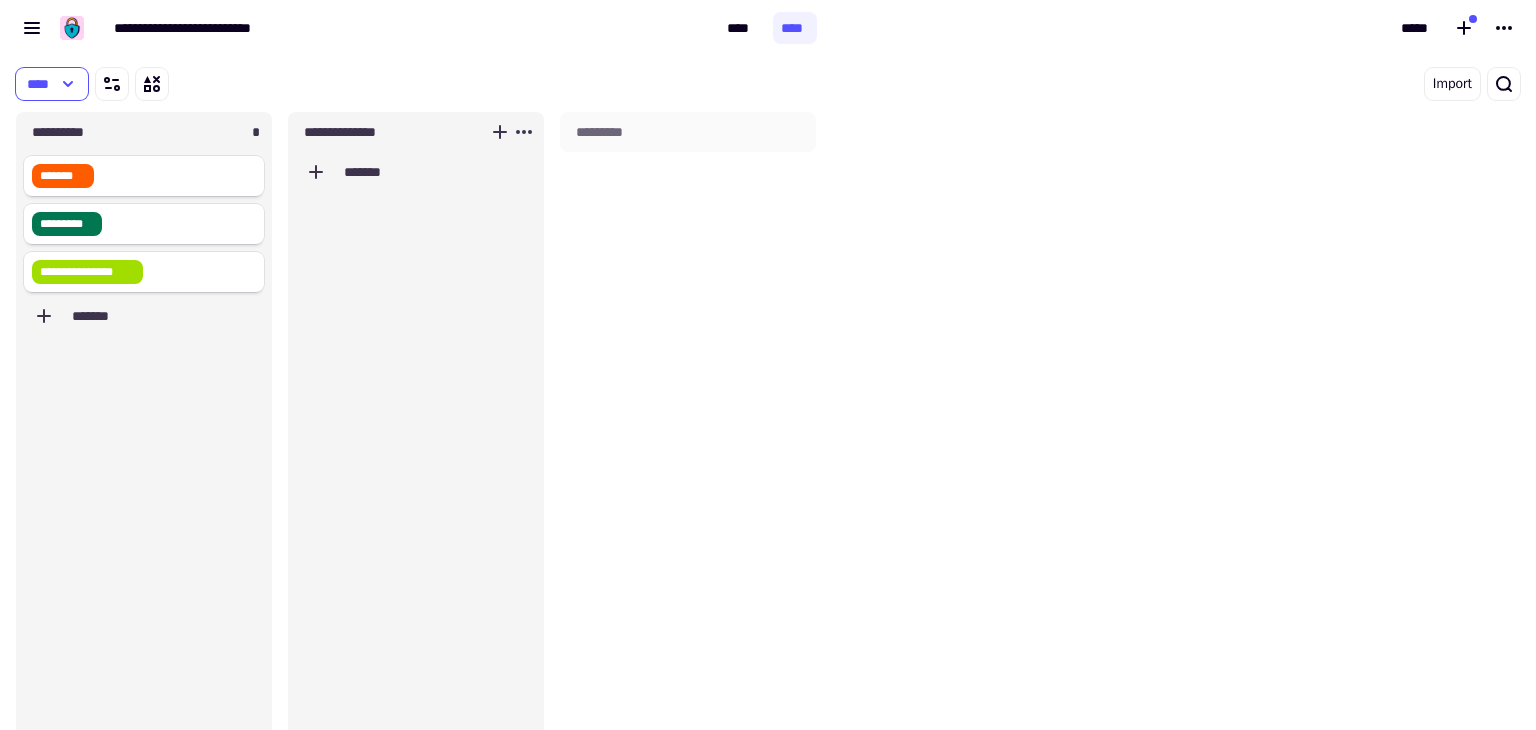 click on "**********" at bounding box center (390, 132) 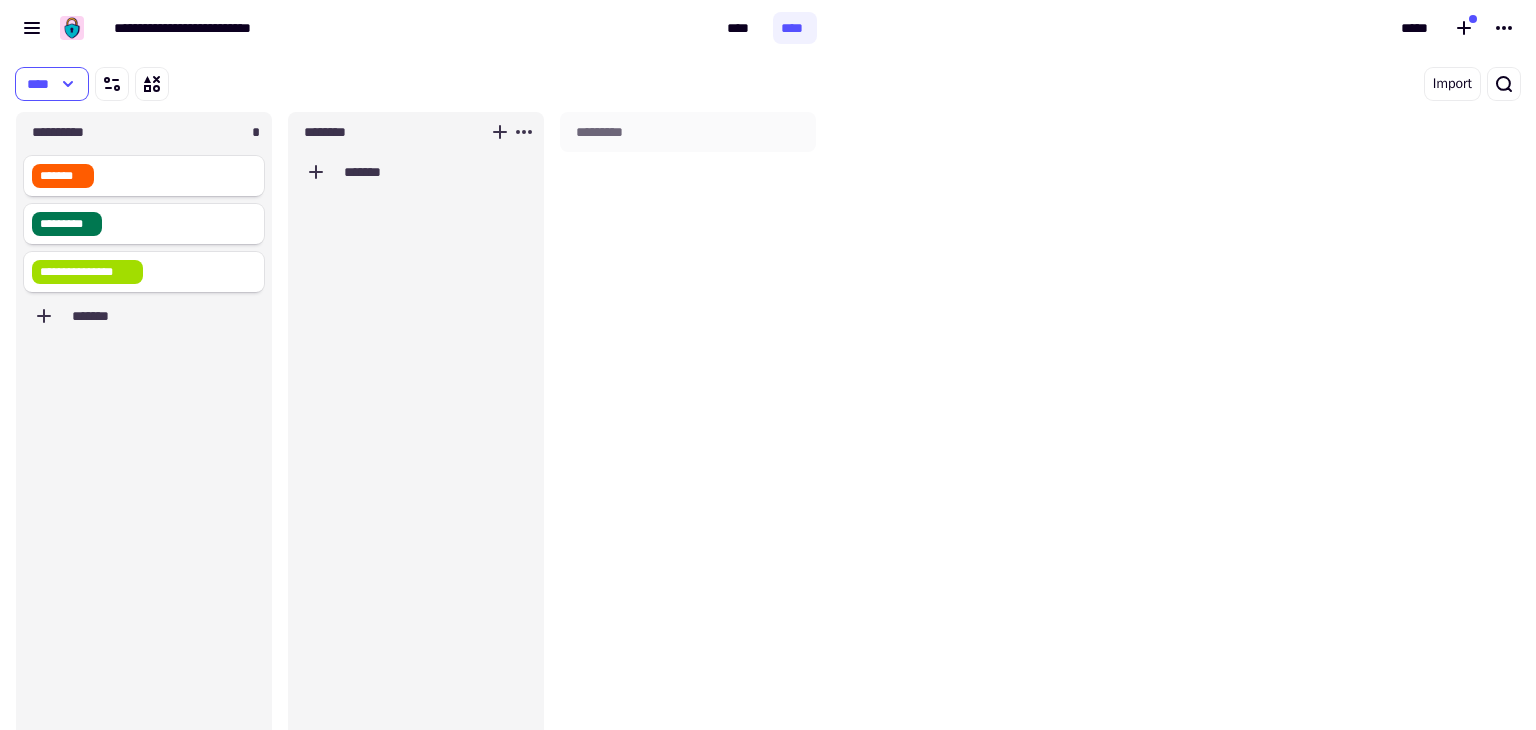 type on "*********" 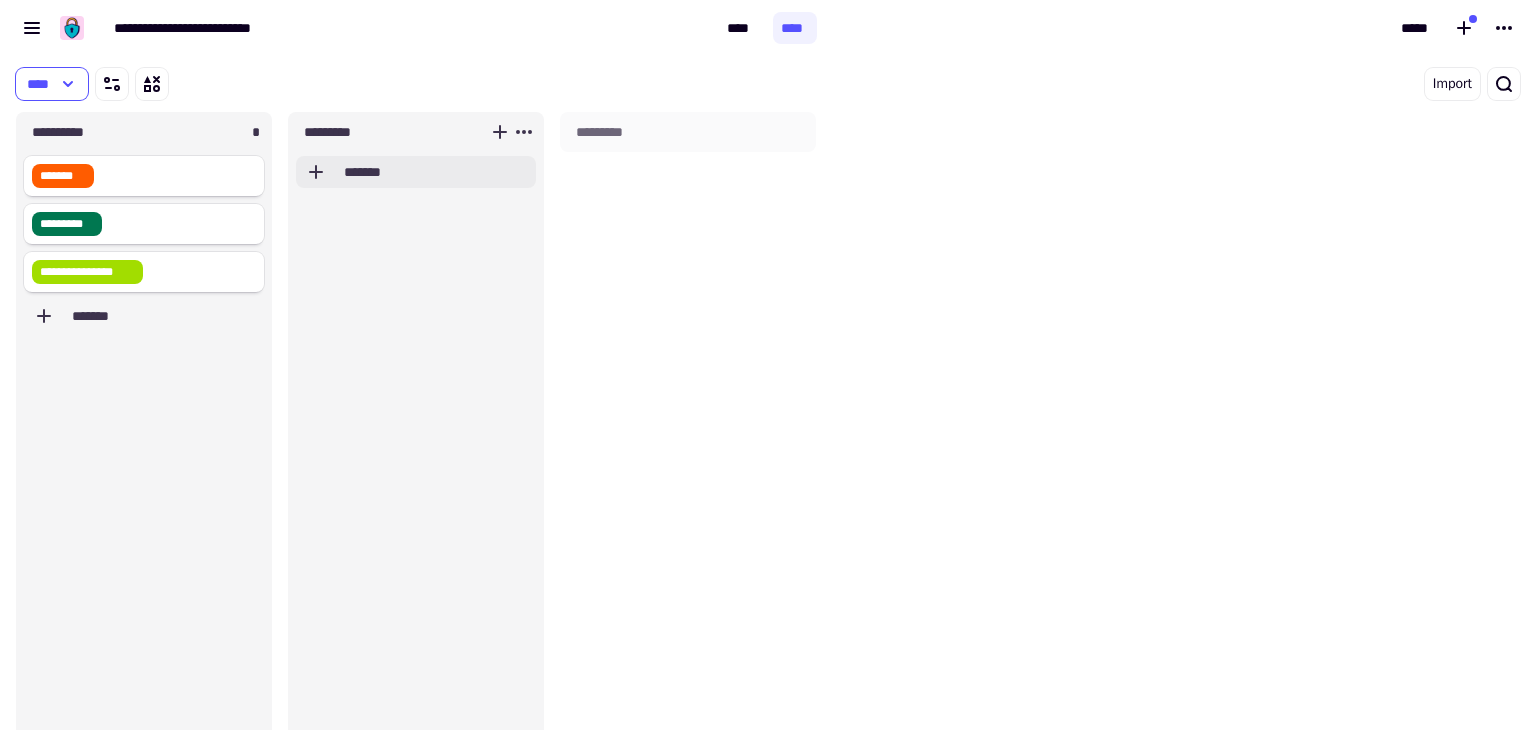 click on "*******" 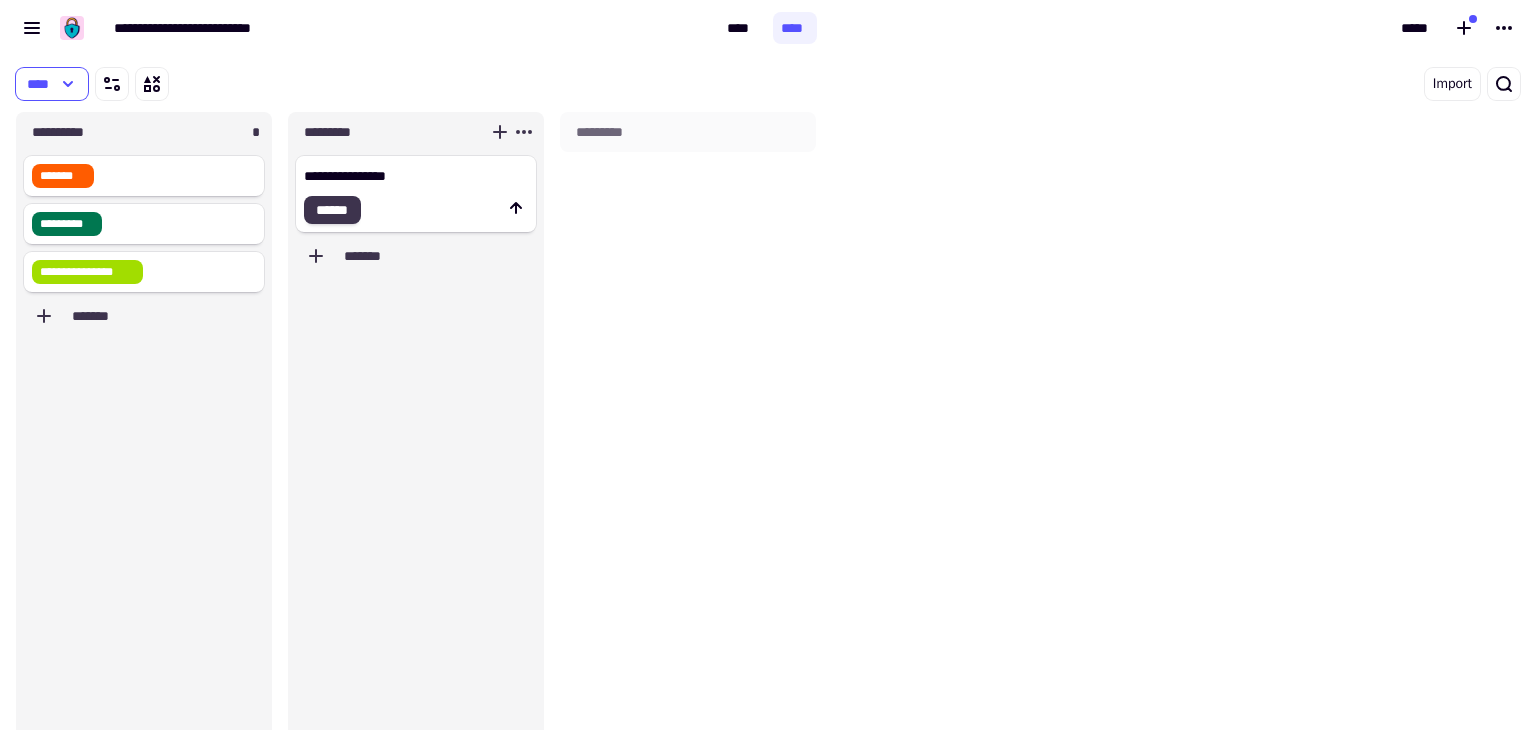 type on "**********" 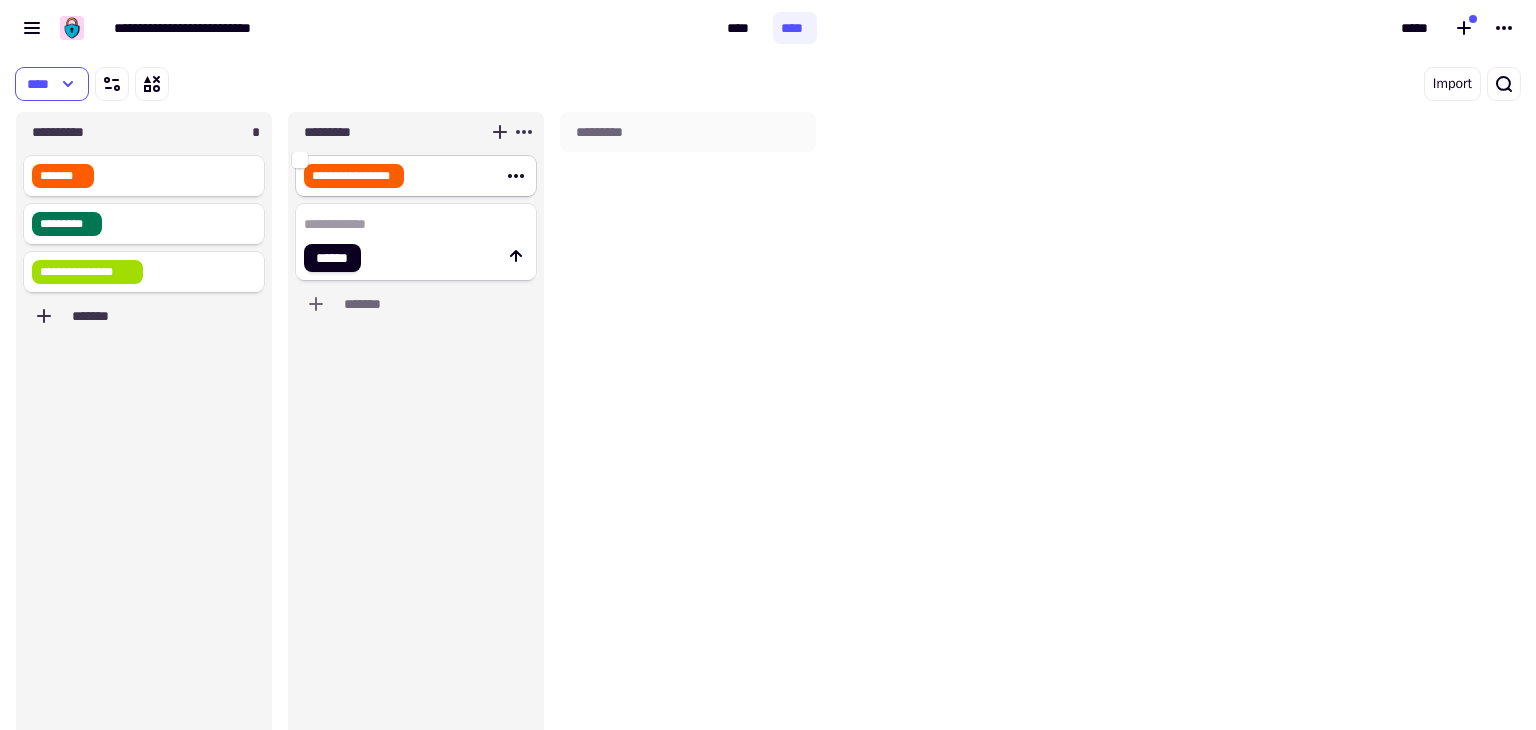 click on "**********" 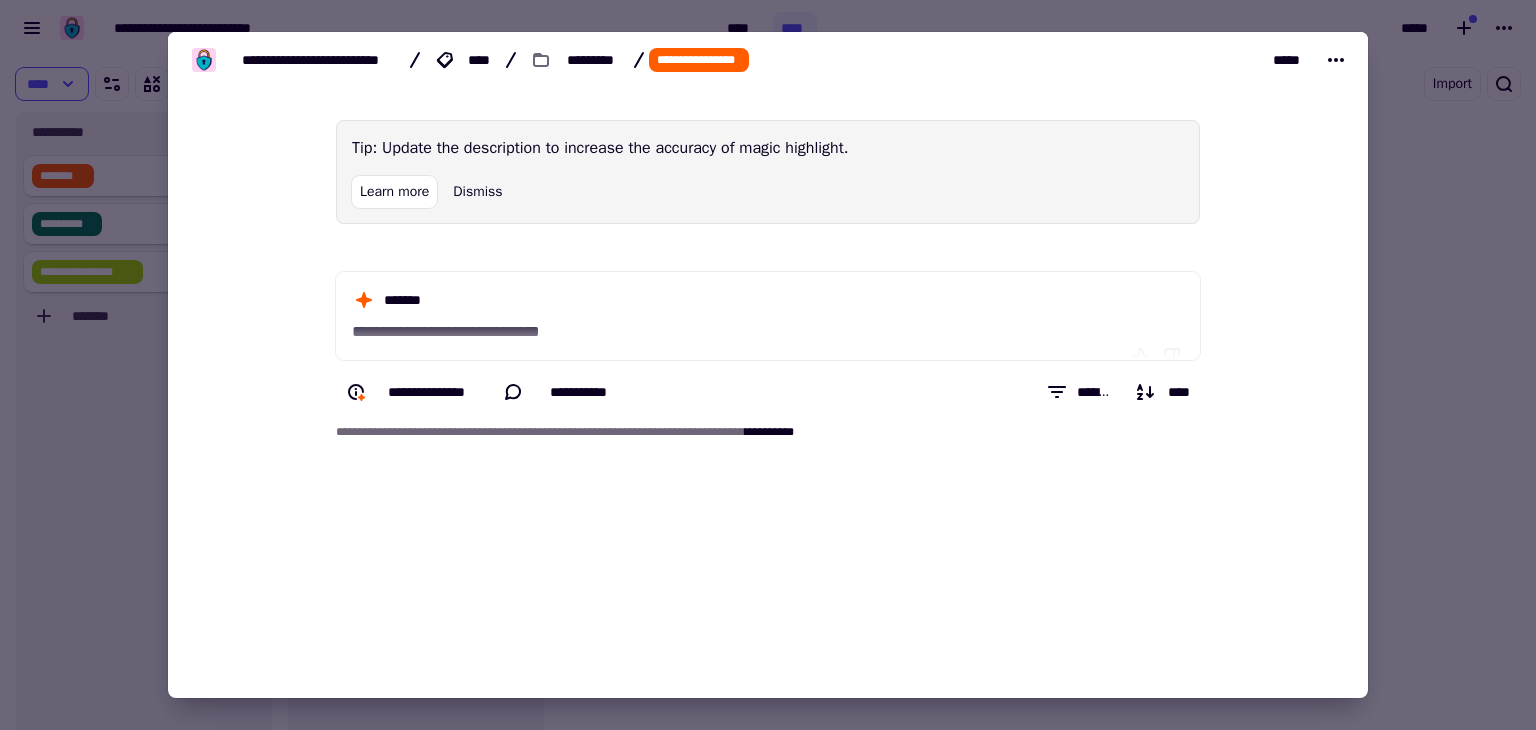 click at bounding box center [768, 365] 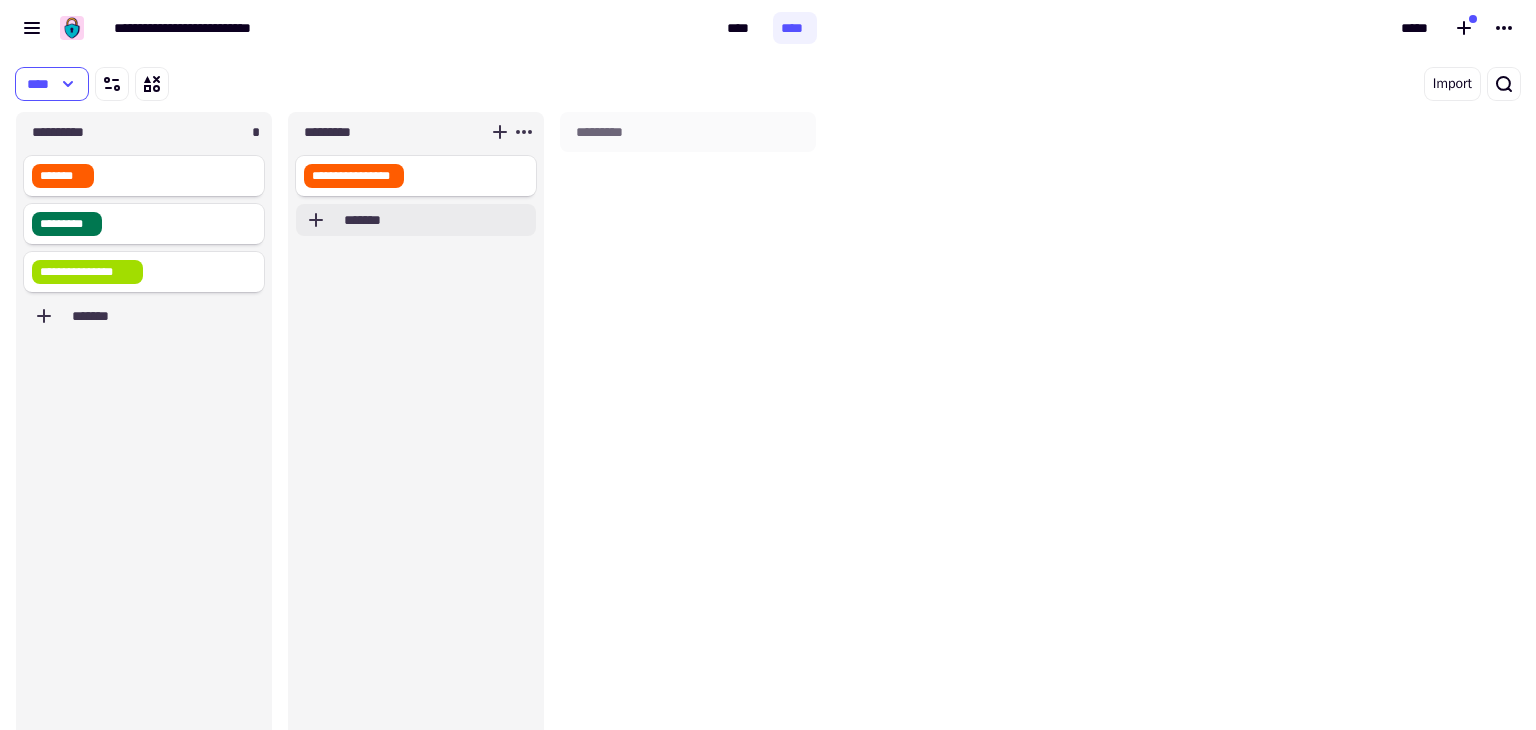 click on "*******" 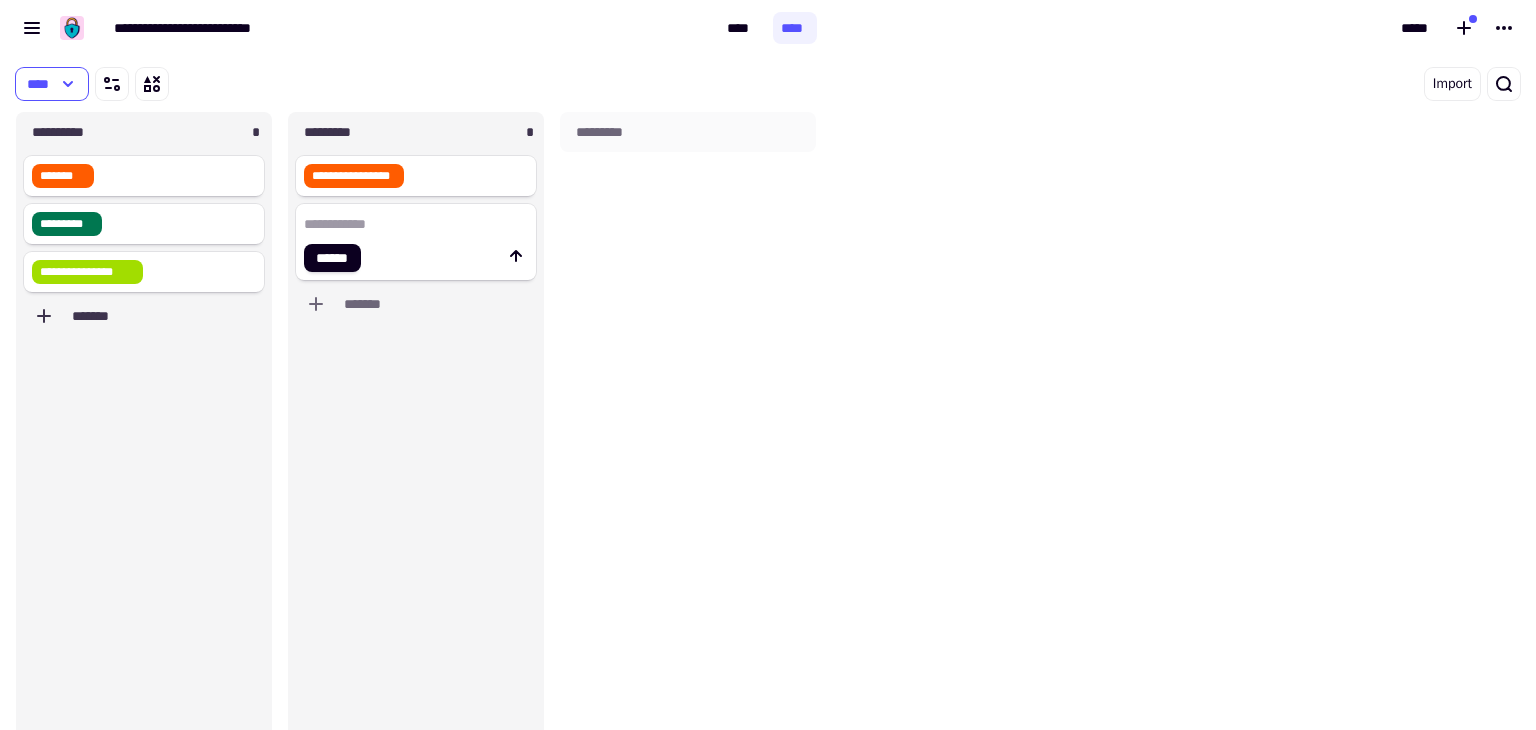click on "*********" at bounding box center (688, 441) 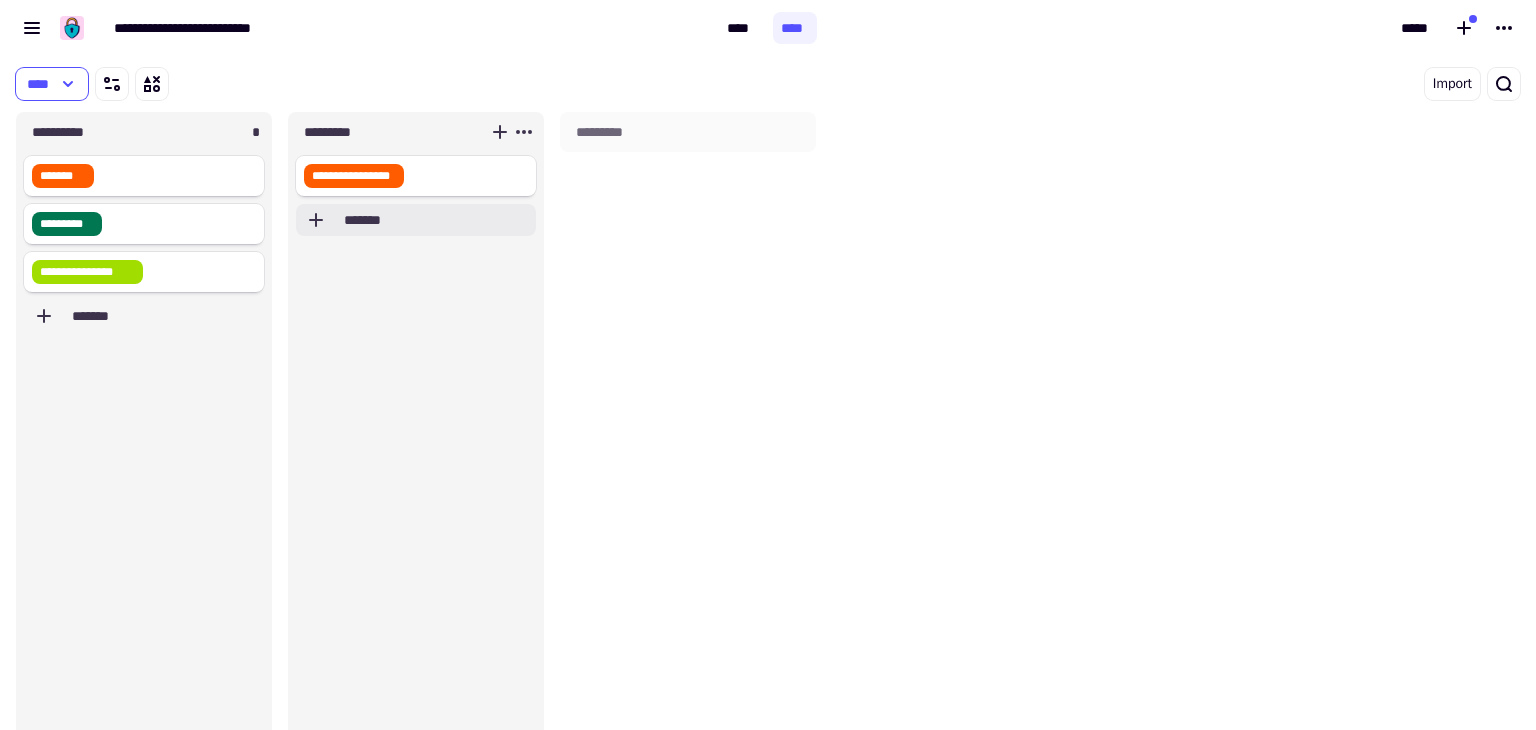 click on "*******" 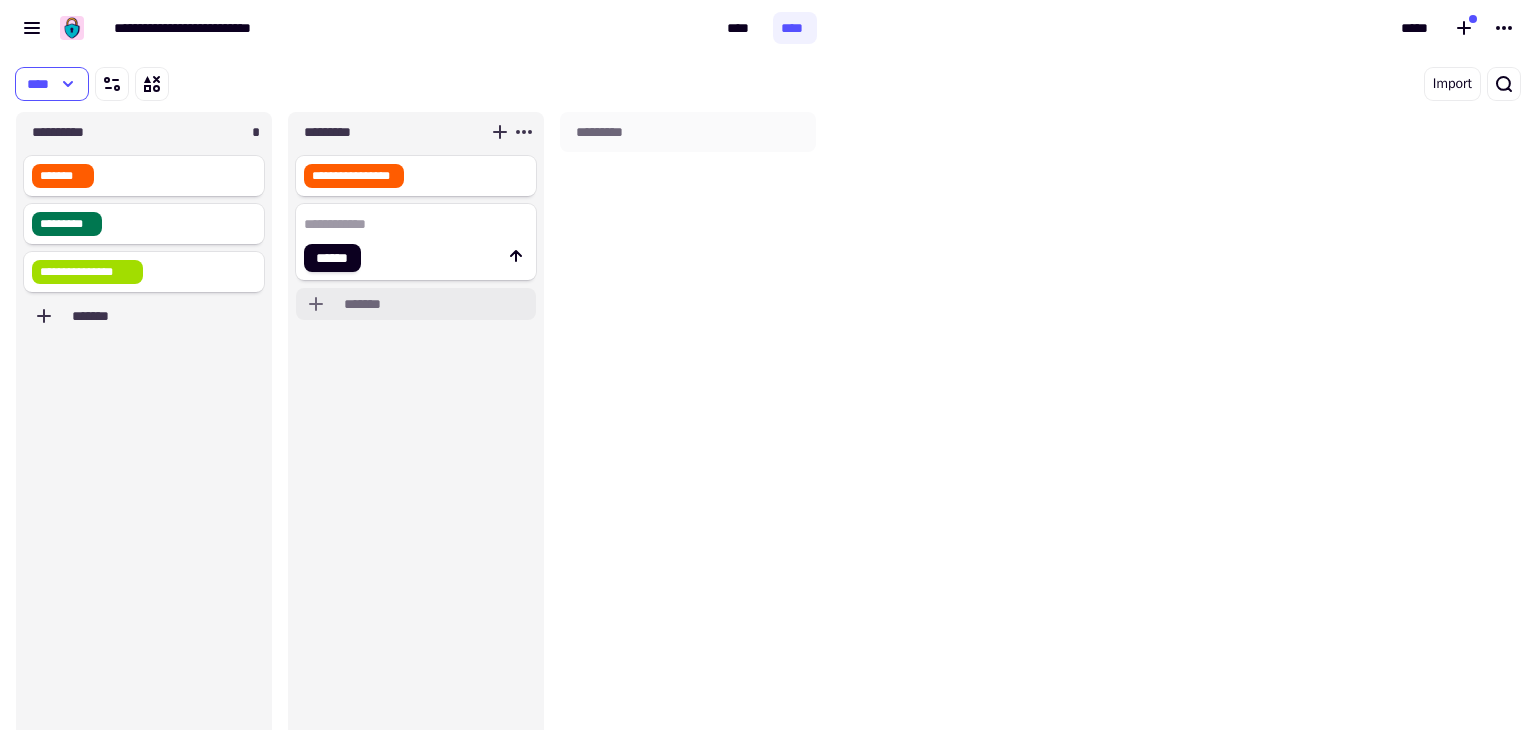 click 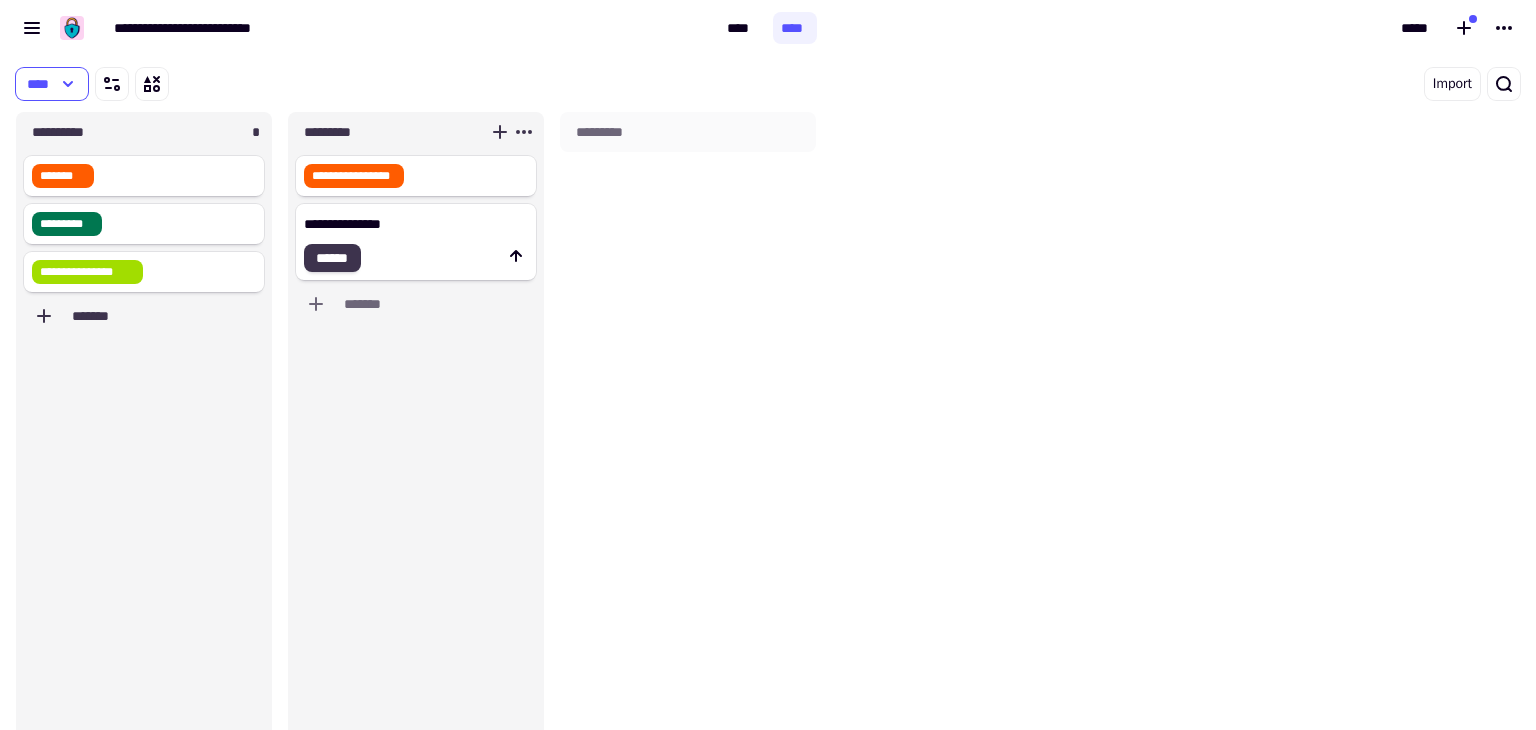 type on "**********" 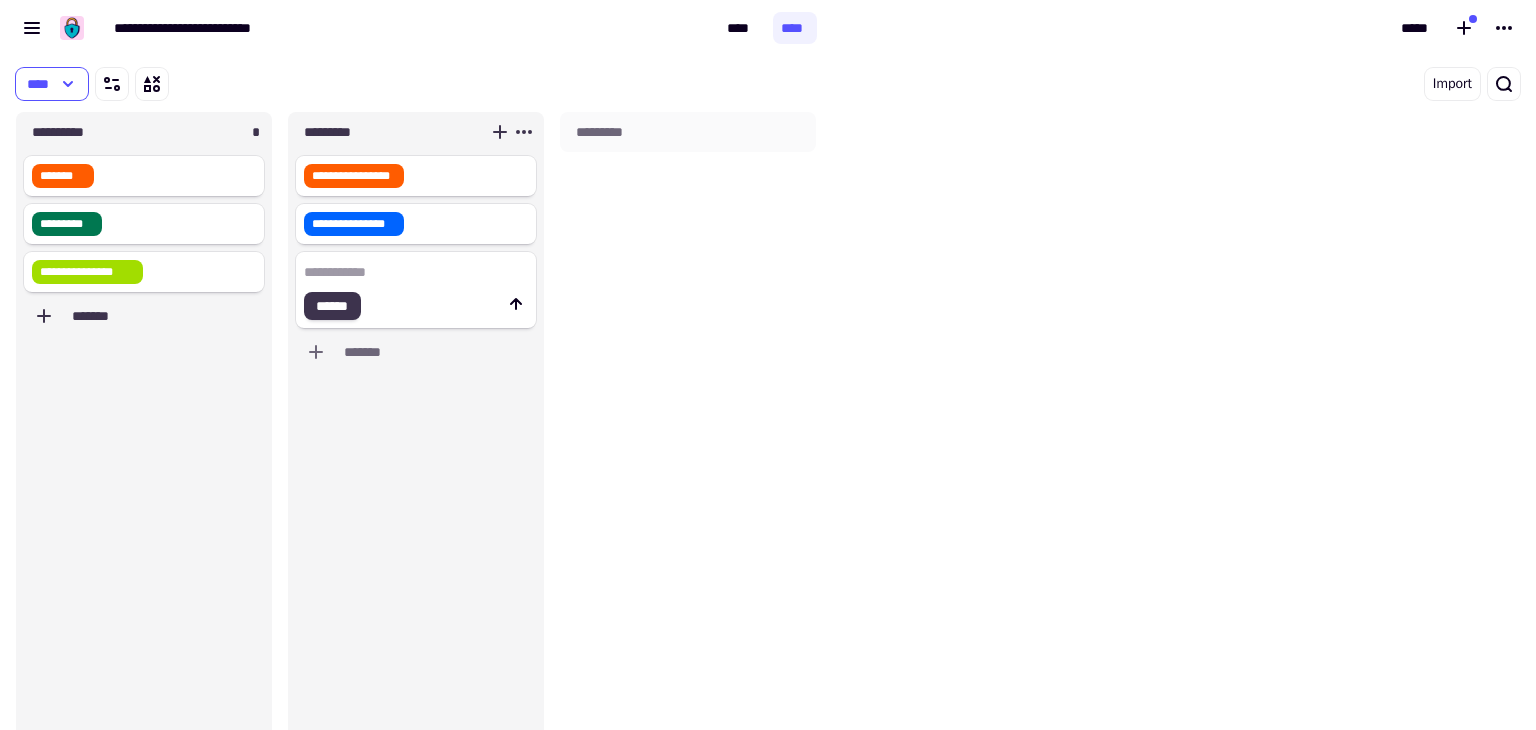 click on "******" 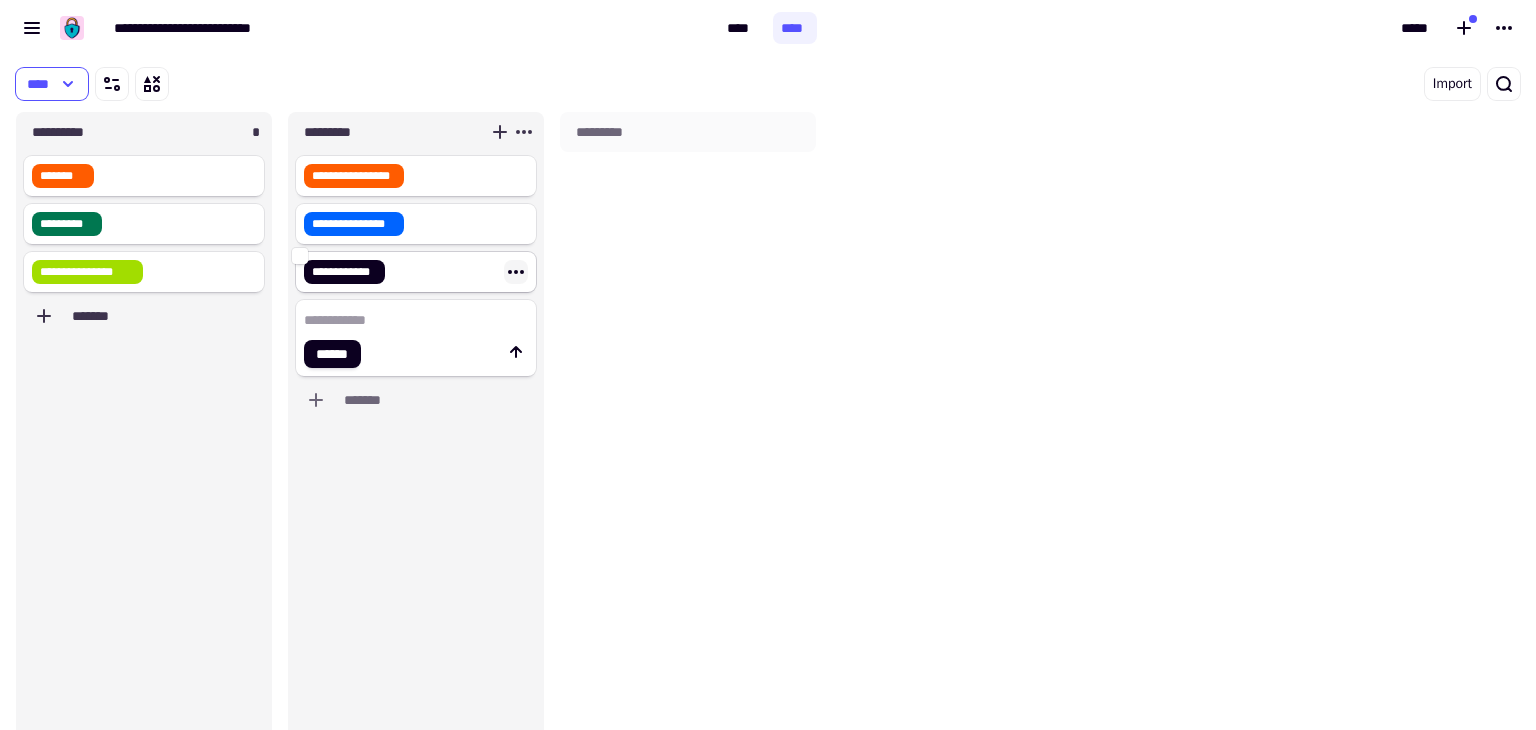 click 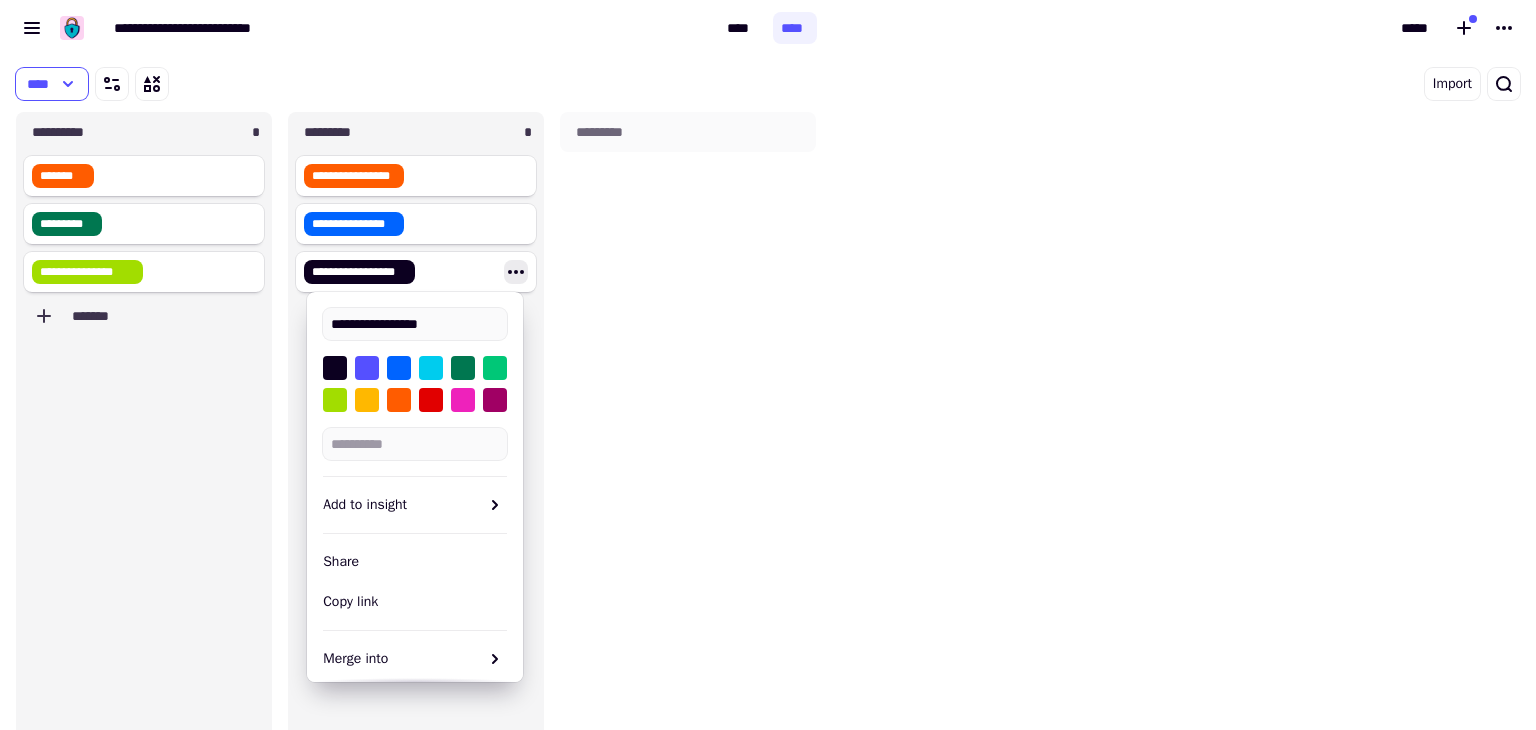 type on "**********" 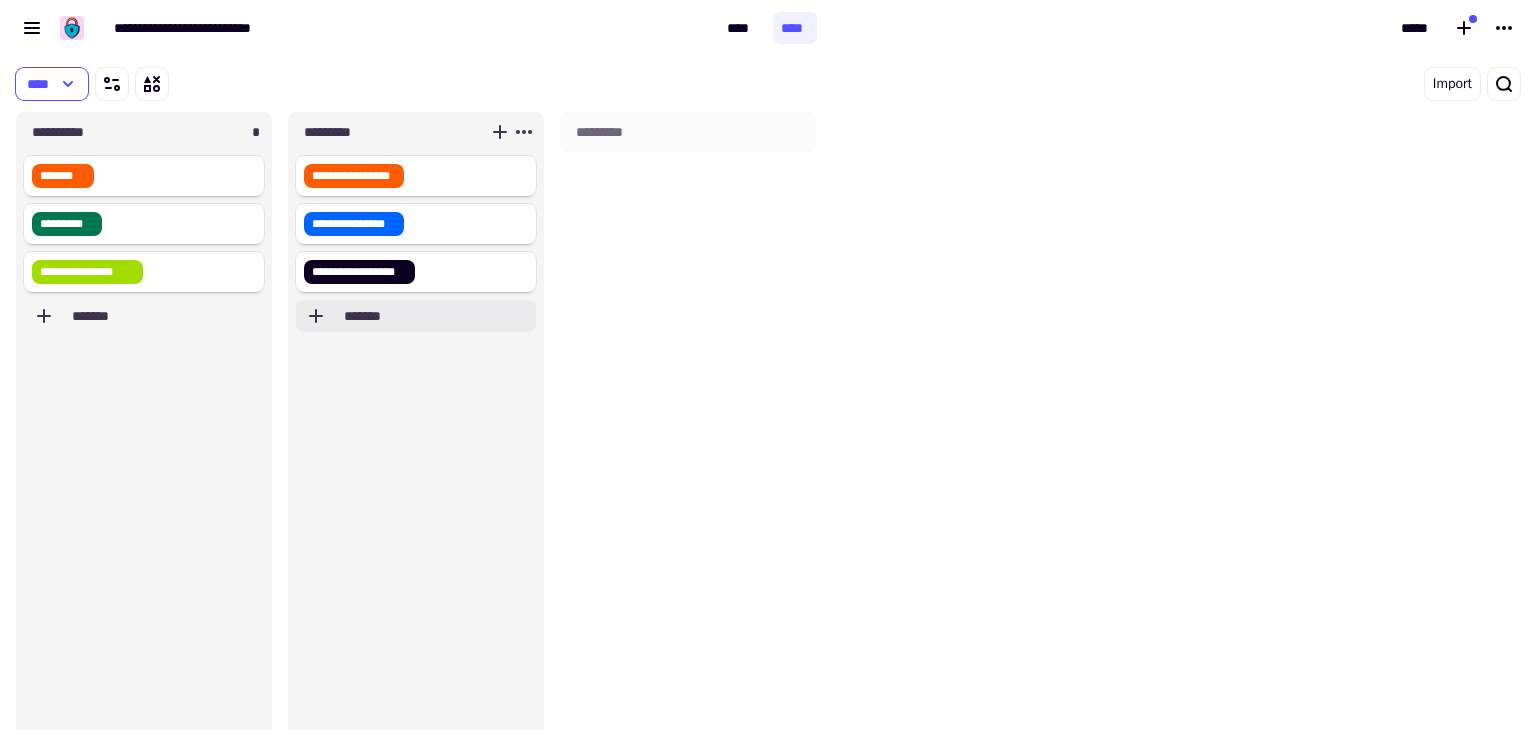 click 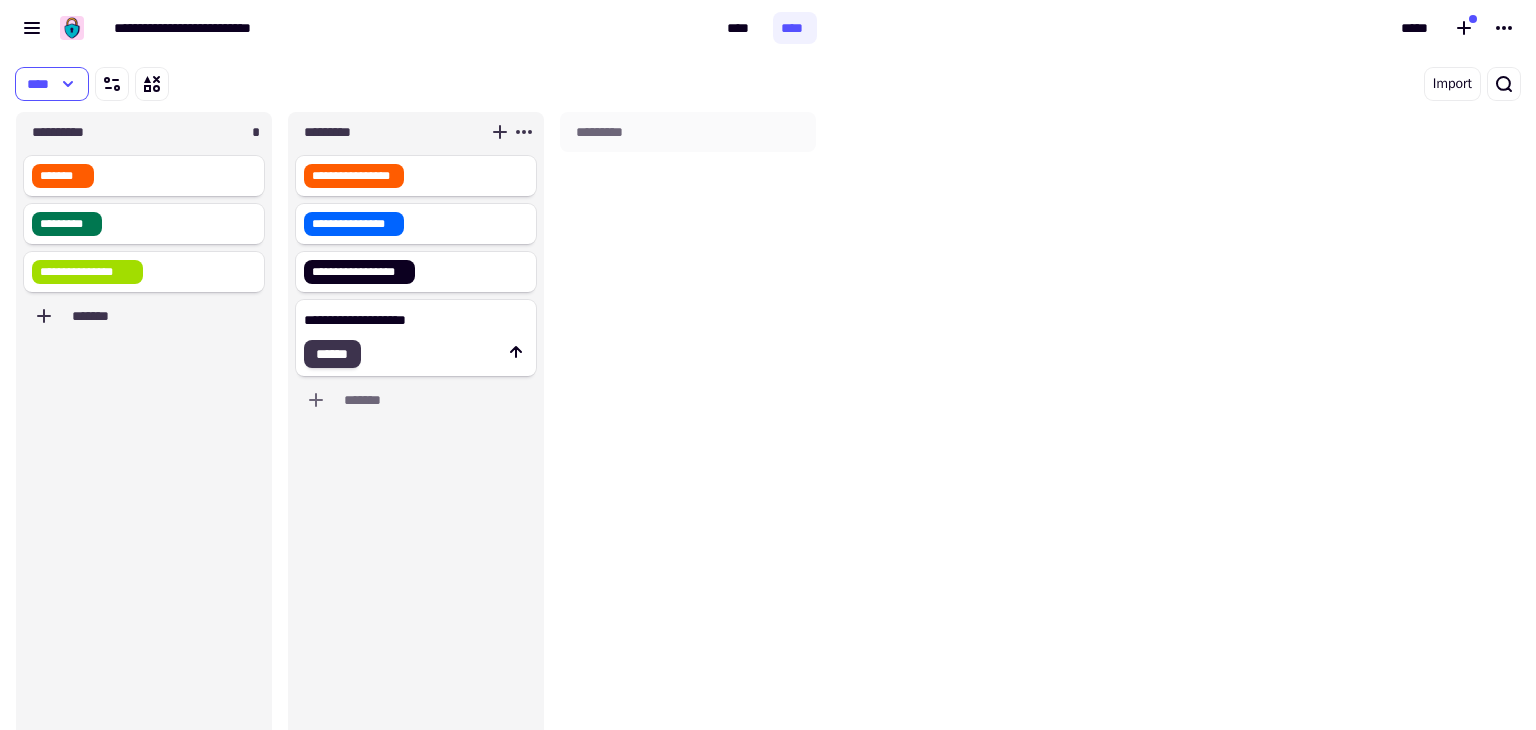 type on "**********" 